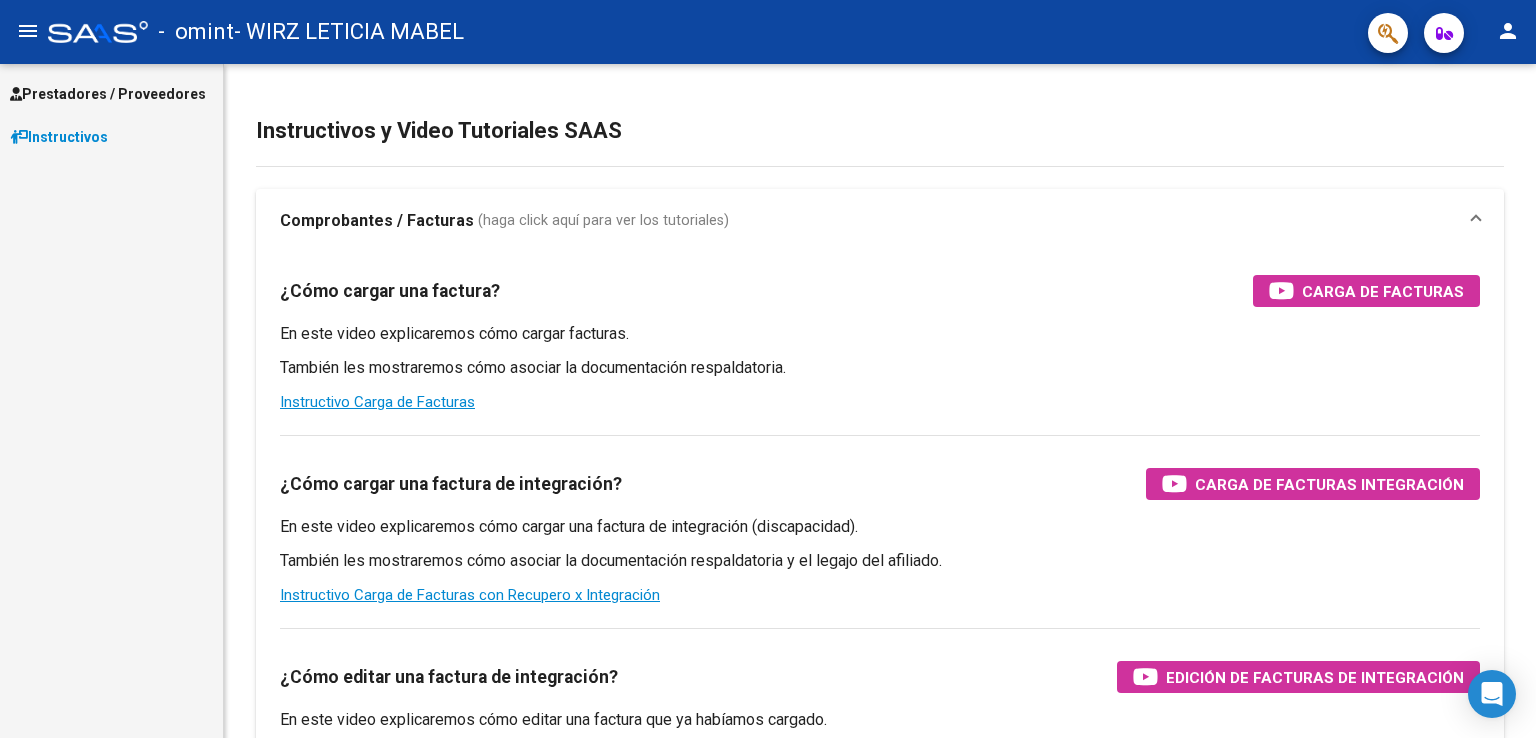scroll, scrollTop: 0, scrollLeft: 0, axis: both 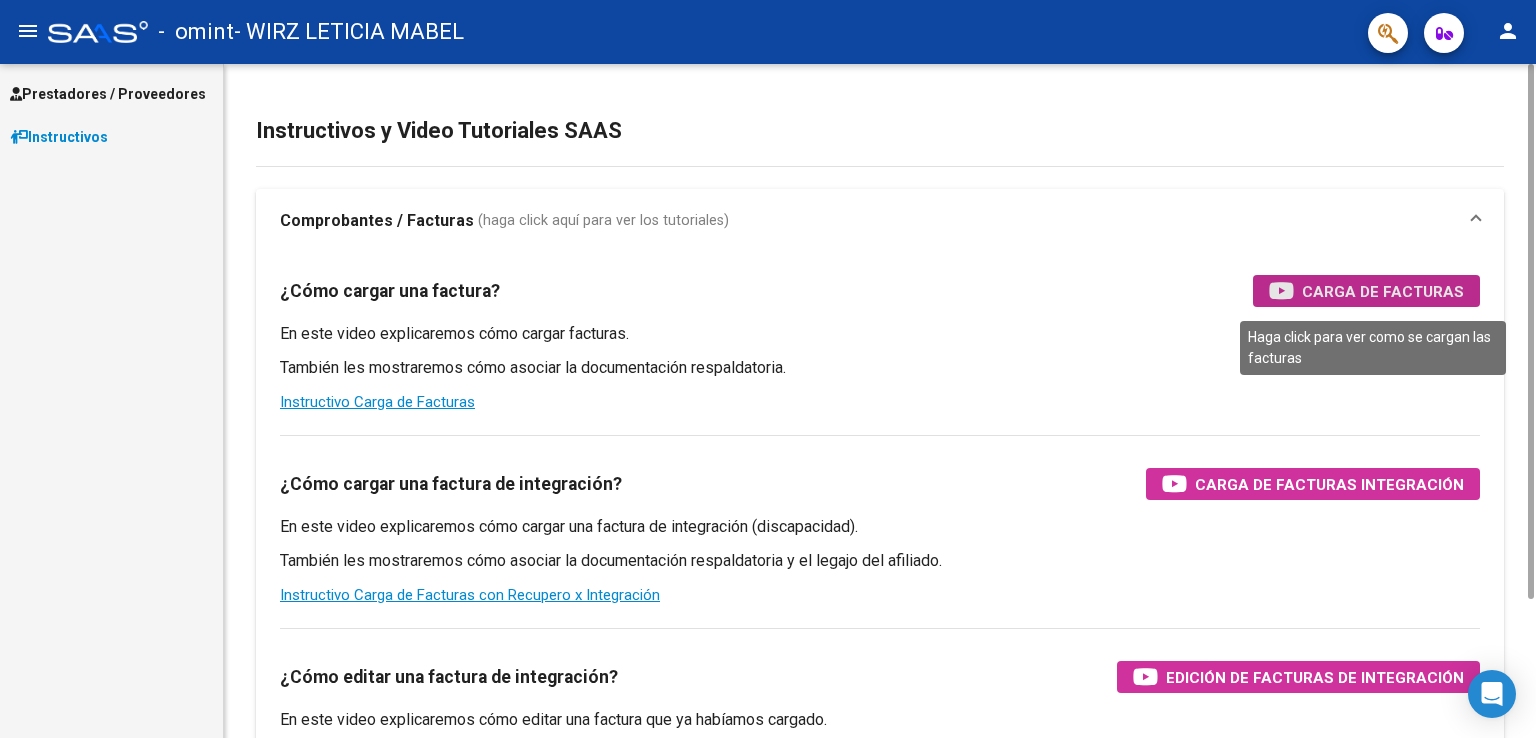click on "Carga de Facturas" at bounding box center (1383, 291) 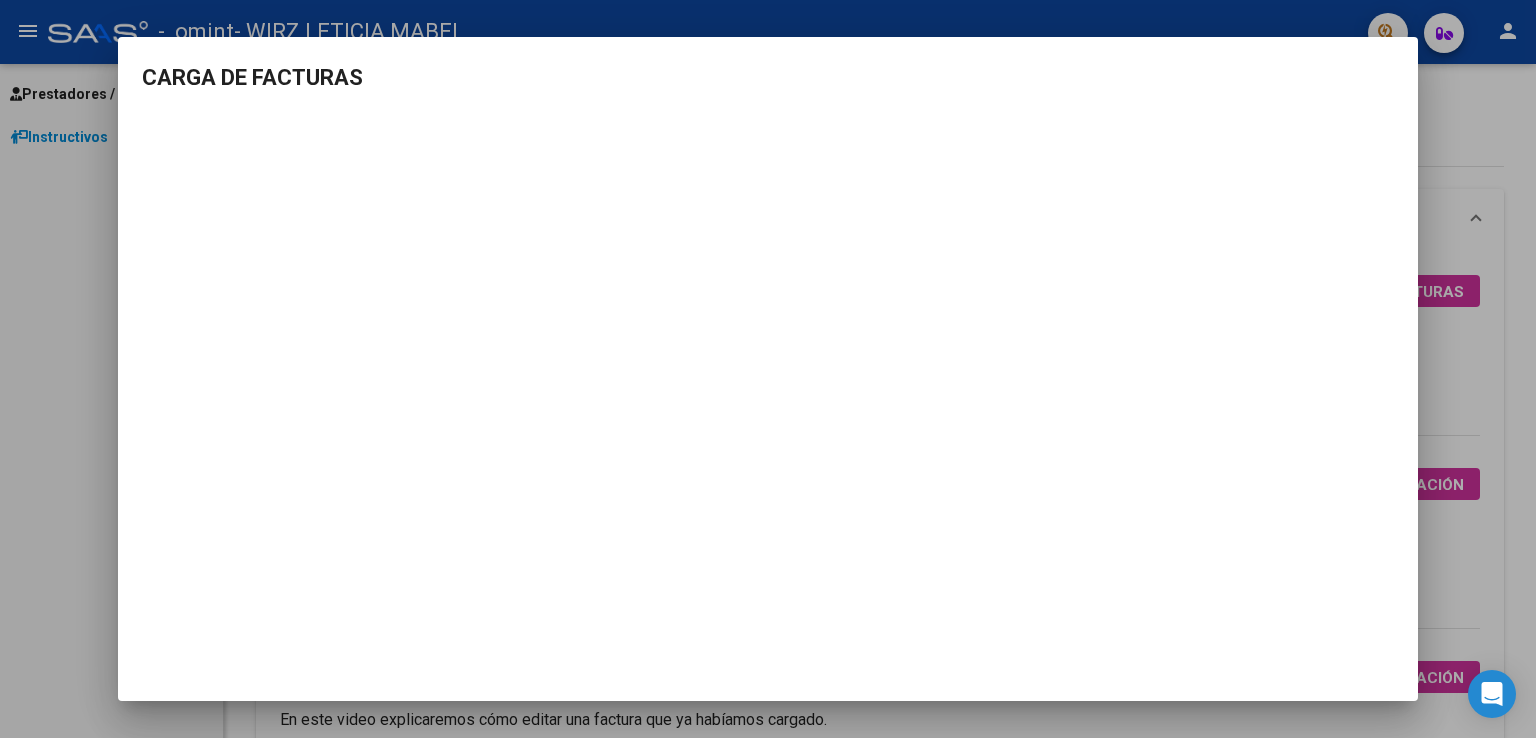 click on "CARGA DE FACTURAS" at bounding box center [768, 77] 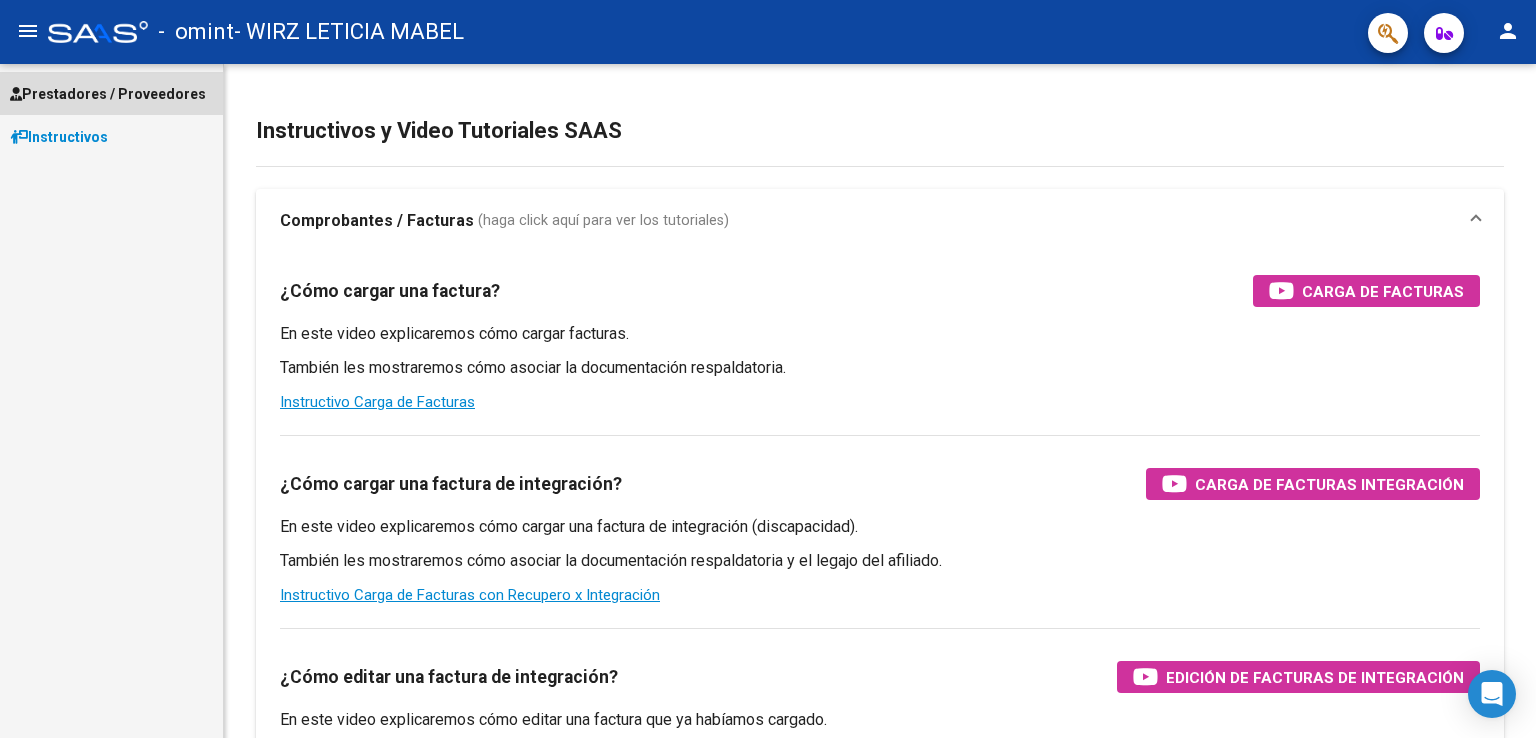 click on "Prestadores / Proveedores" at bounding box center (108, 94) 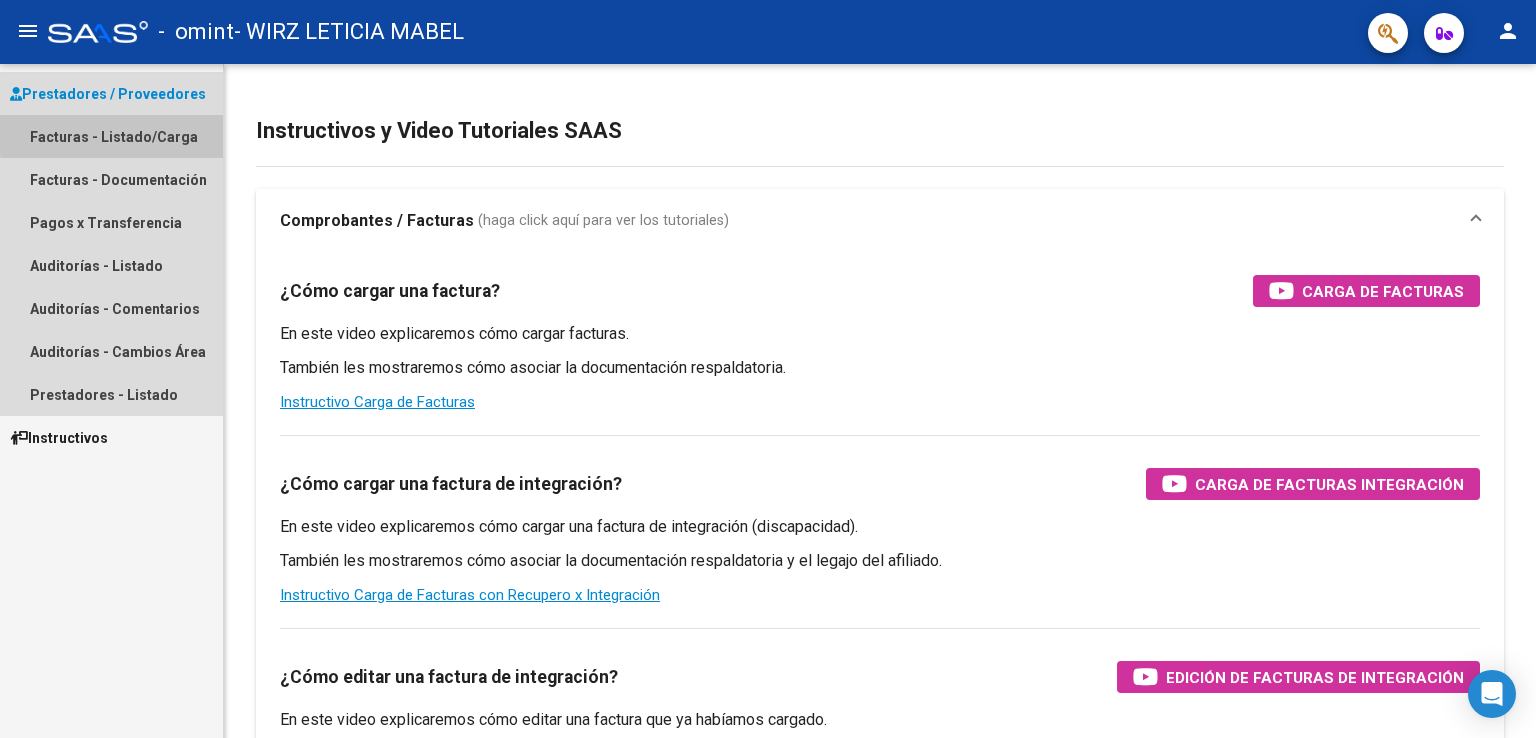 click on "Facturas - Listado/Carga" at bounding box center [111, 136] 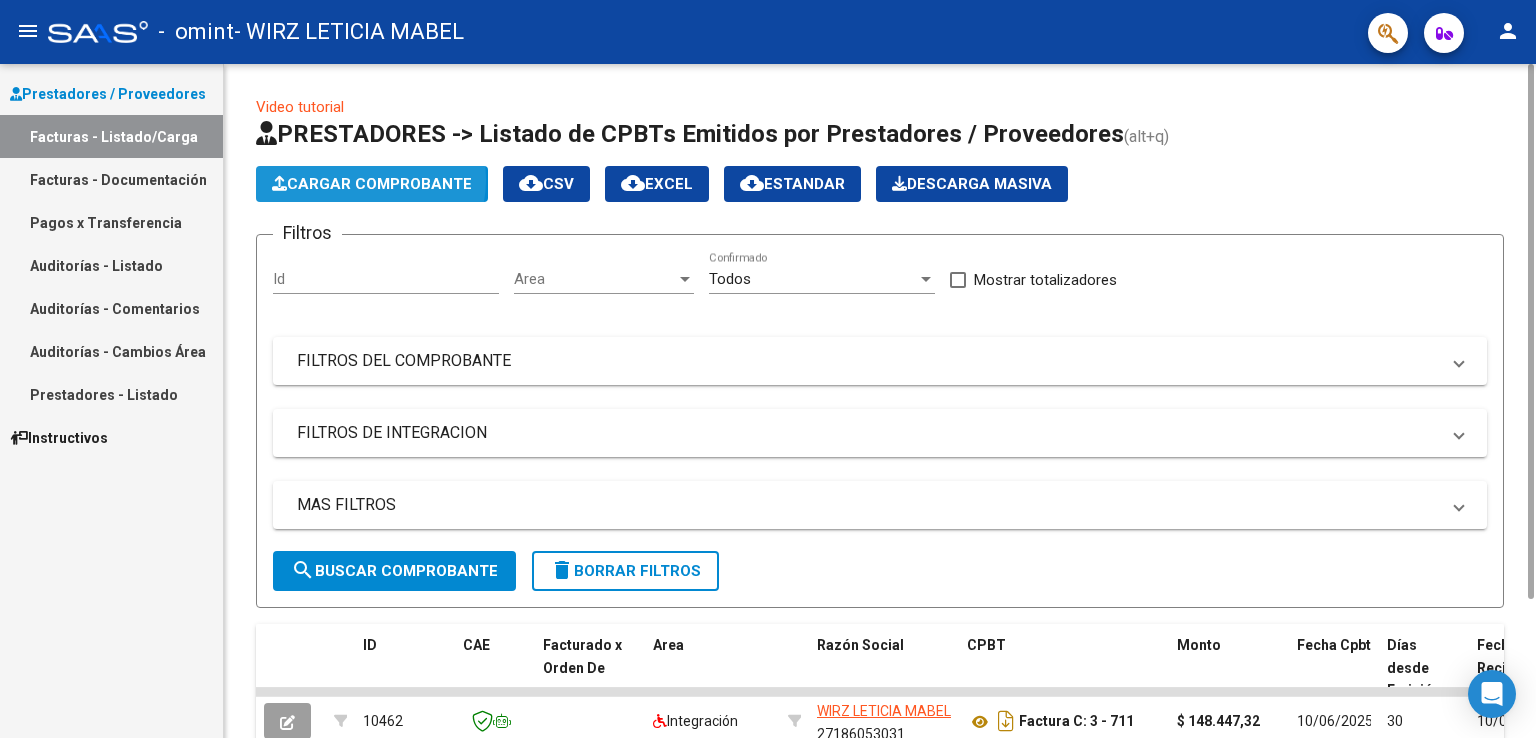 click on "Cargar Comprobante" 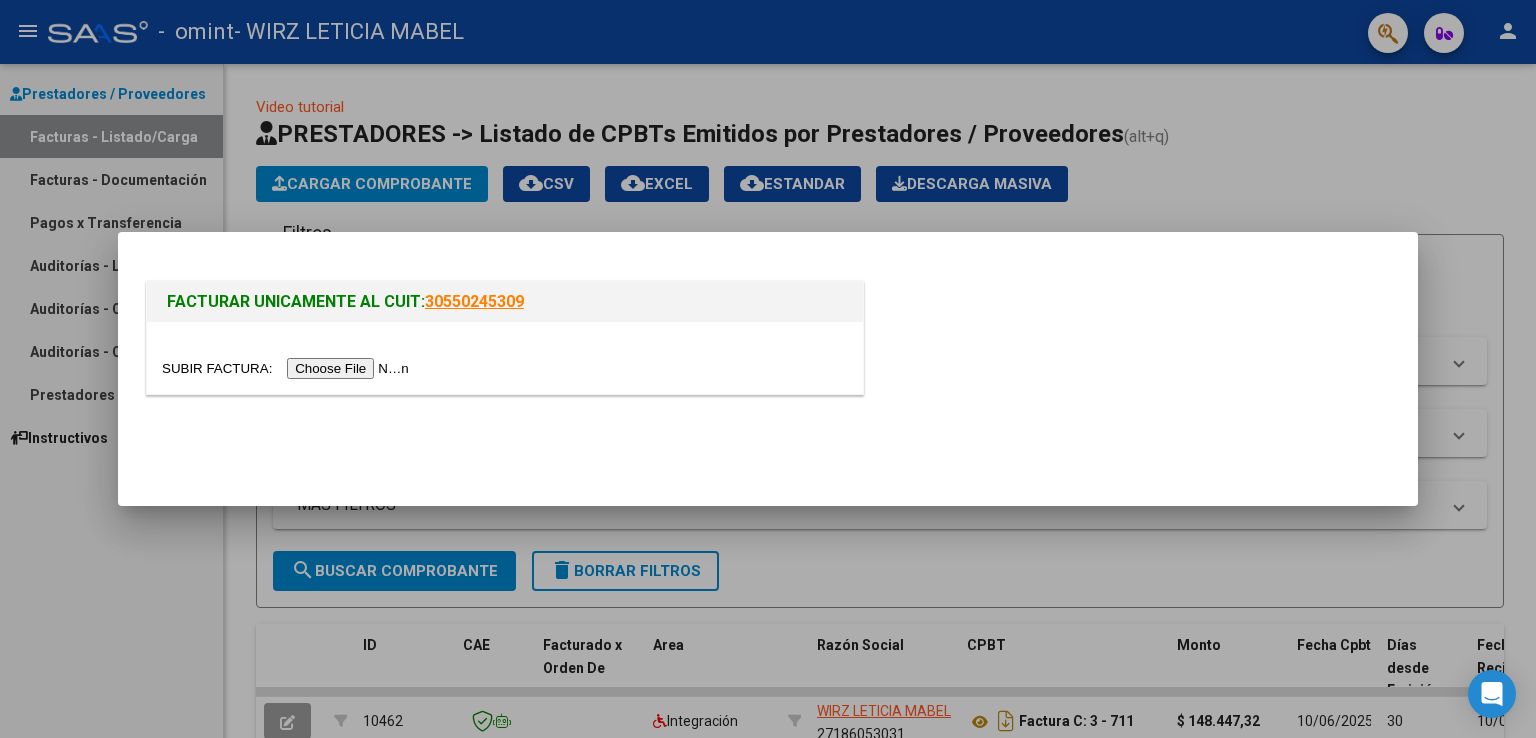 click at bounding box center [288, 368] 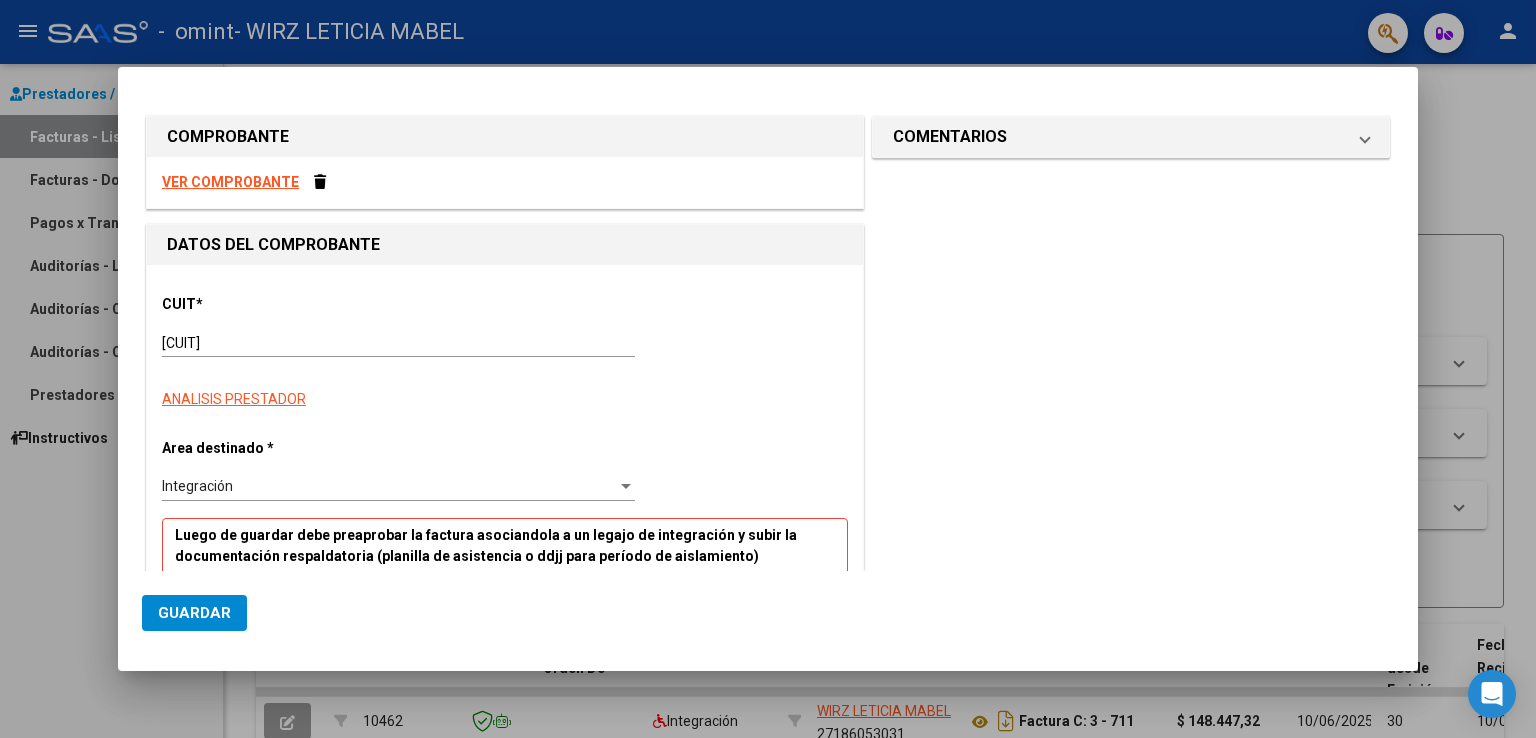 click on "Guardar" 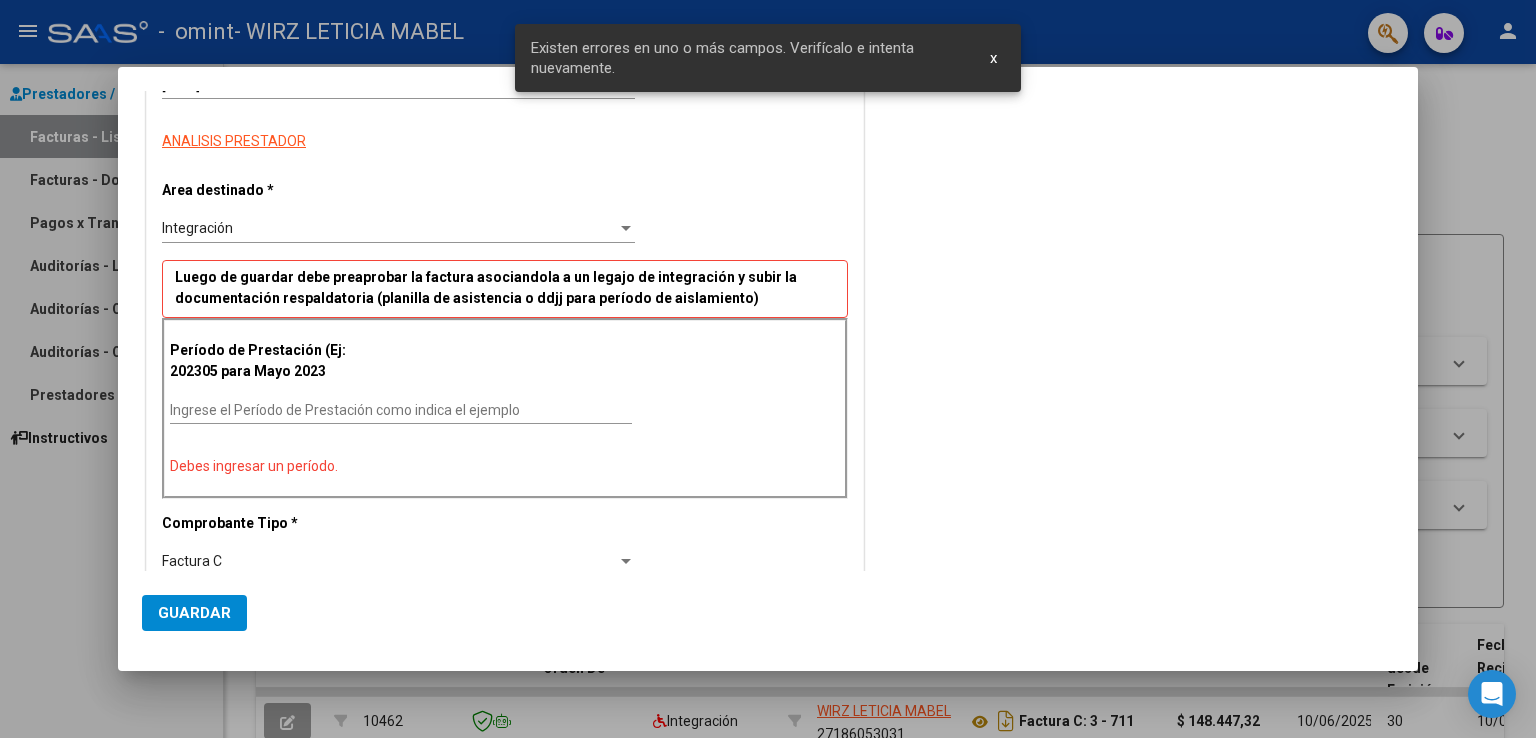 scroll, scrollTop: 316, scrollLeft: 0, axis: vertical 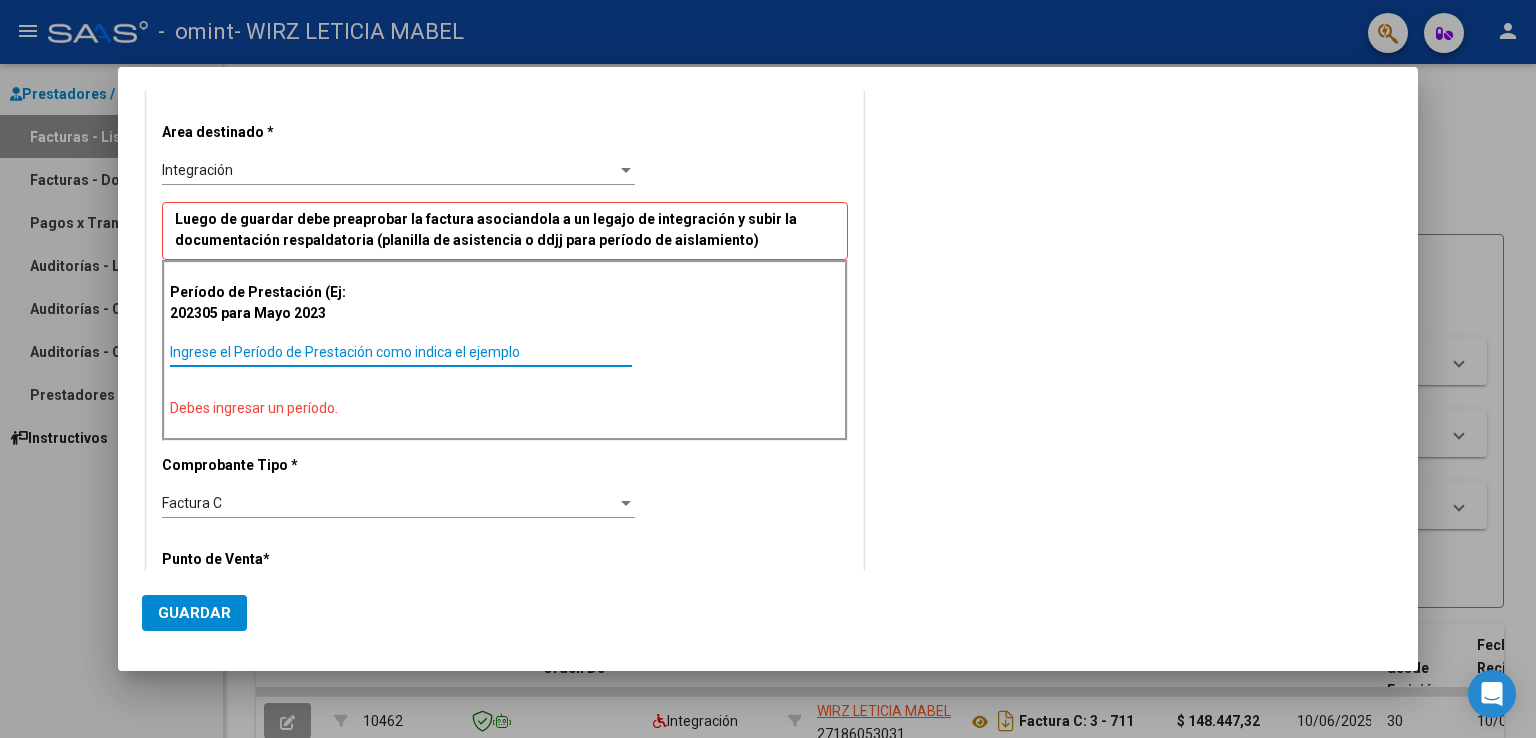 click on "Ingrese el Período de Prestación como indica el ejemplo" at bounding box center [401, 352] 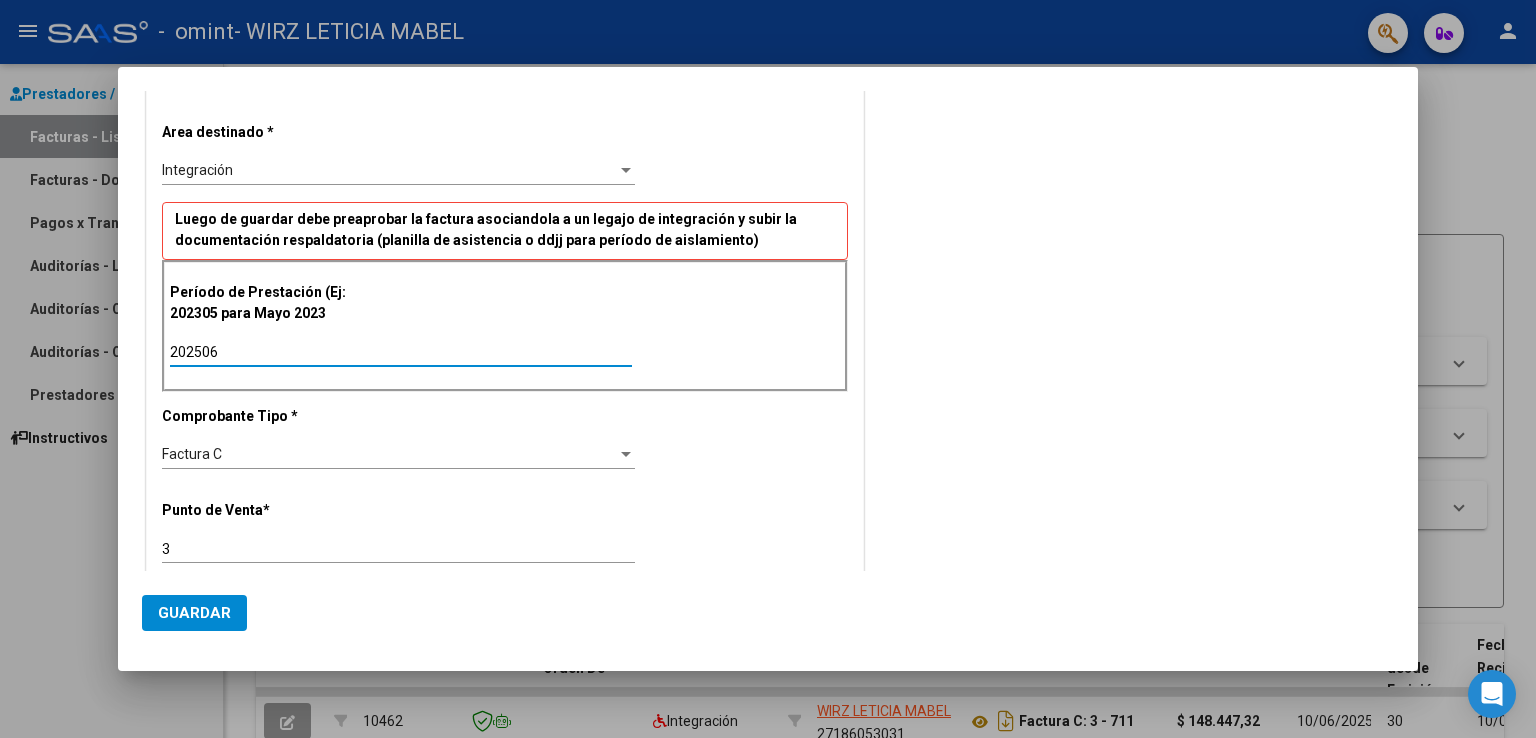 type on "202506" 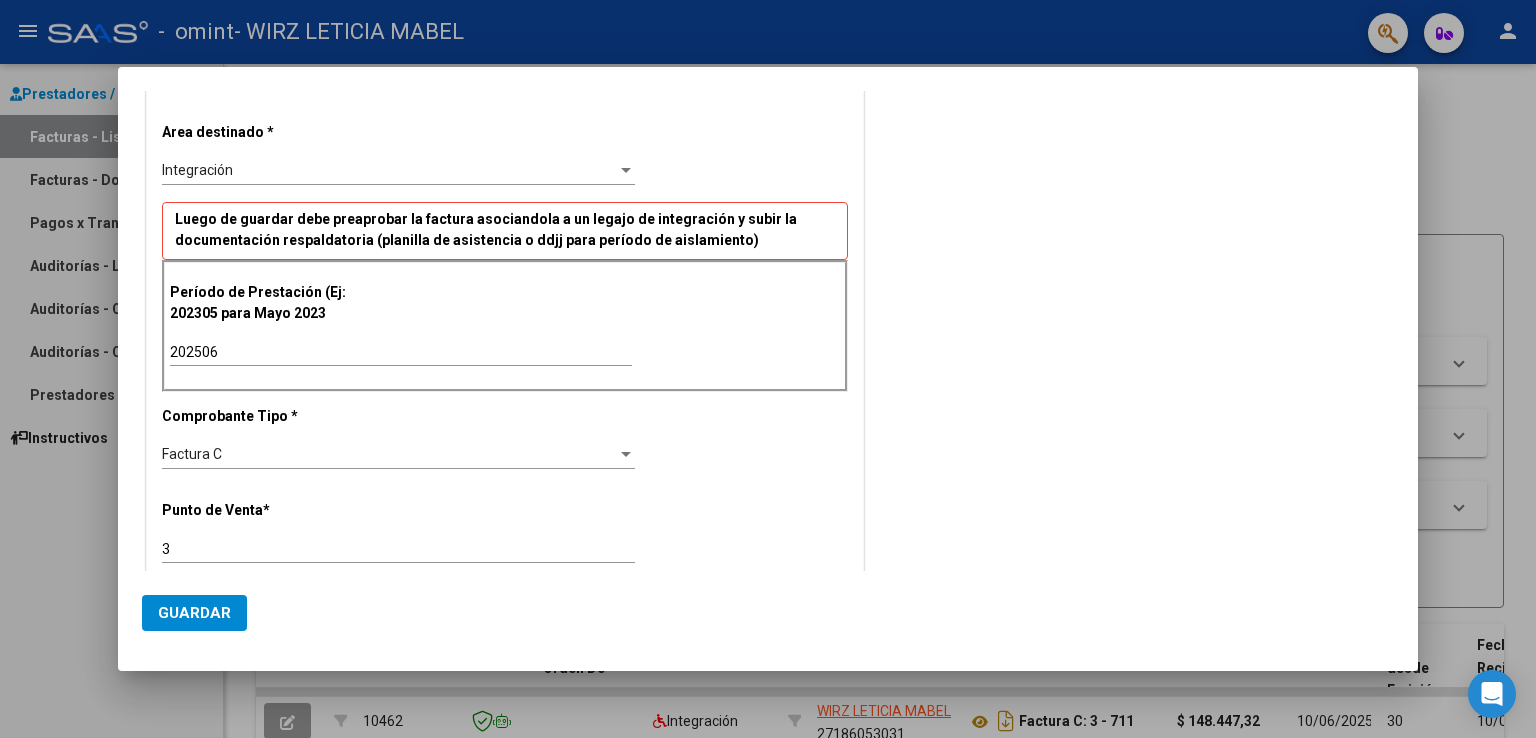 click on "3 Ingresar el Nro." 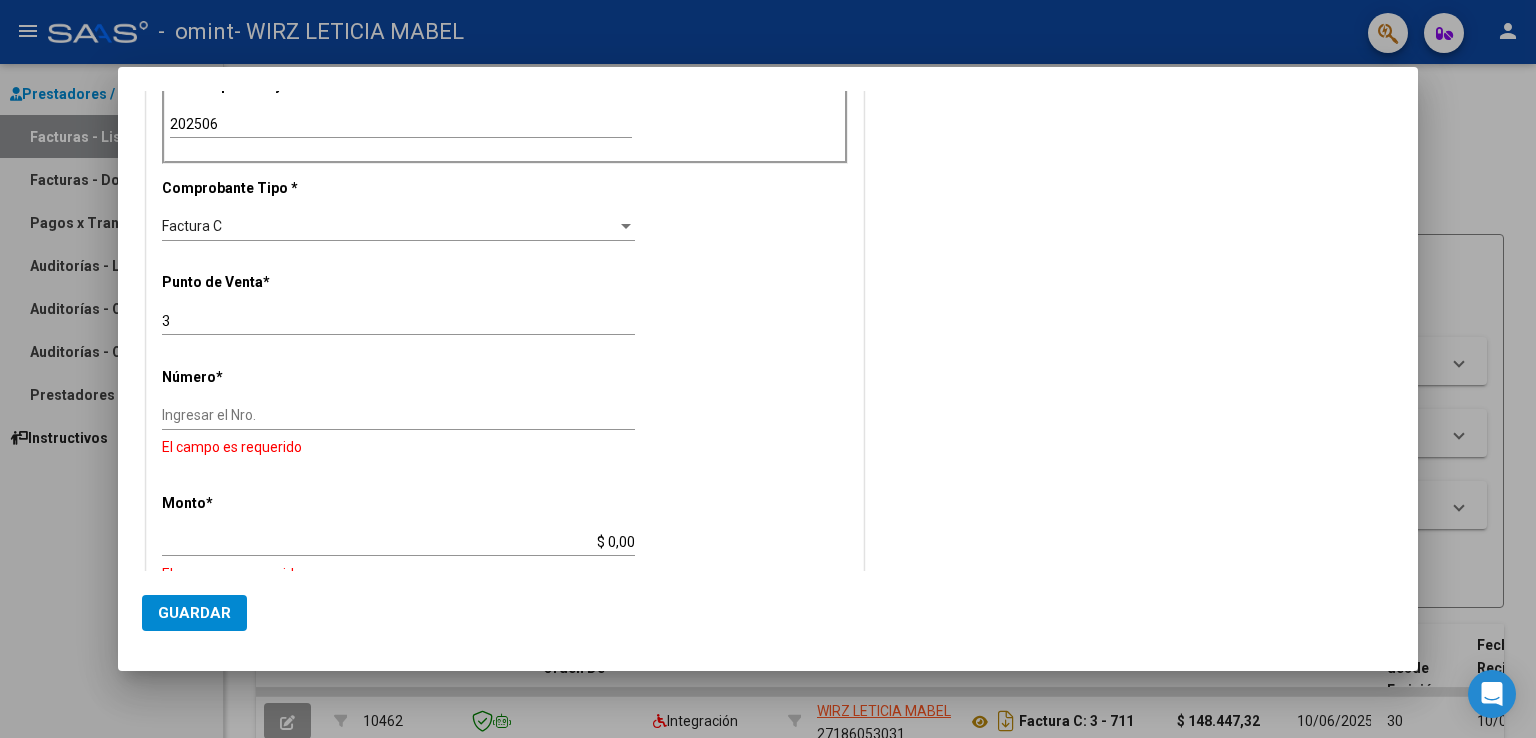 scroll, scrollTop: 556, scrollLeft: 0, axis: vertical 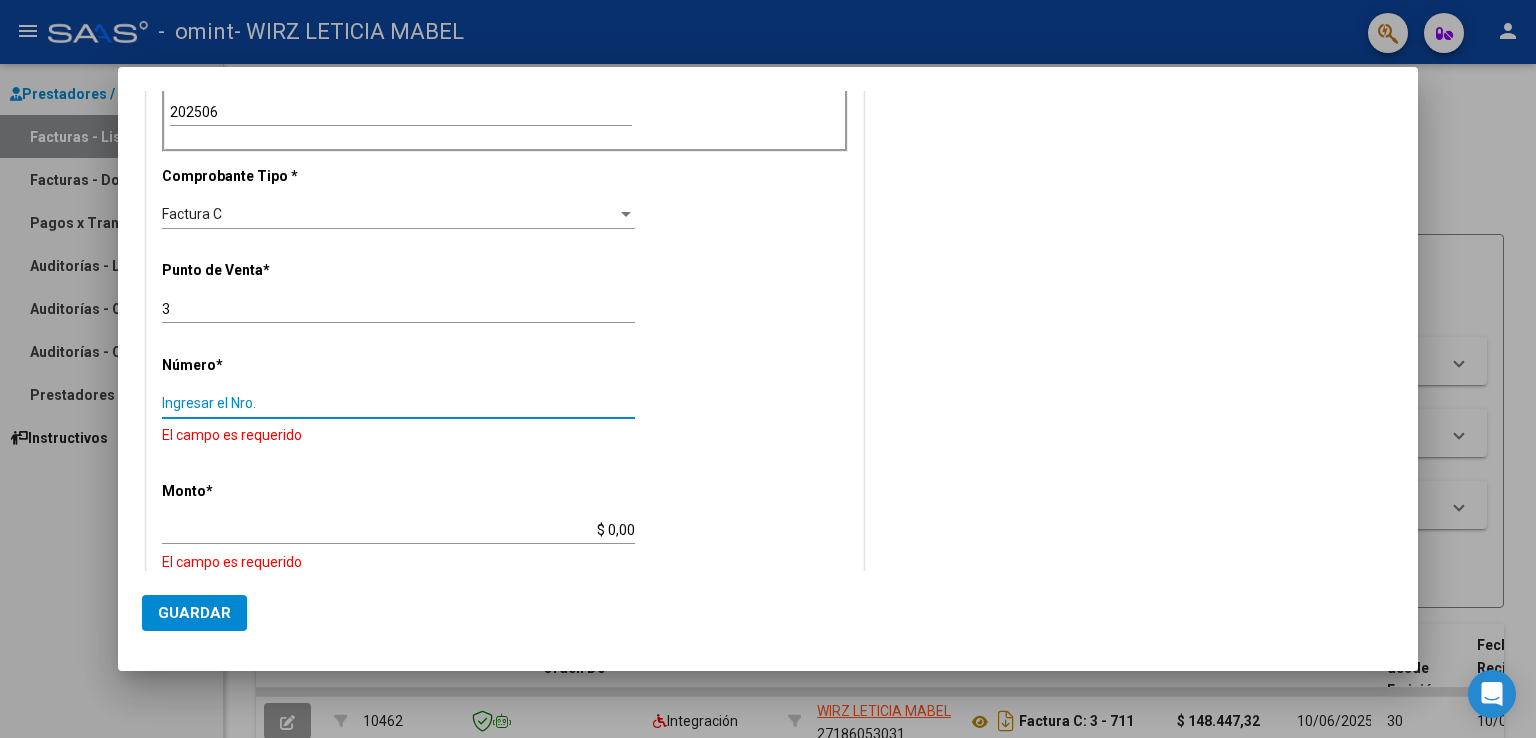 click on "Ingresar el Nro." at bounding box center [398, 403] 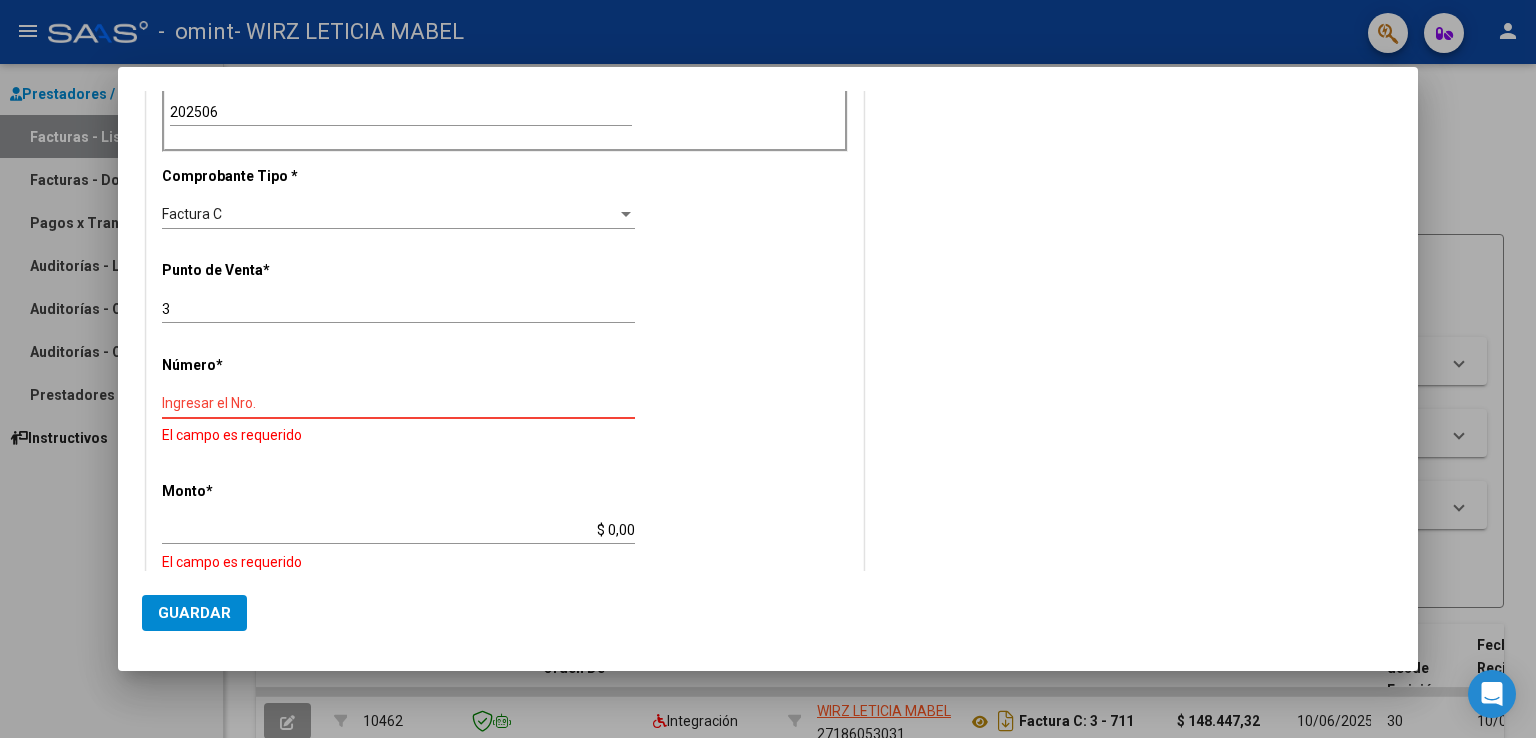 click on "Ingresar el Nro." at bounding box center [398, 403] 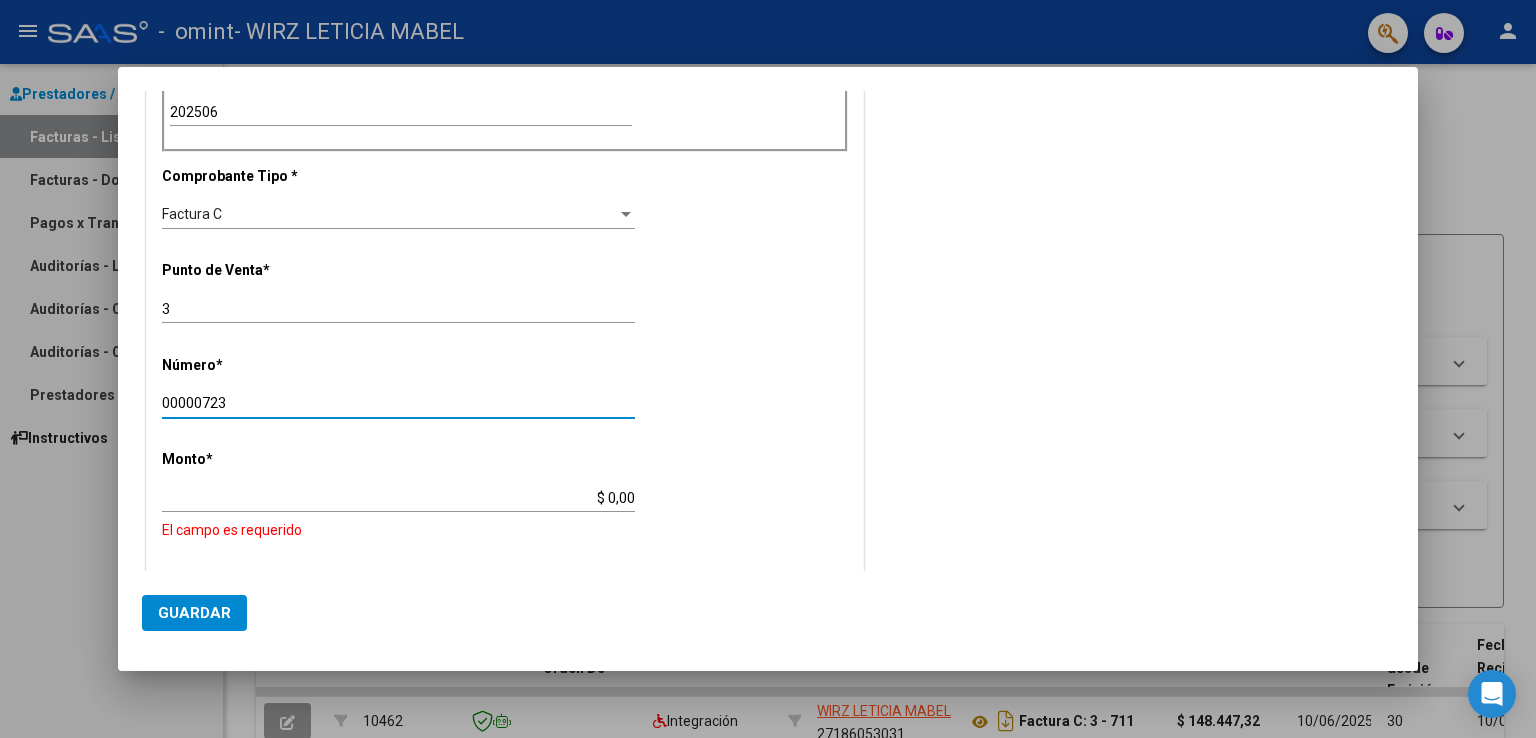type on "00000723" 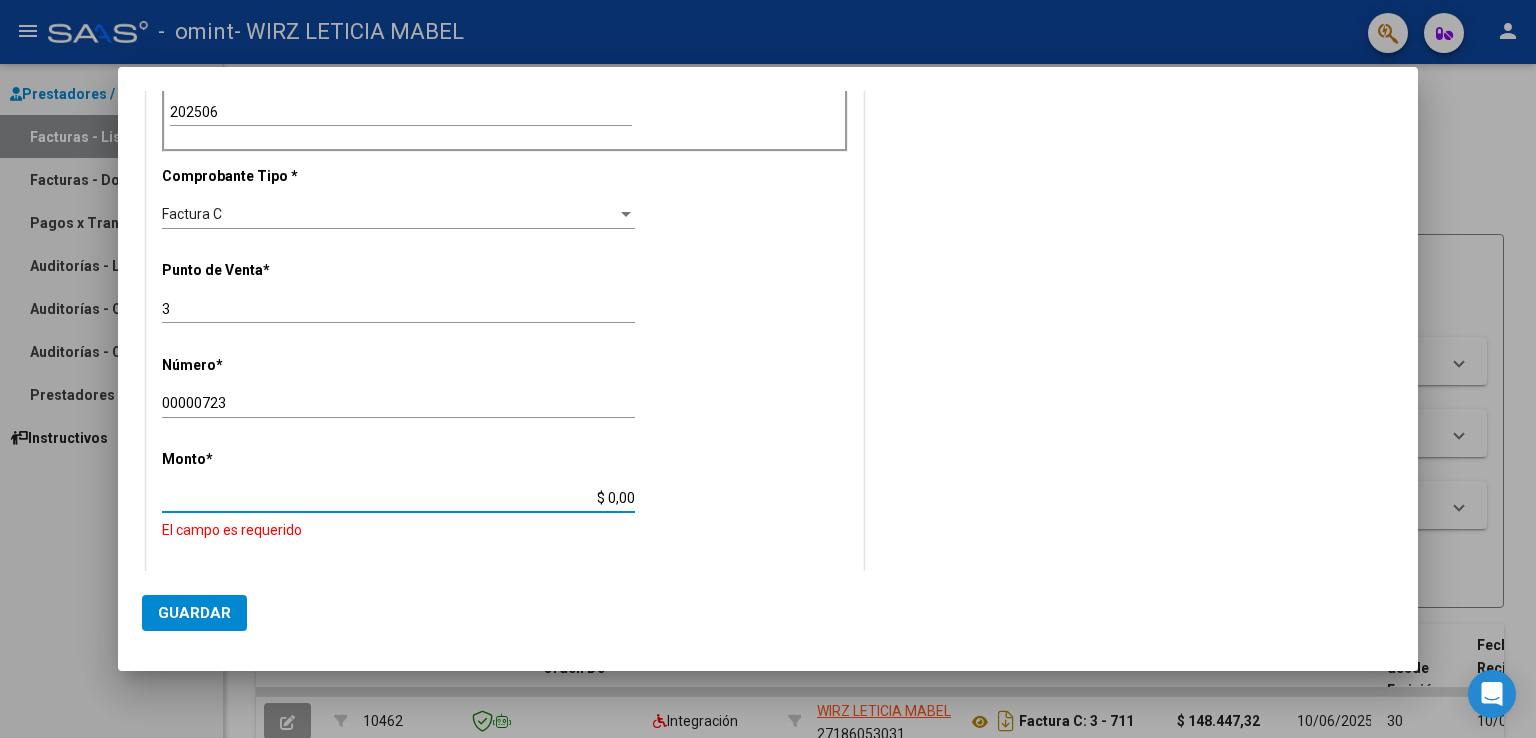 click on "$ 0,00" at bounding box center (398, 498) 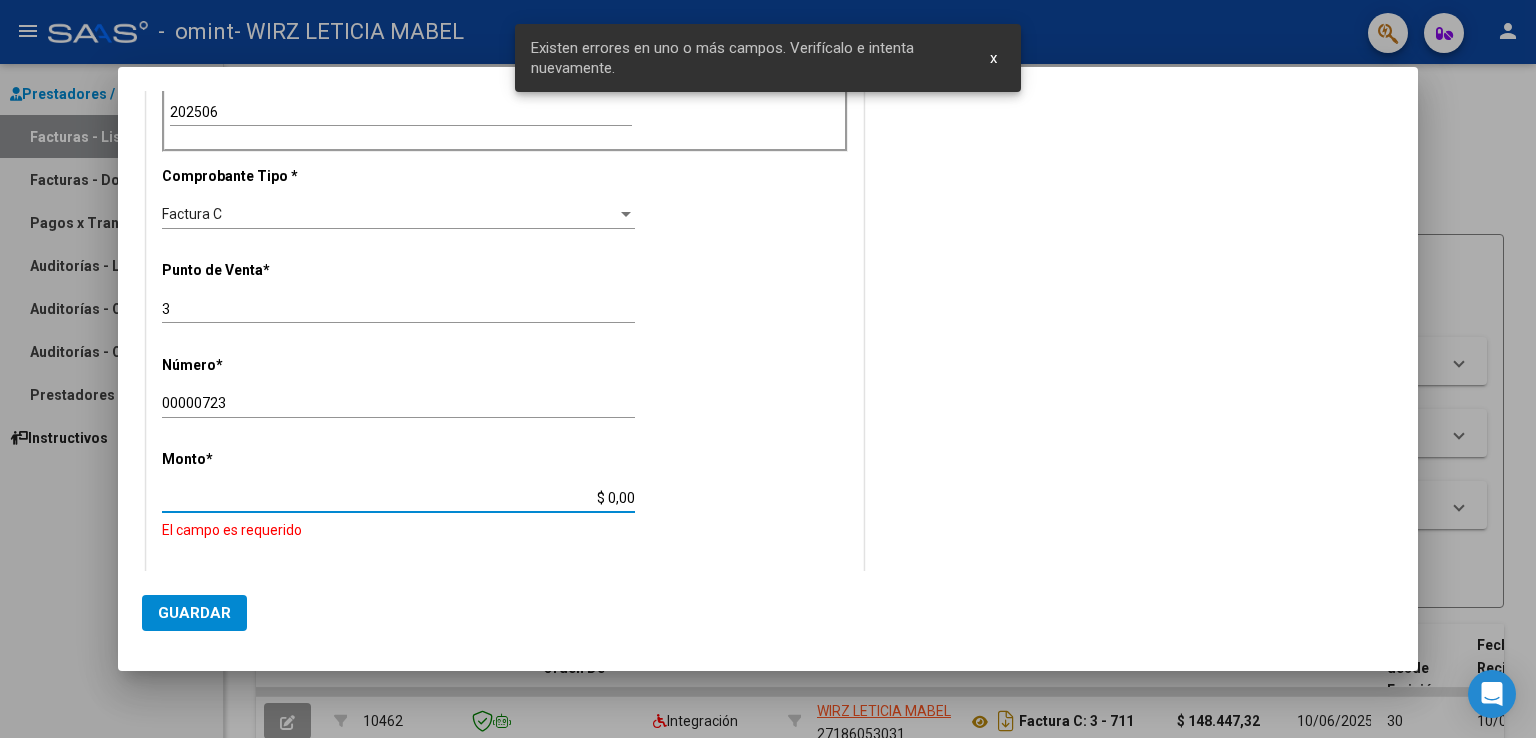scroll, scrollTop: 717, scrollLeft: 0, axis: vertical 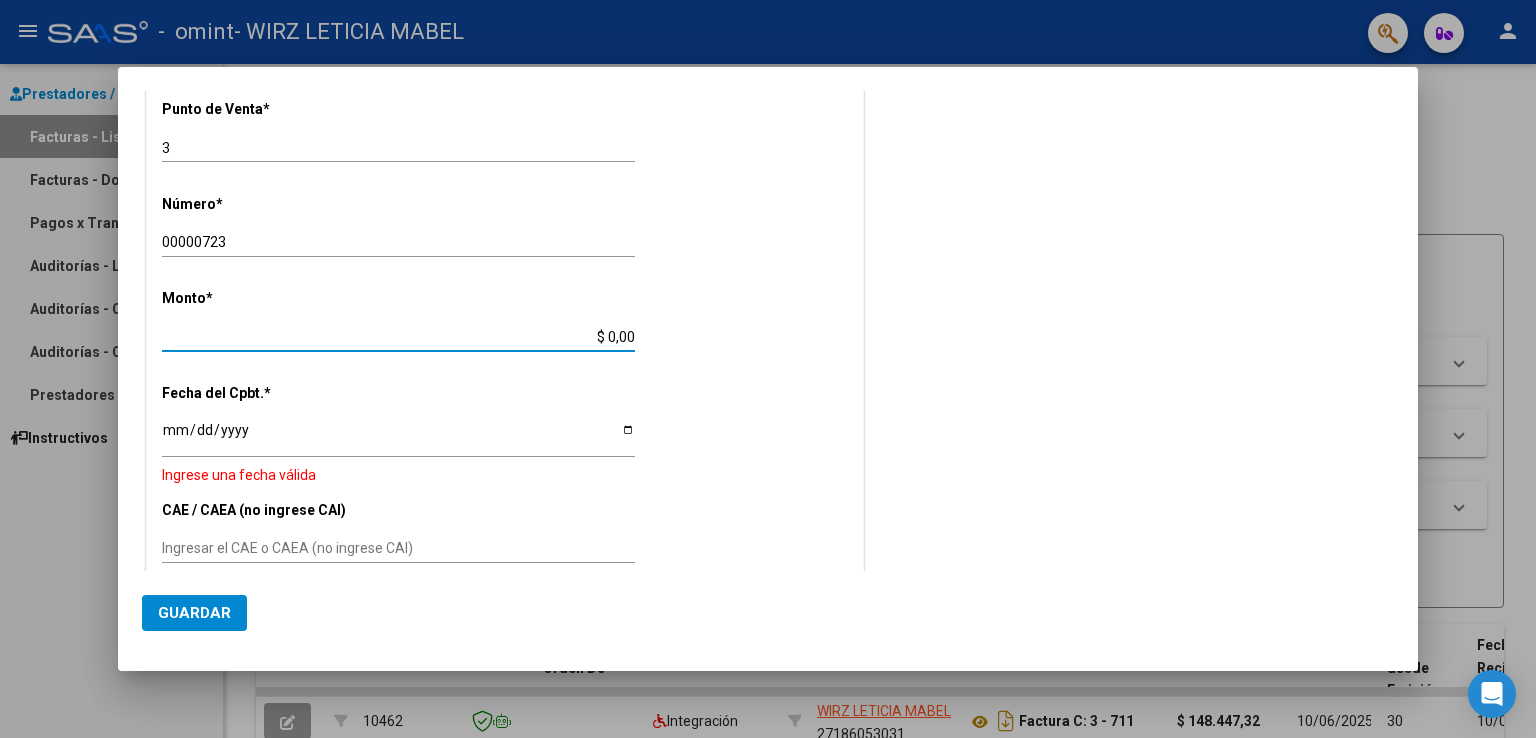 click on "$ 0,00" at bounding box center (398, 337) 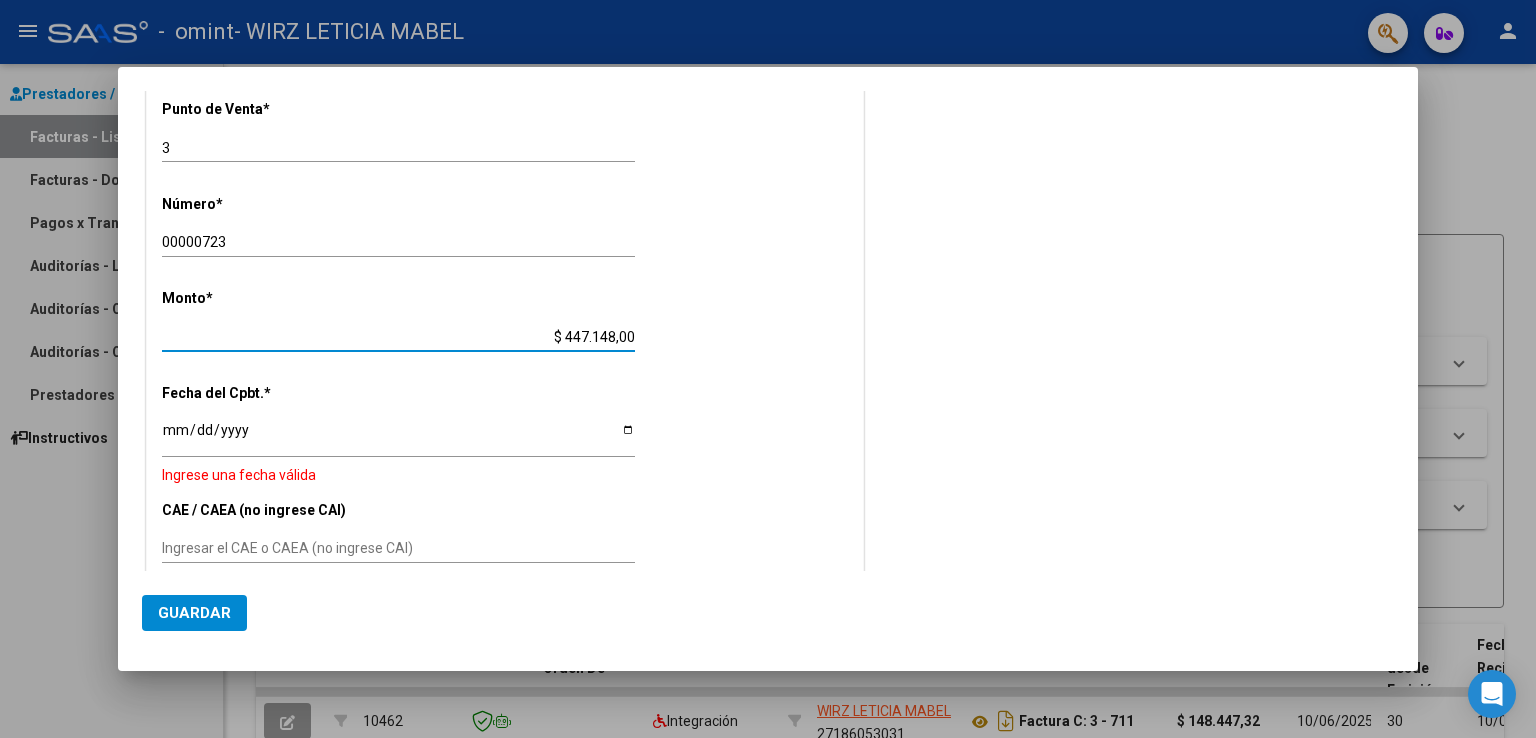 drag, startPoint x: 558, startPoint y: 329, endPoint x: 612, endPoint y: 339, distance: 54.91812 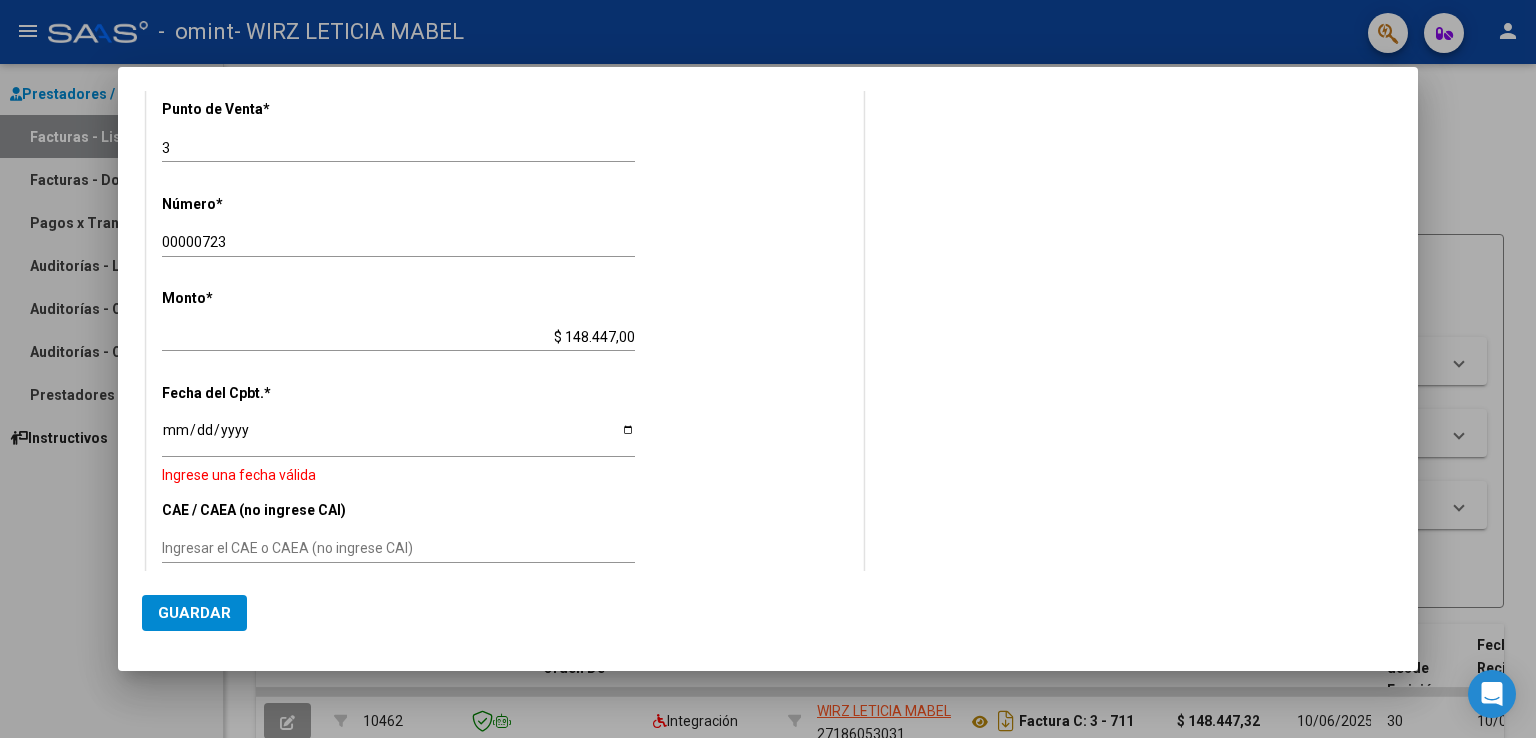 click on "Monto  *   $ 148.447,00 Ingresar el monto" 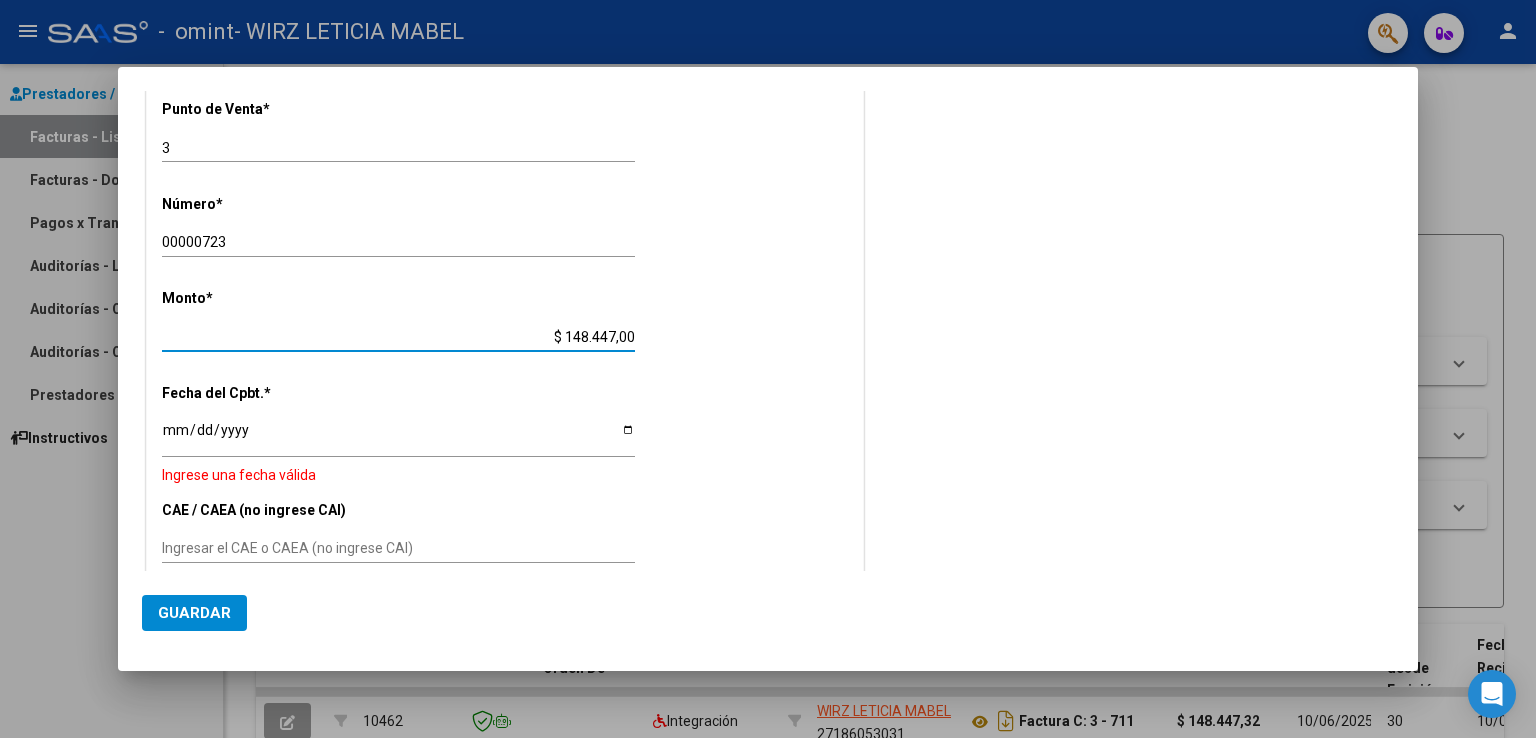 click on "$ 148.447,00" at bounding box center [398, 337] 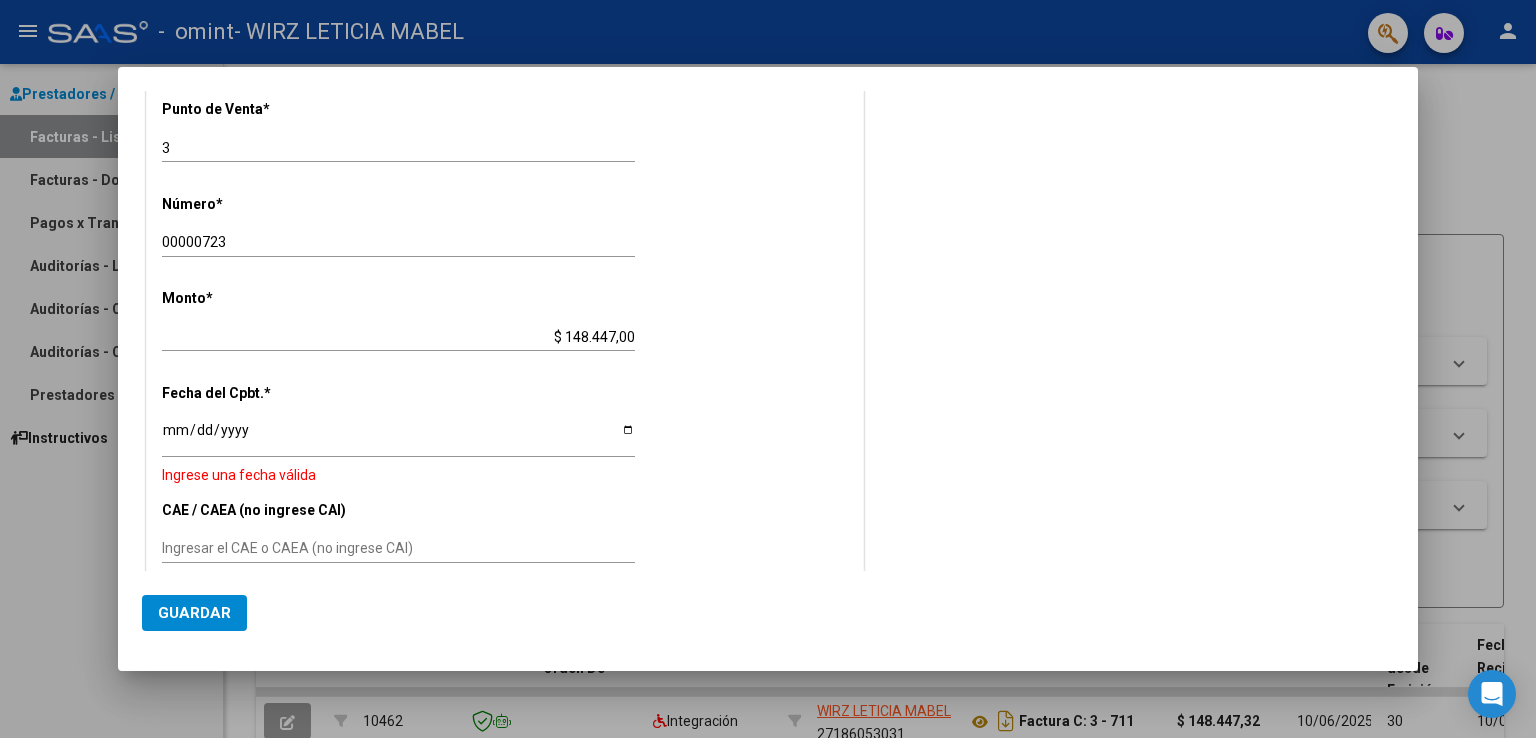 click on "Monto  *   $ 148.447,00 Ingresar el monto" 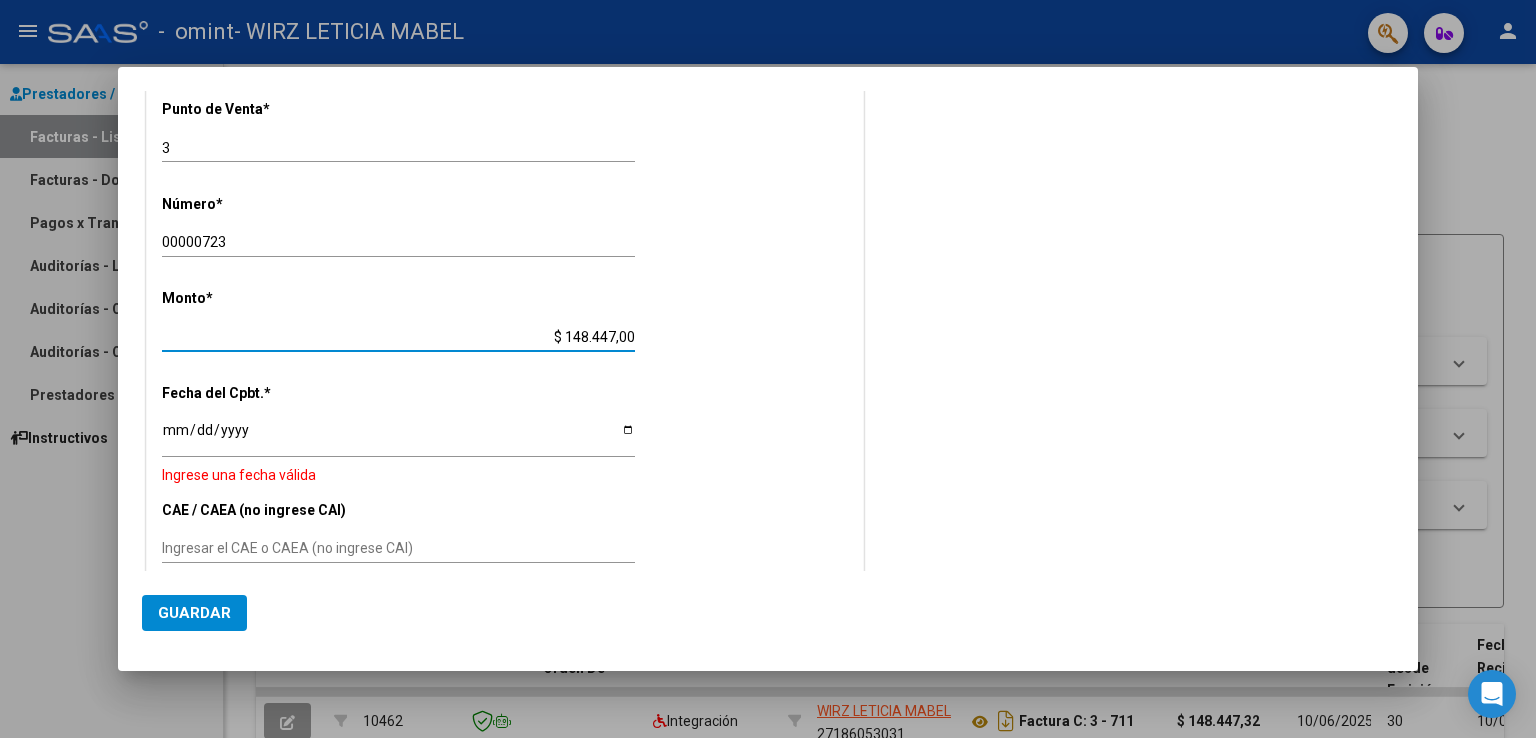 drag, startPoint x: 618, startPoint y: 329, endPoint x: 630, endPoint y: 333, distance: 12.649111 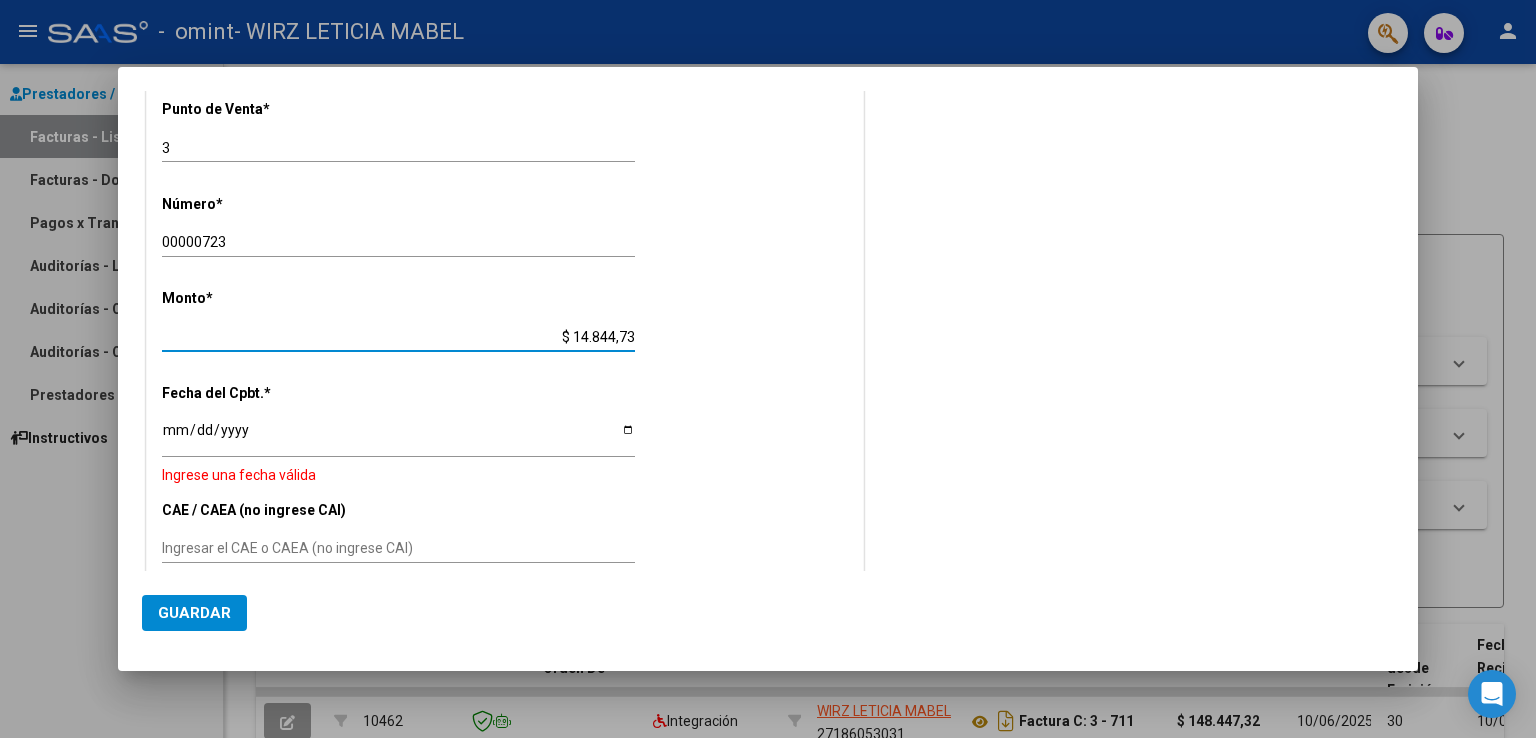 type on "$ 148.447,32" 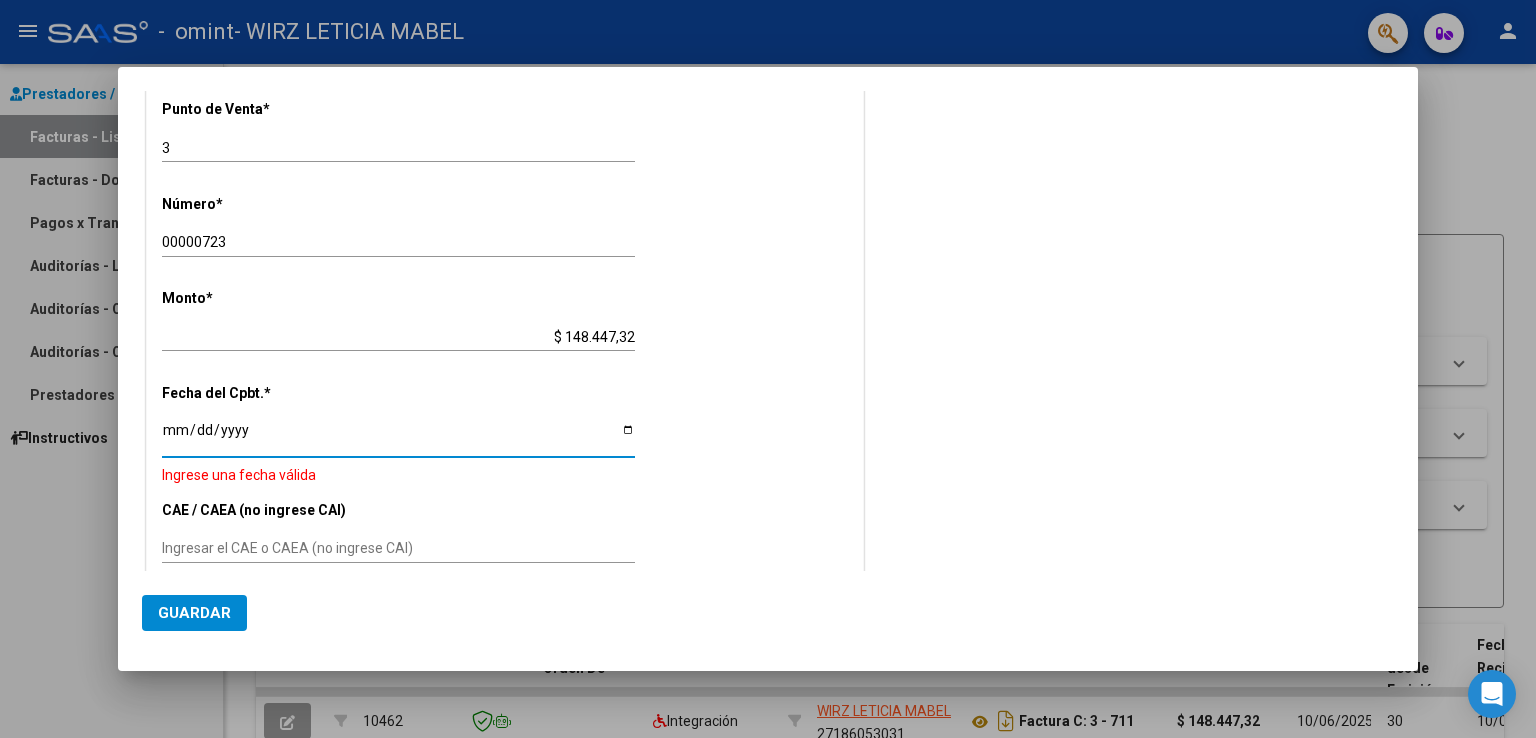 click on "Ingresar la fecha" at bounding box center (398, 437) 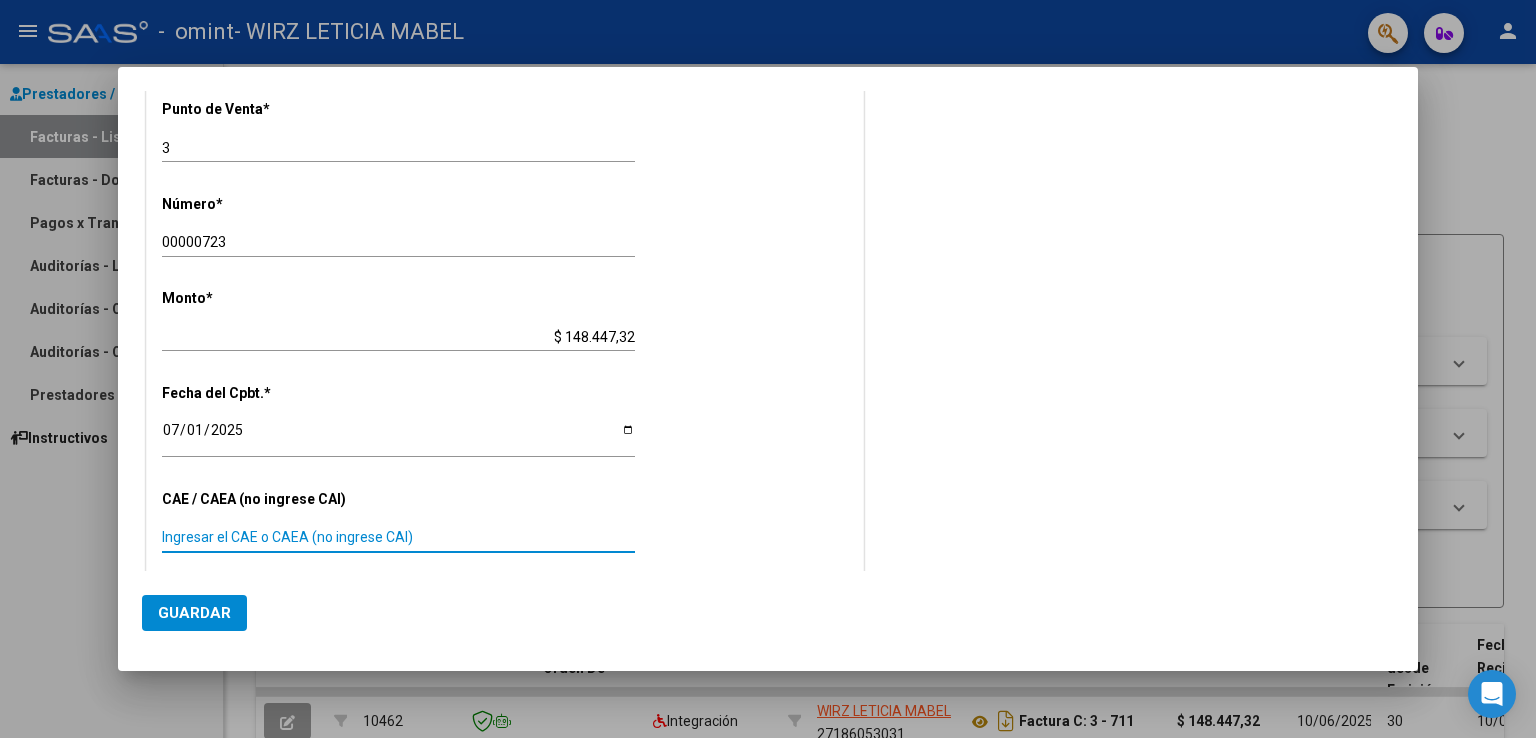 click on "Ingresar el CAE o CAEA (no ingrese CAI)" at bounding box center (398, 537) 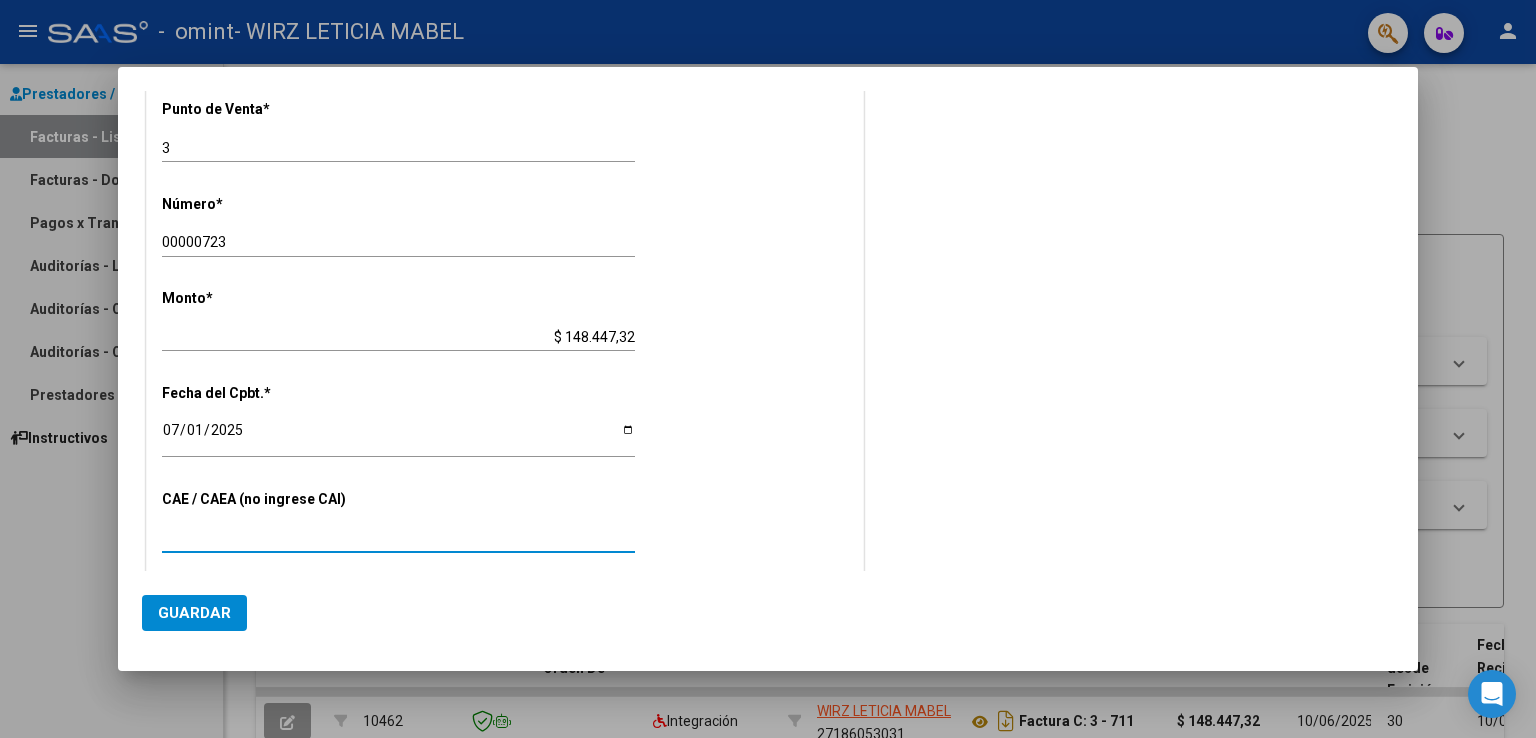 type on "[CAE]" 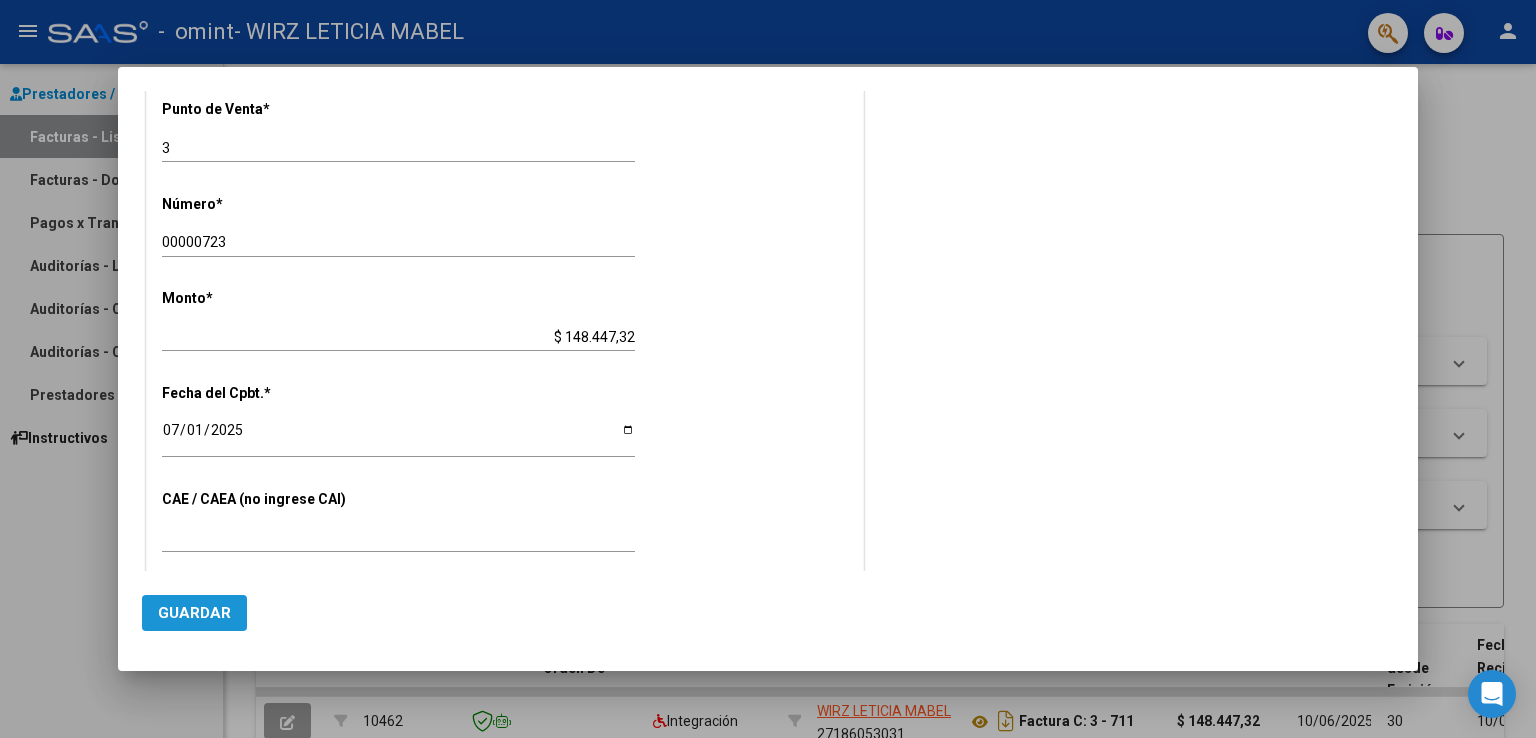 click on "Guardar" 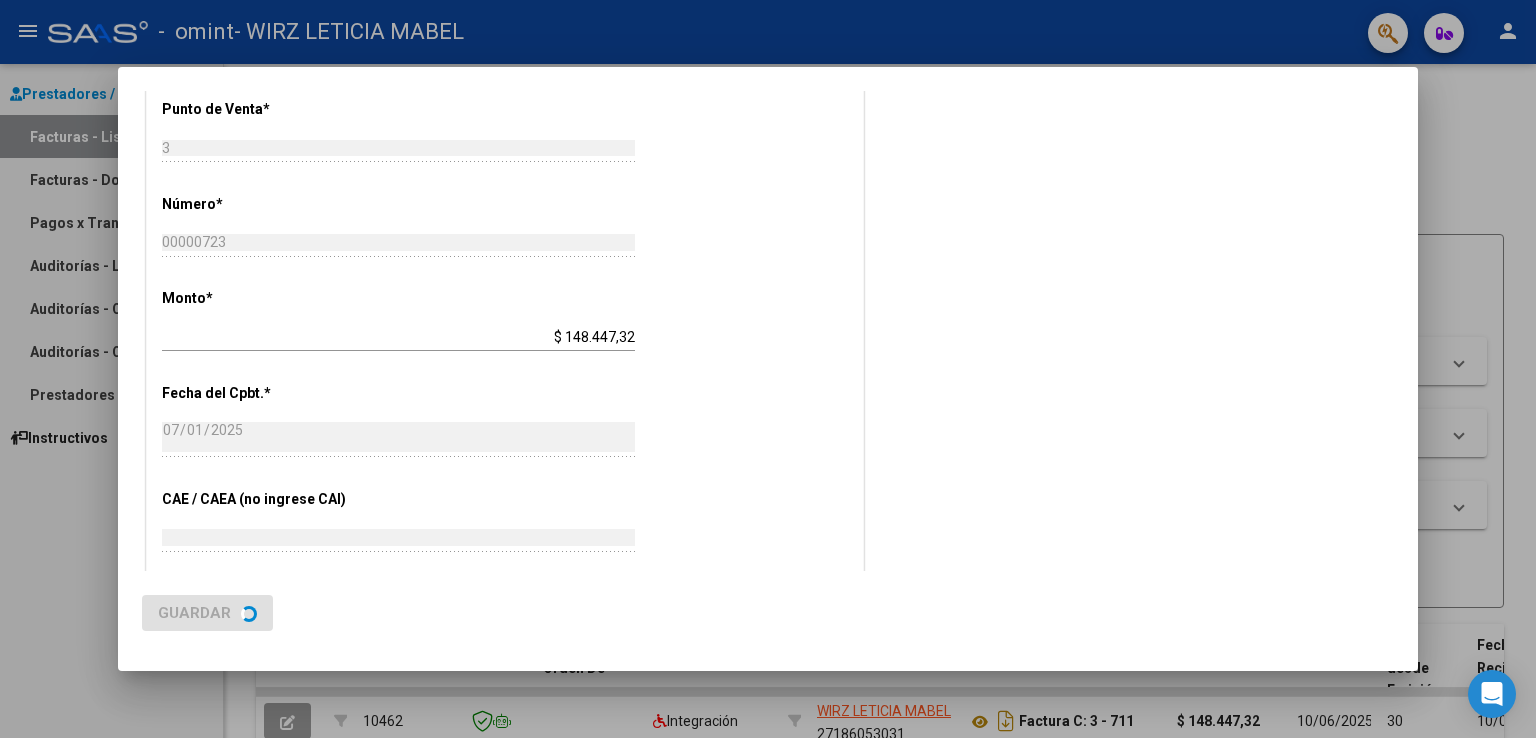 scroll, scrollTop: 0, scrollLeft: 0, axis: both 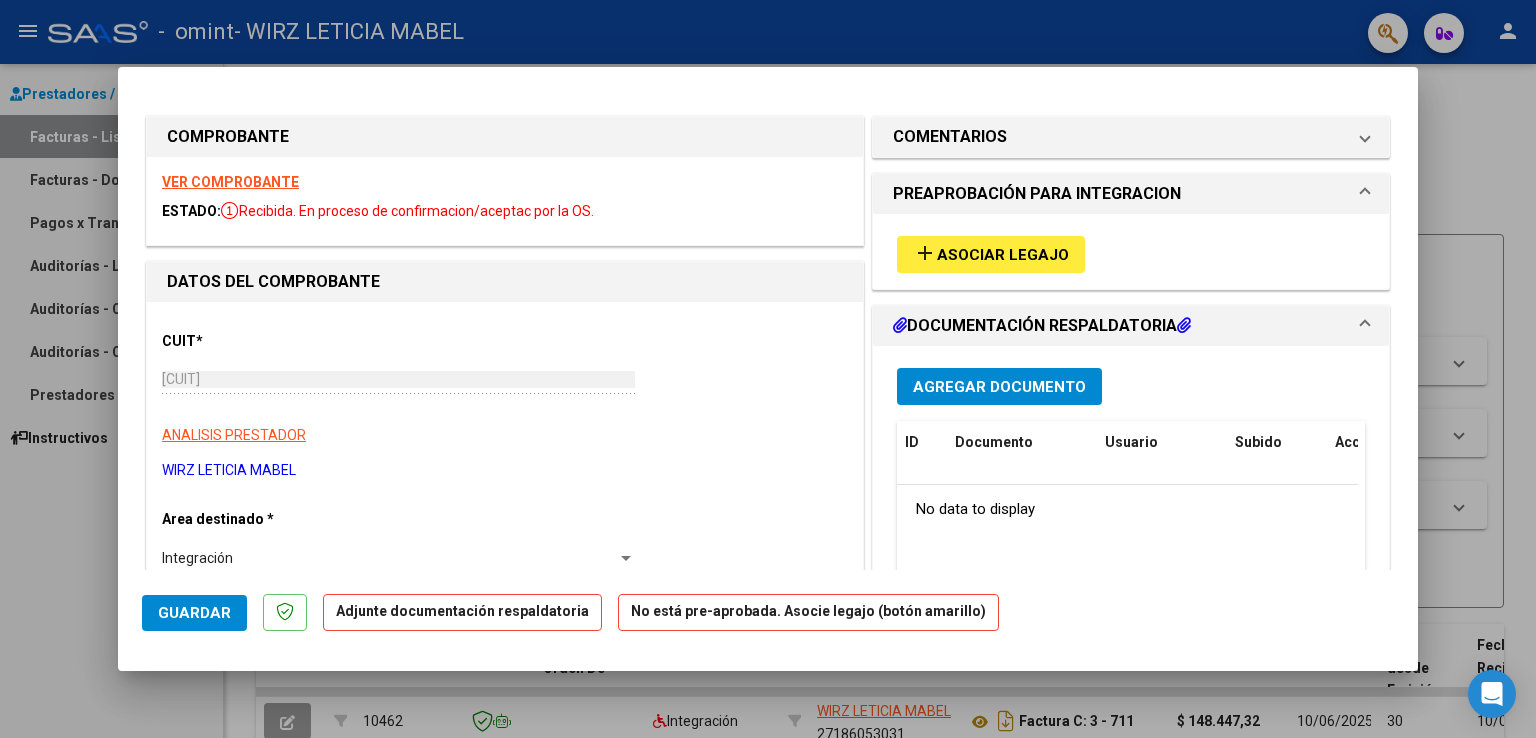 click on "Asociar Legajo" at bounding box center [1003, 255] 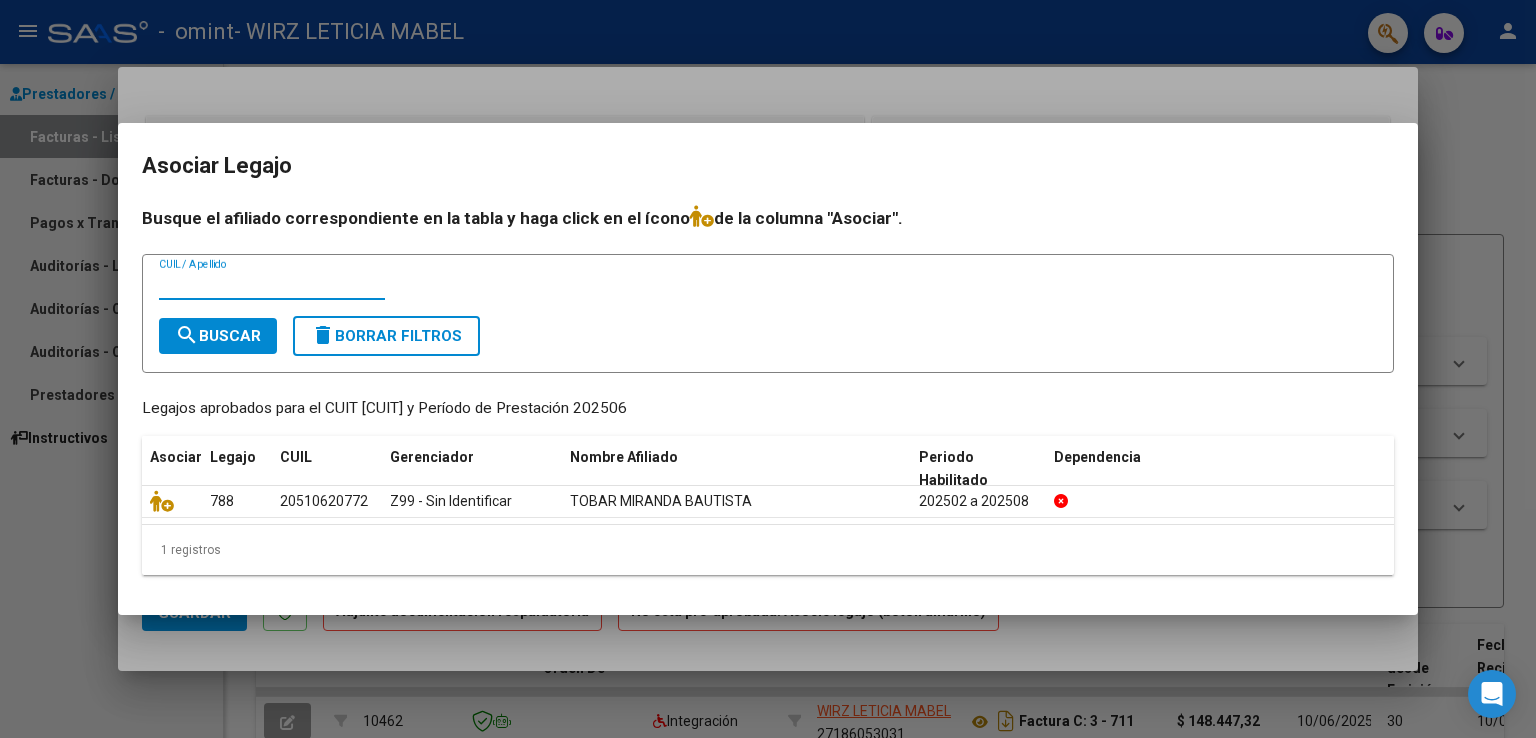 click on "CUIL / Apellido" at bounding box center (272, 284) 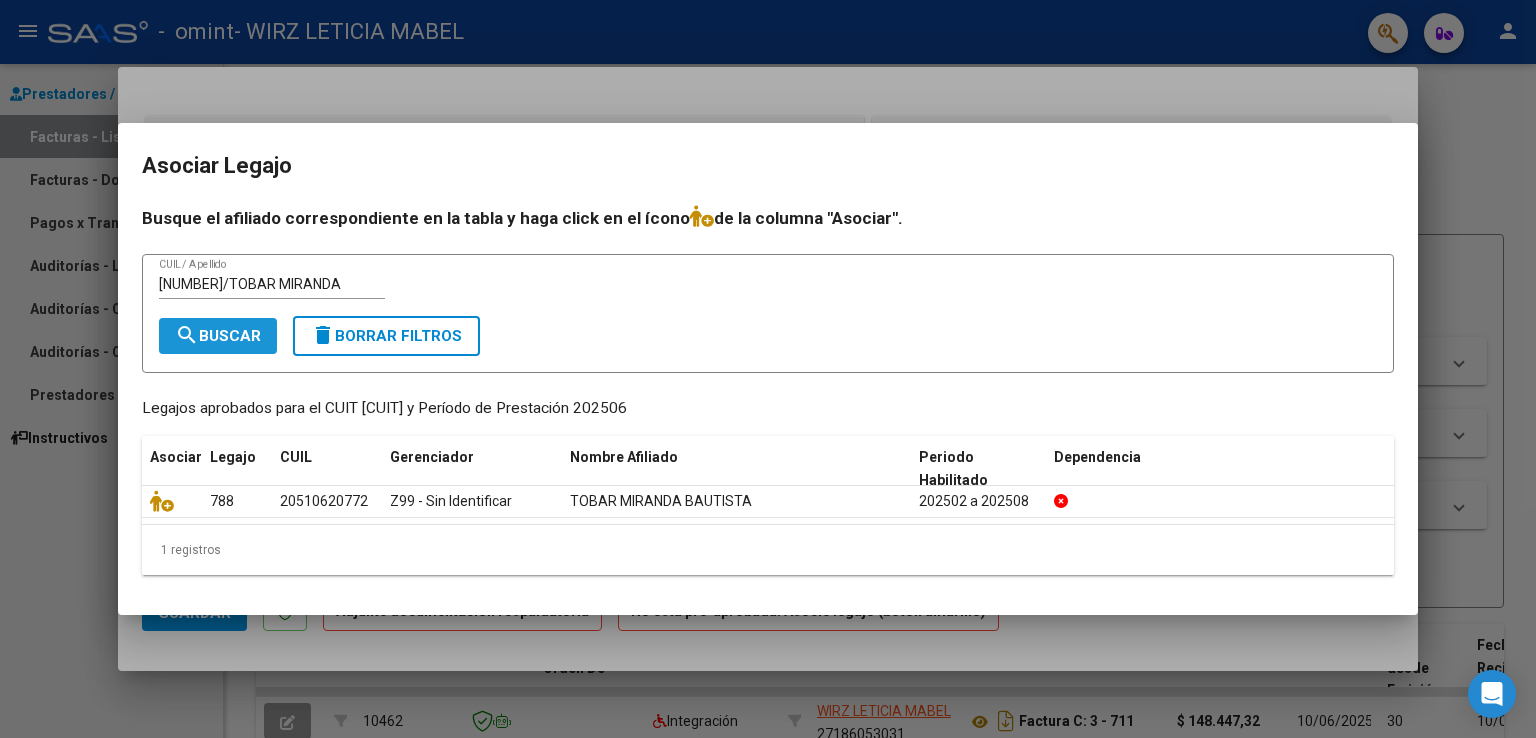 click on "search  Buscar" at bounding box center (218, 336) 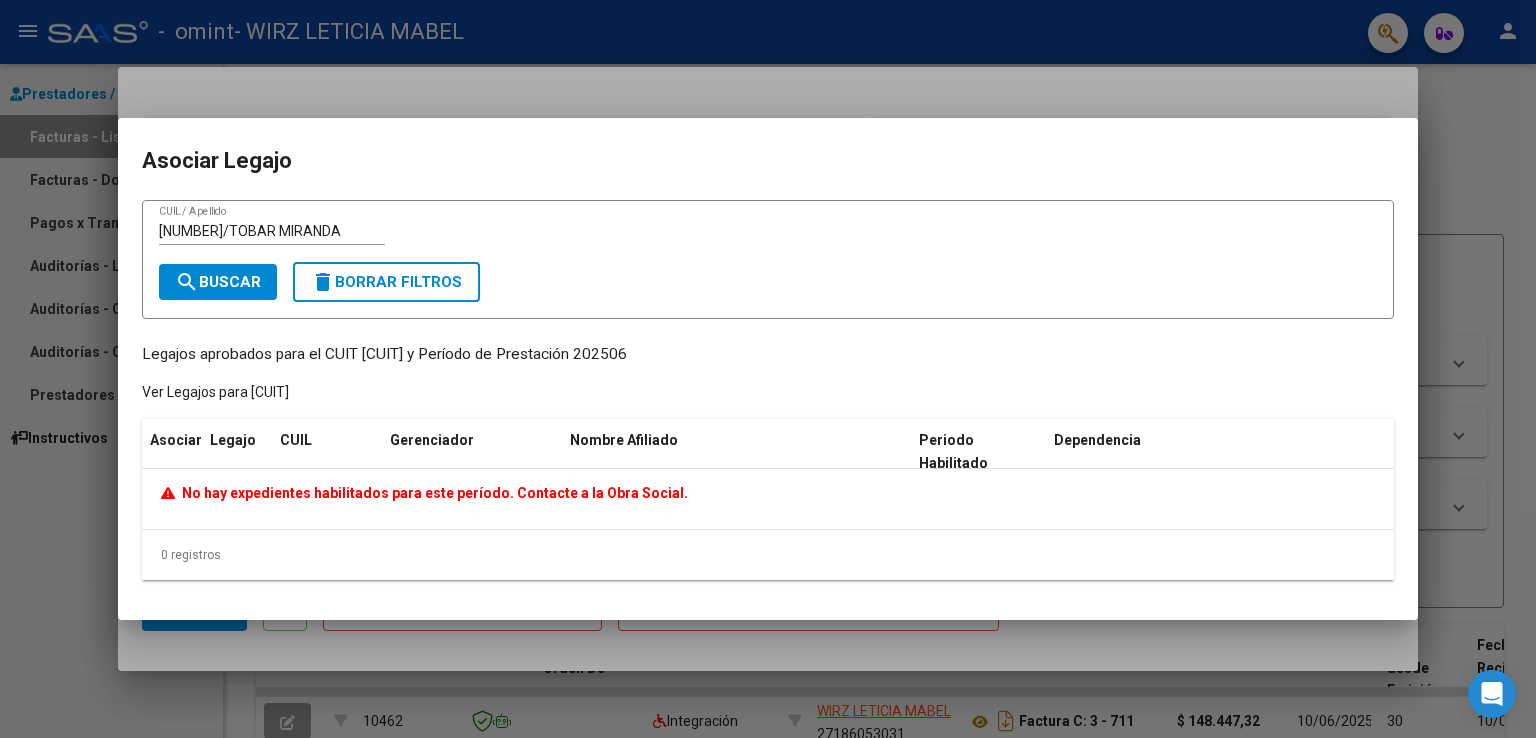 click on "[NUMBER]/TOBAR MIRANDA" at bounding box center (272, 231) 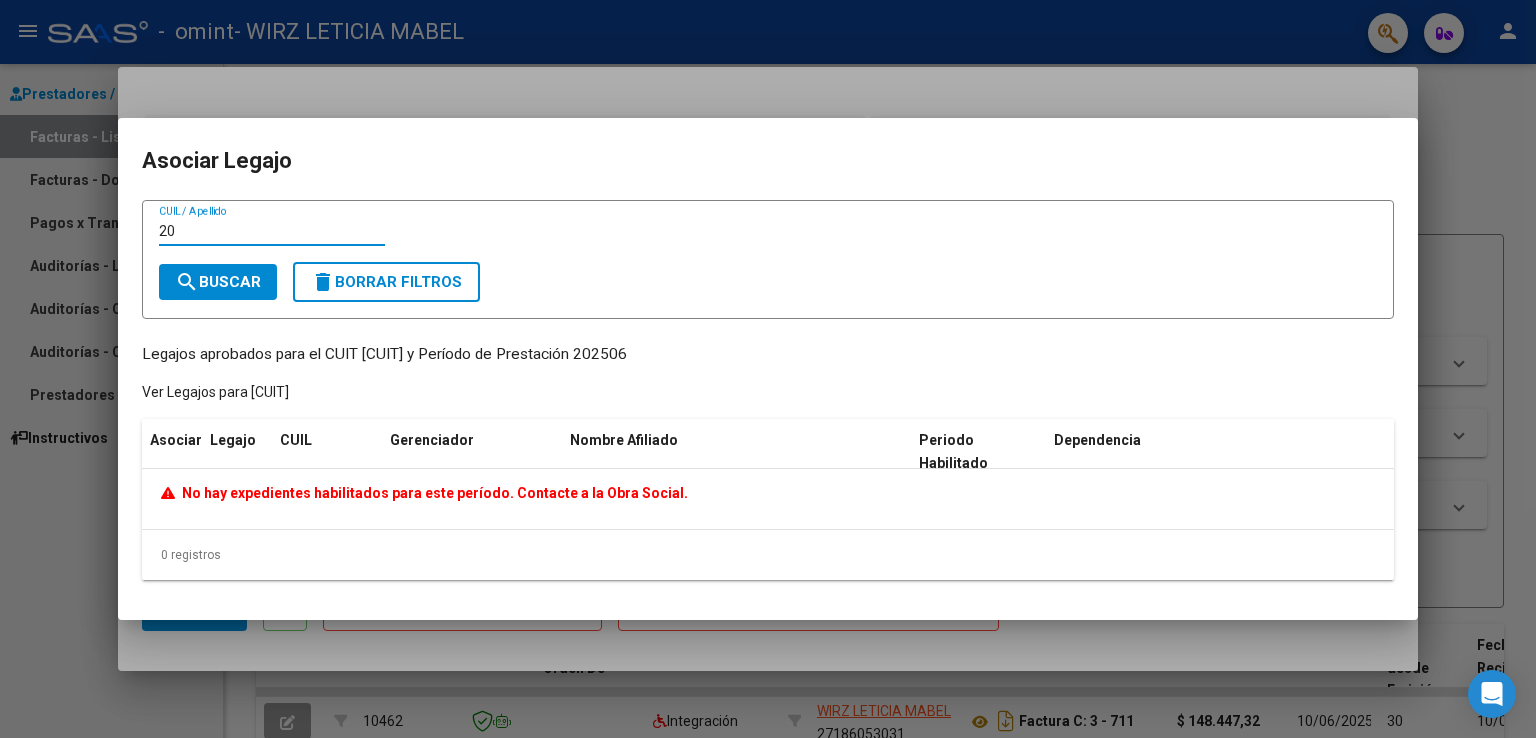 type on "2" 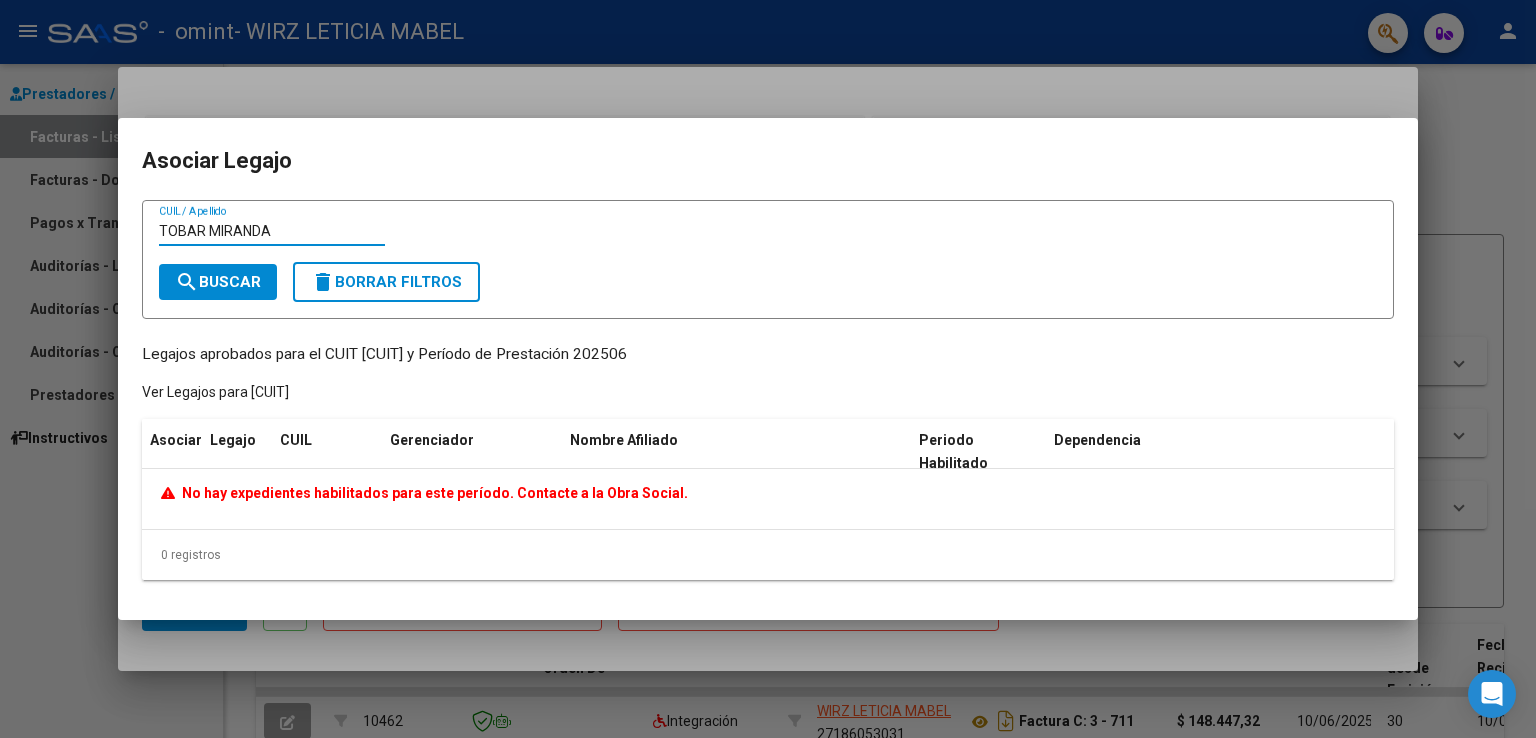 click on "TOBAR MIRANDA" at bounding box center [272, 231] 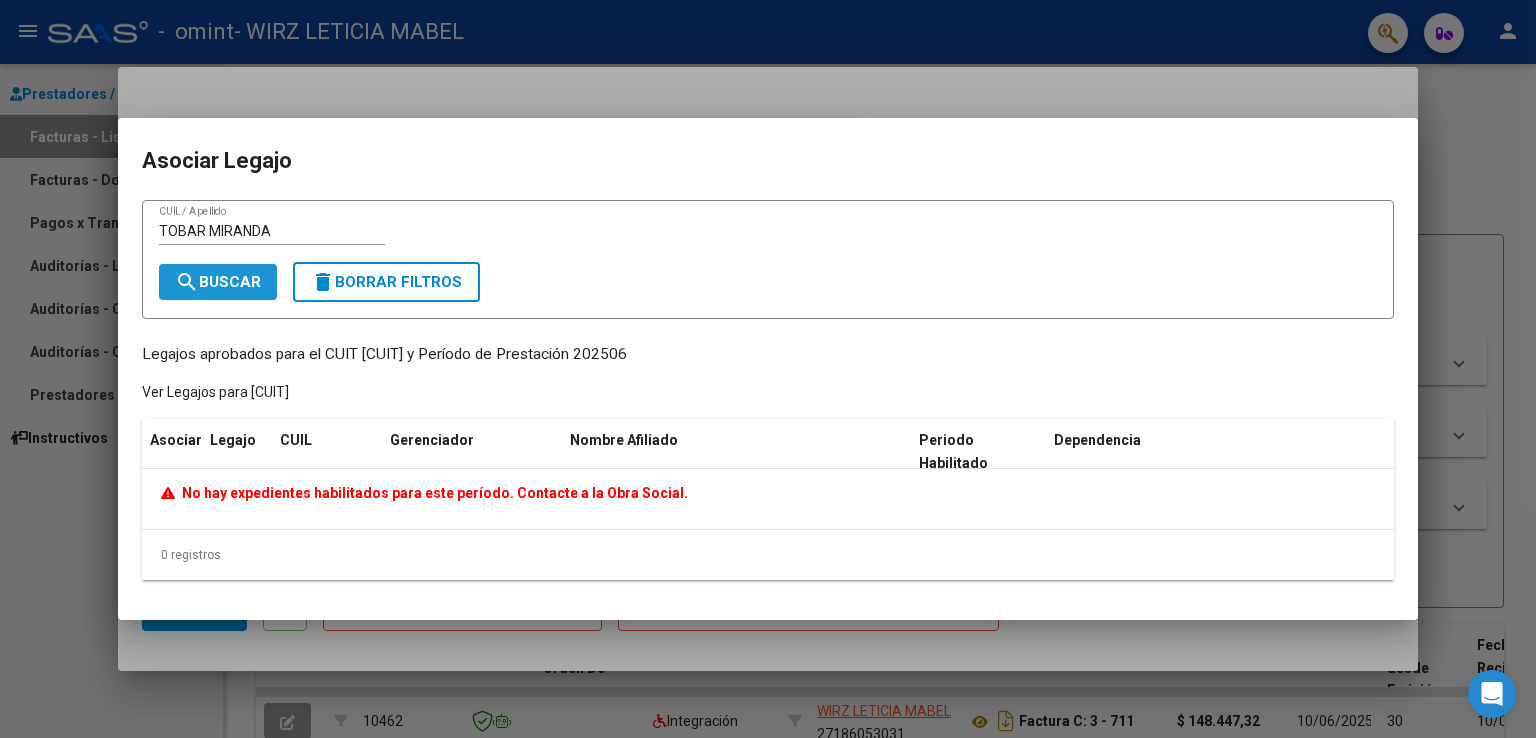 click on "search  Buscar" at bounding box center [218, 282] 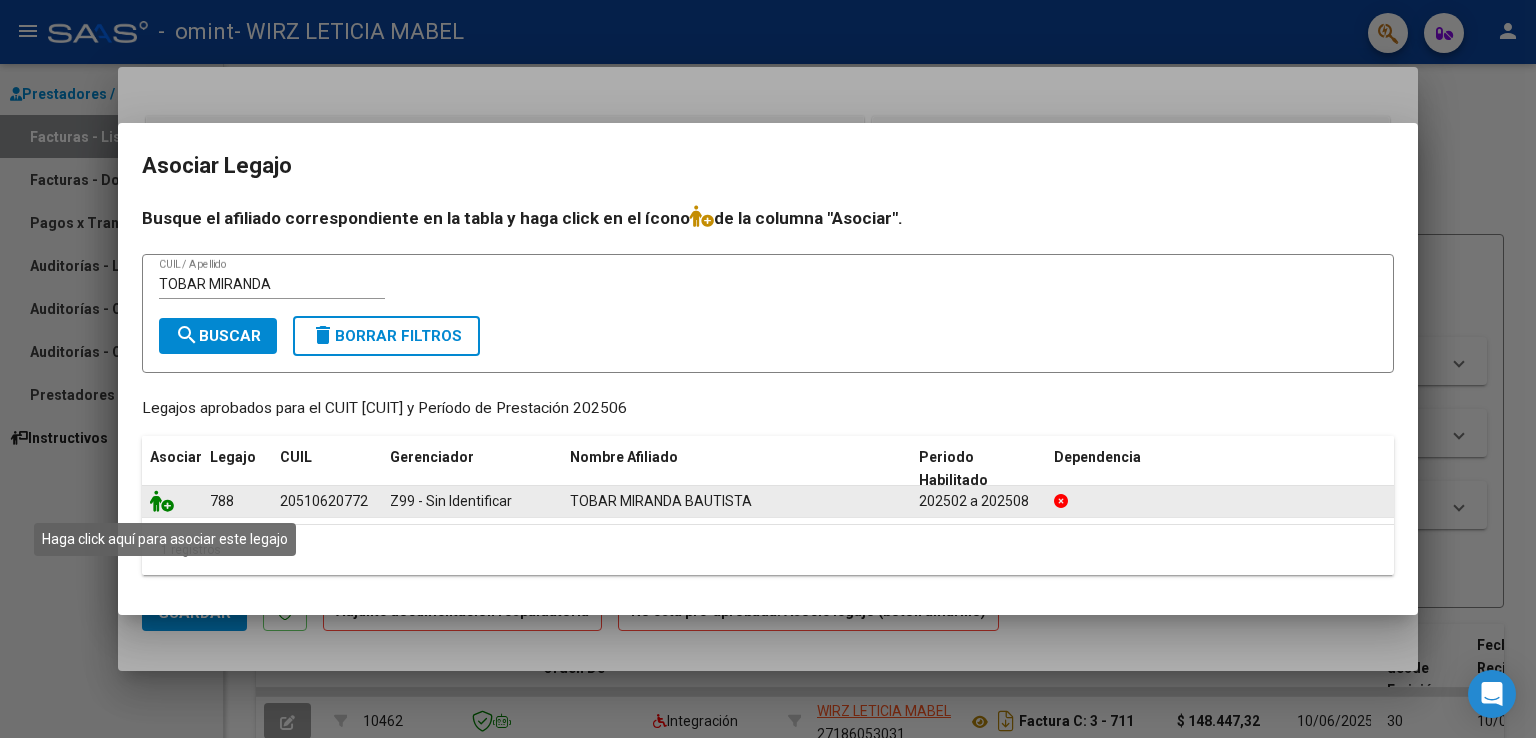 click 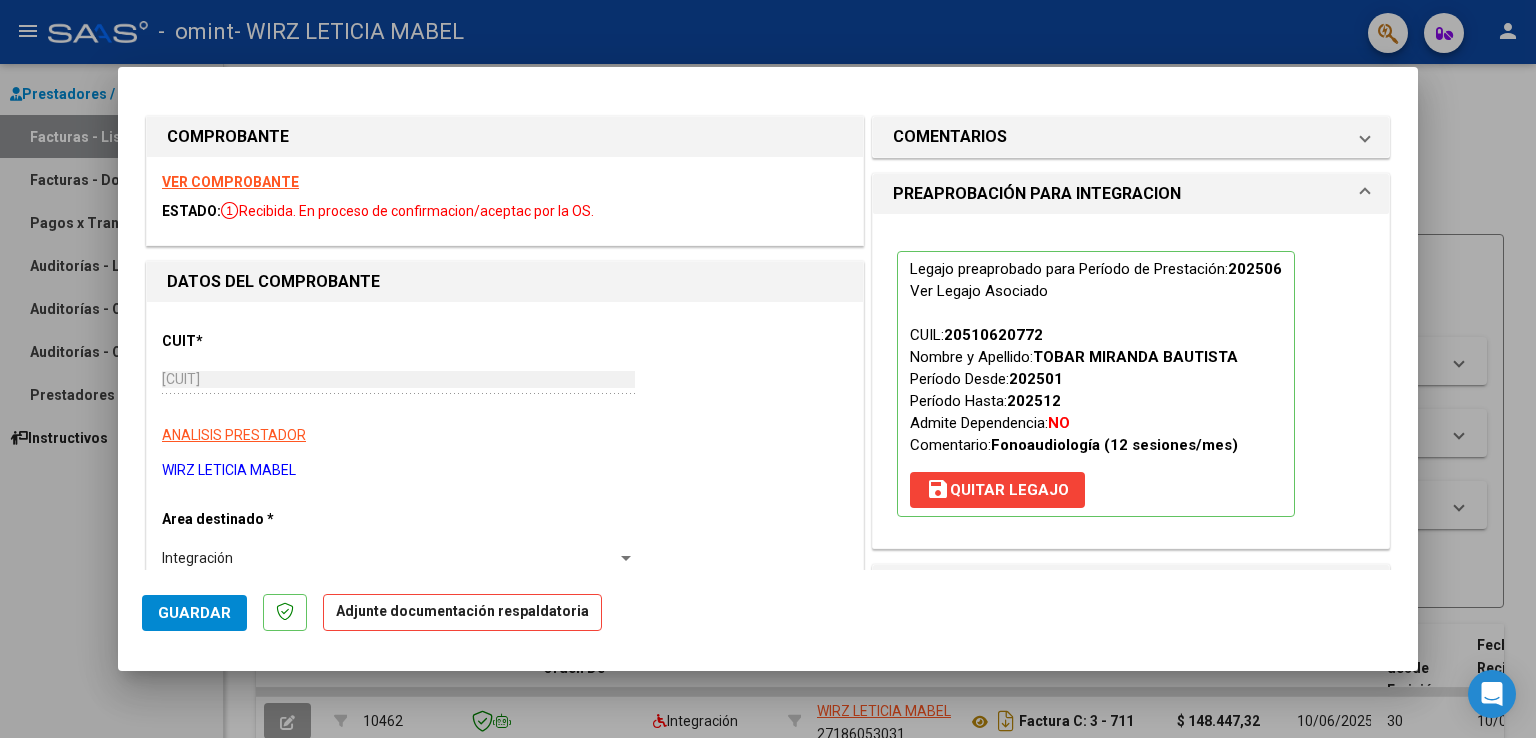 click on "Adjunte documentación respaldatoria" 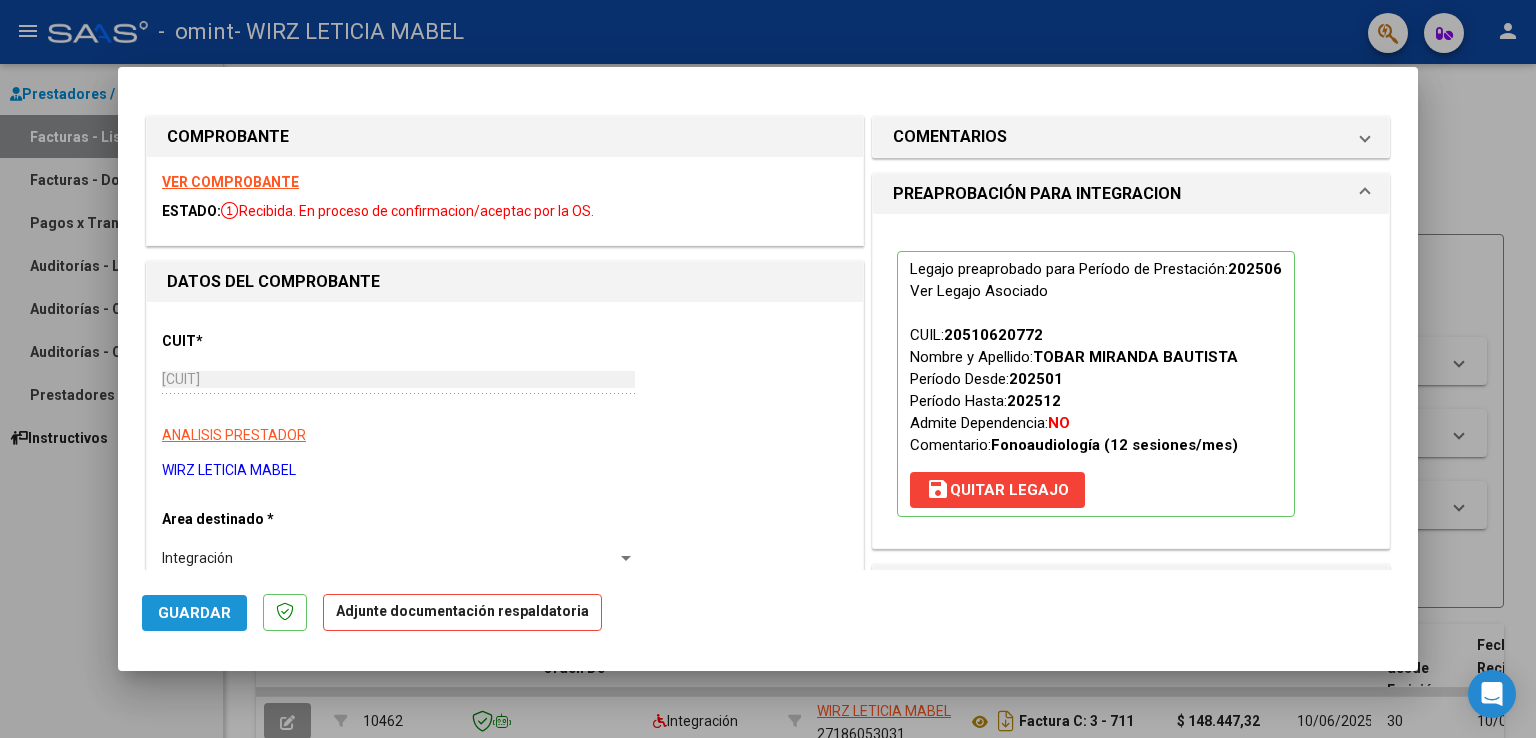 click on "Guardar" 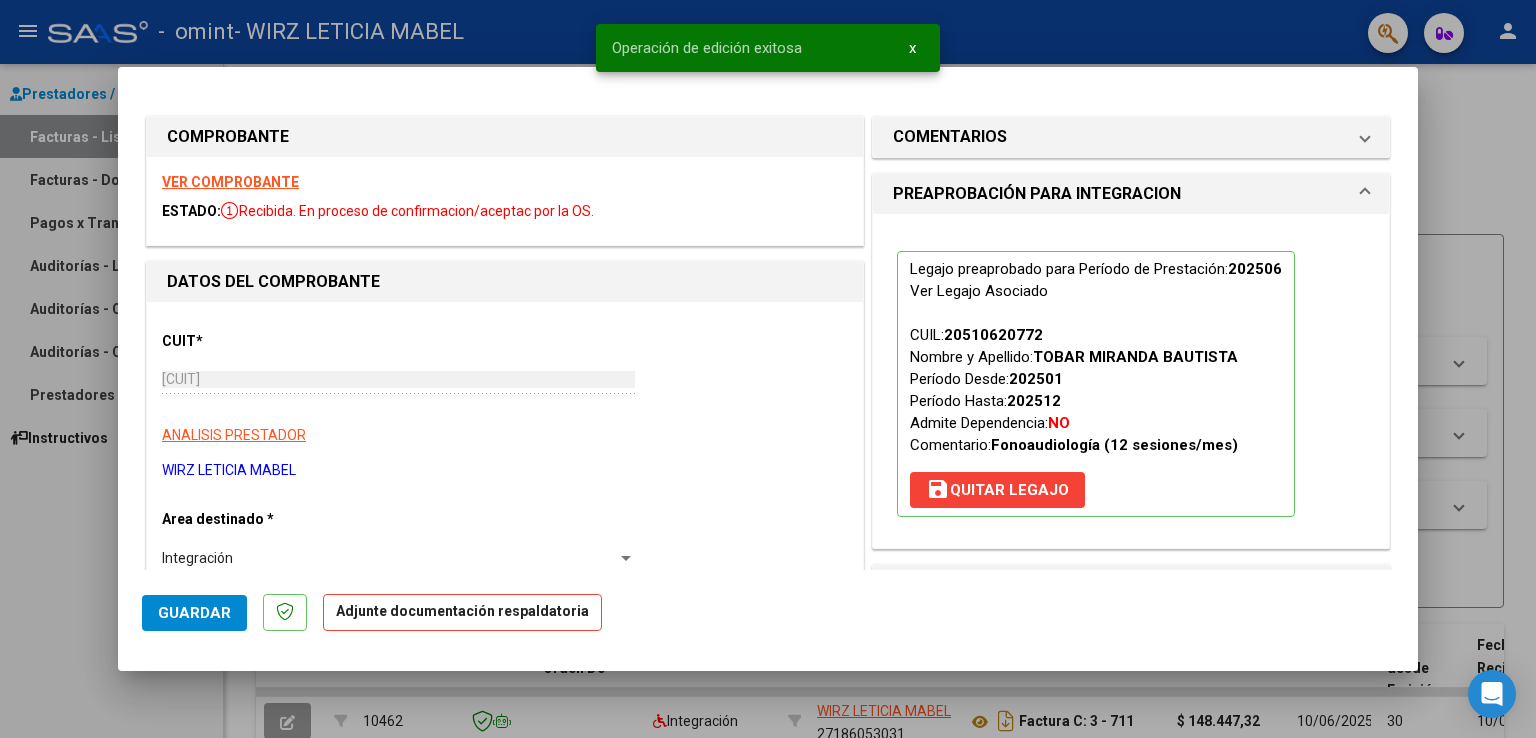 click on "Adjunte documentación respaldatoria" 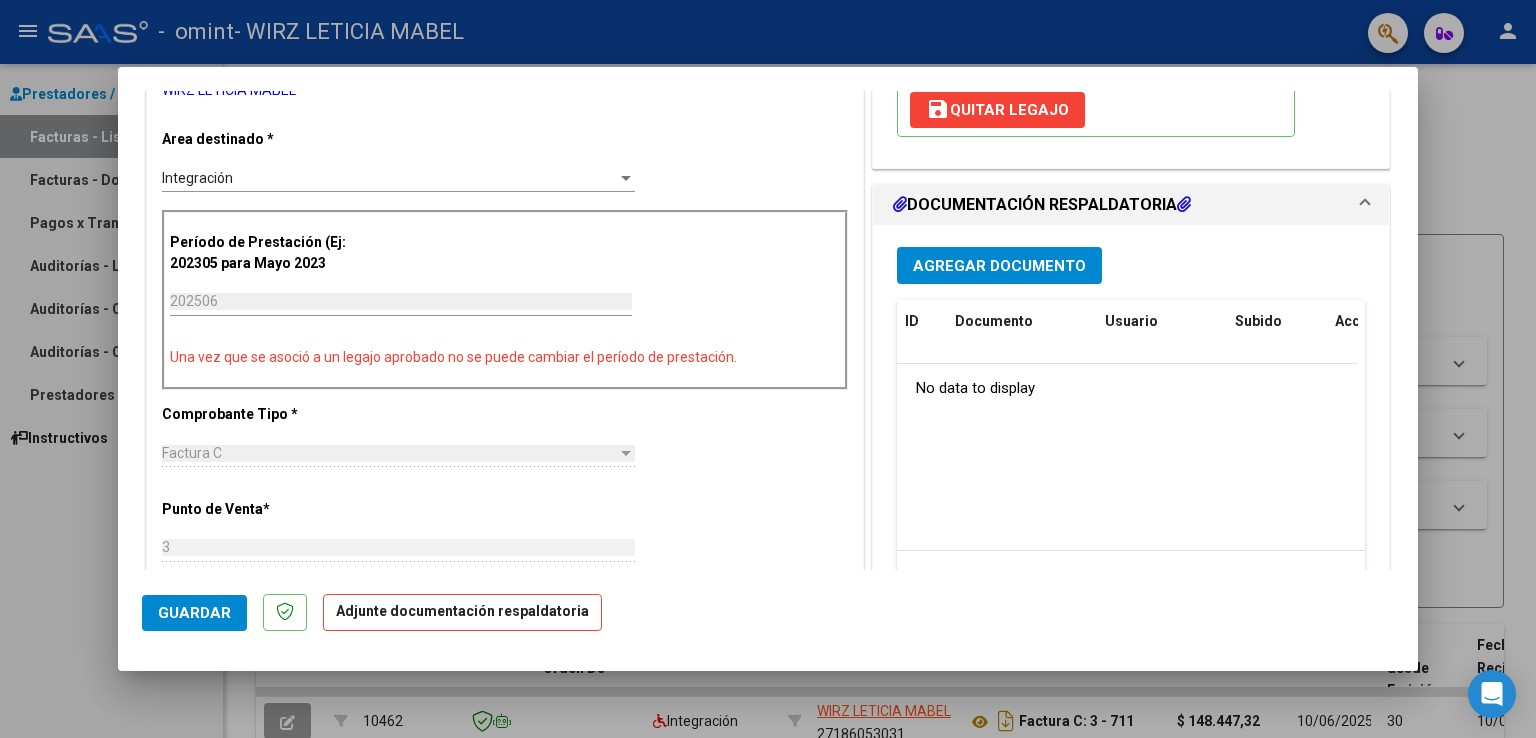 scroll, scrollTop: 407, scrollLeft: 0, axis: vertical 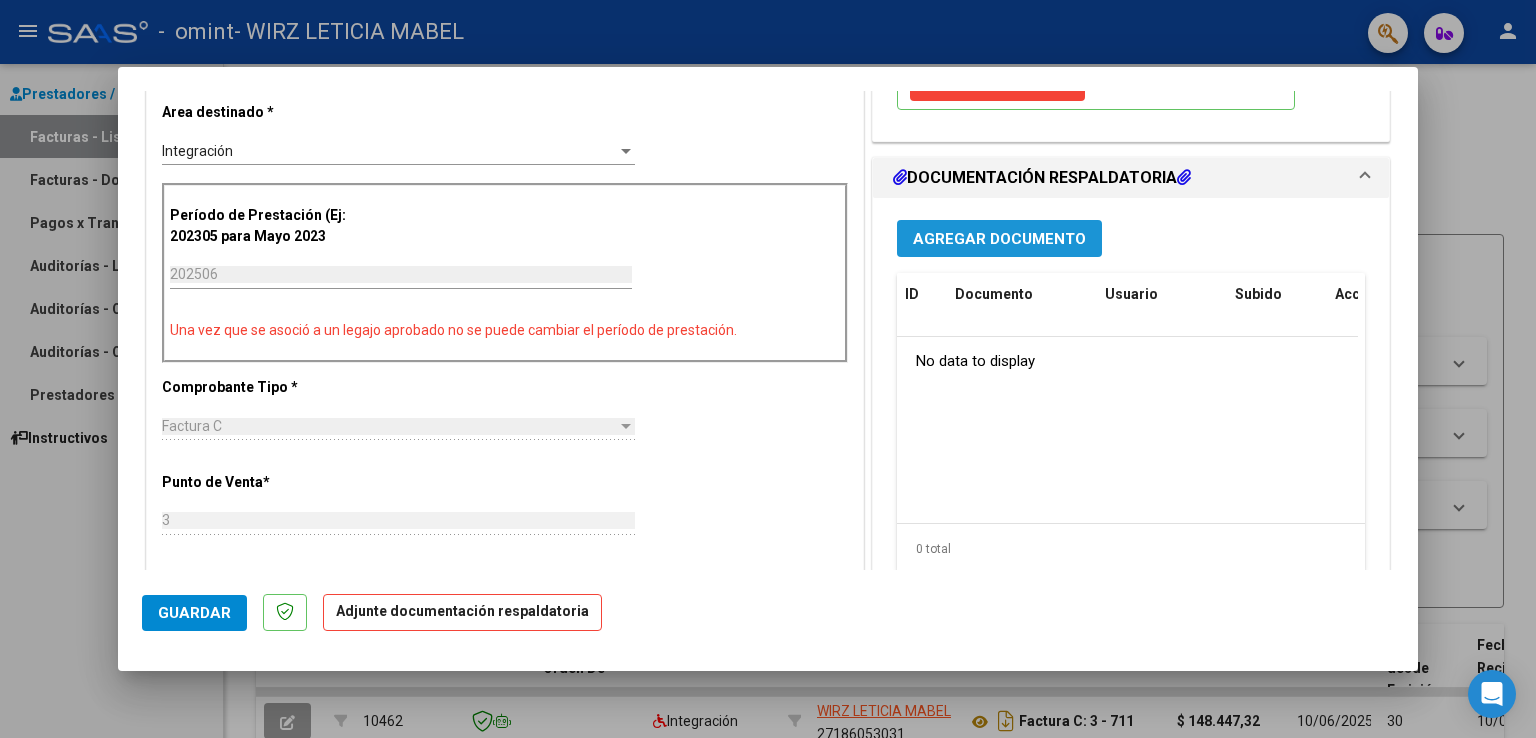 click on "Agregar Documento" at bounding box center (999, 239) 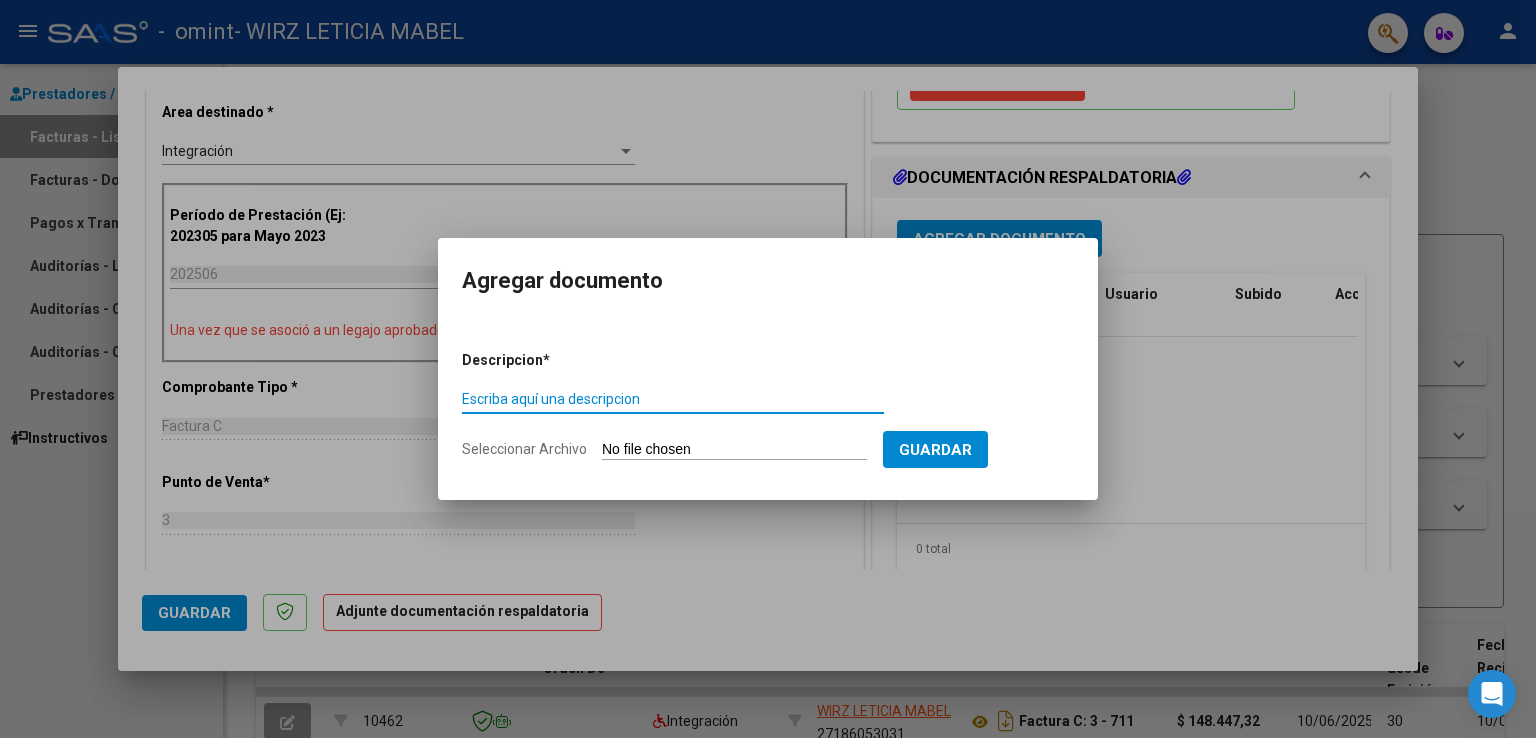 click on "Escriba aquí una descripcion" at bounding box center [673, 399] 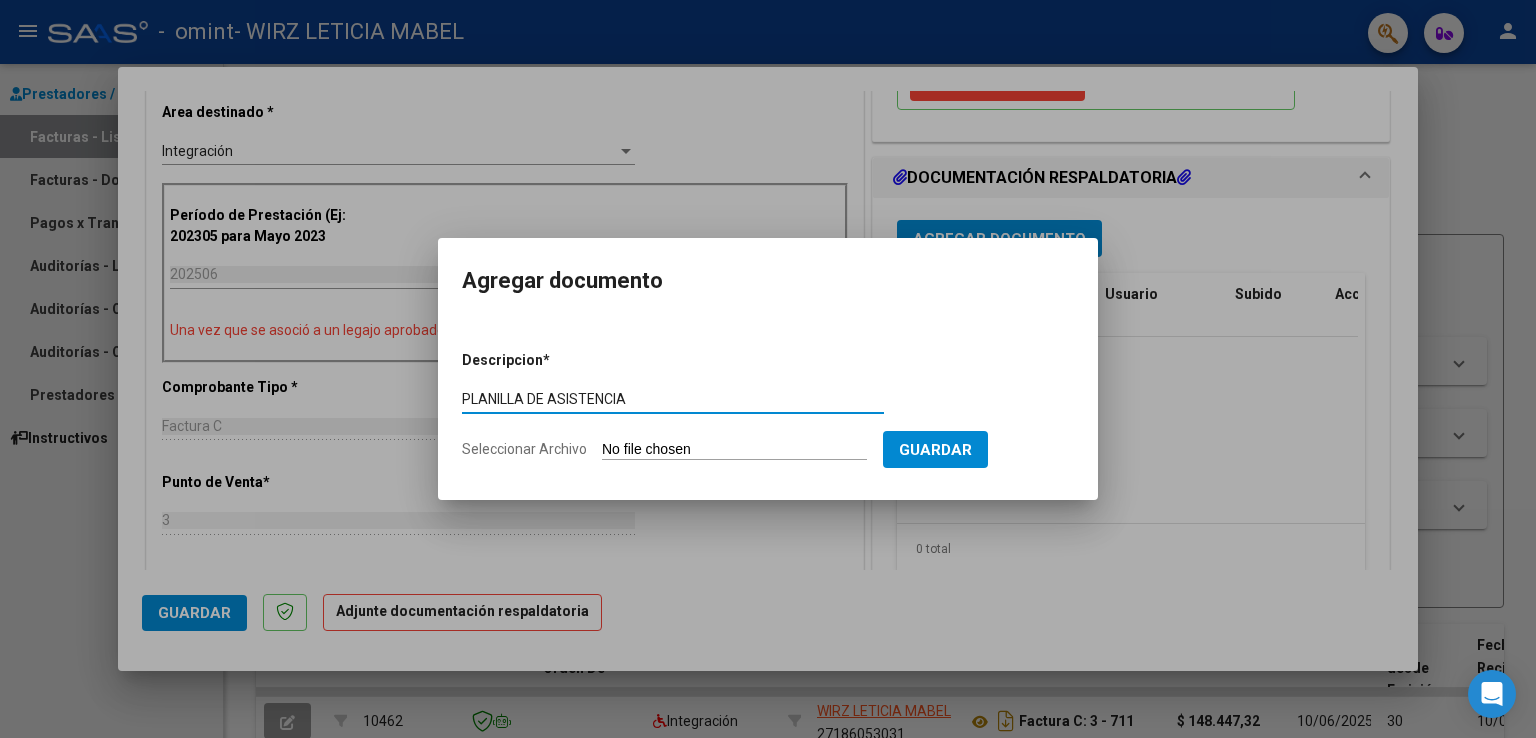 type on "PLANILLA DE ASISTENCIA" 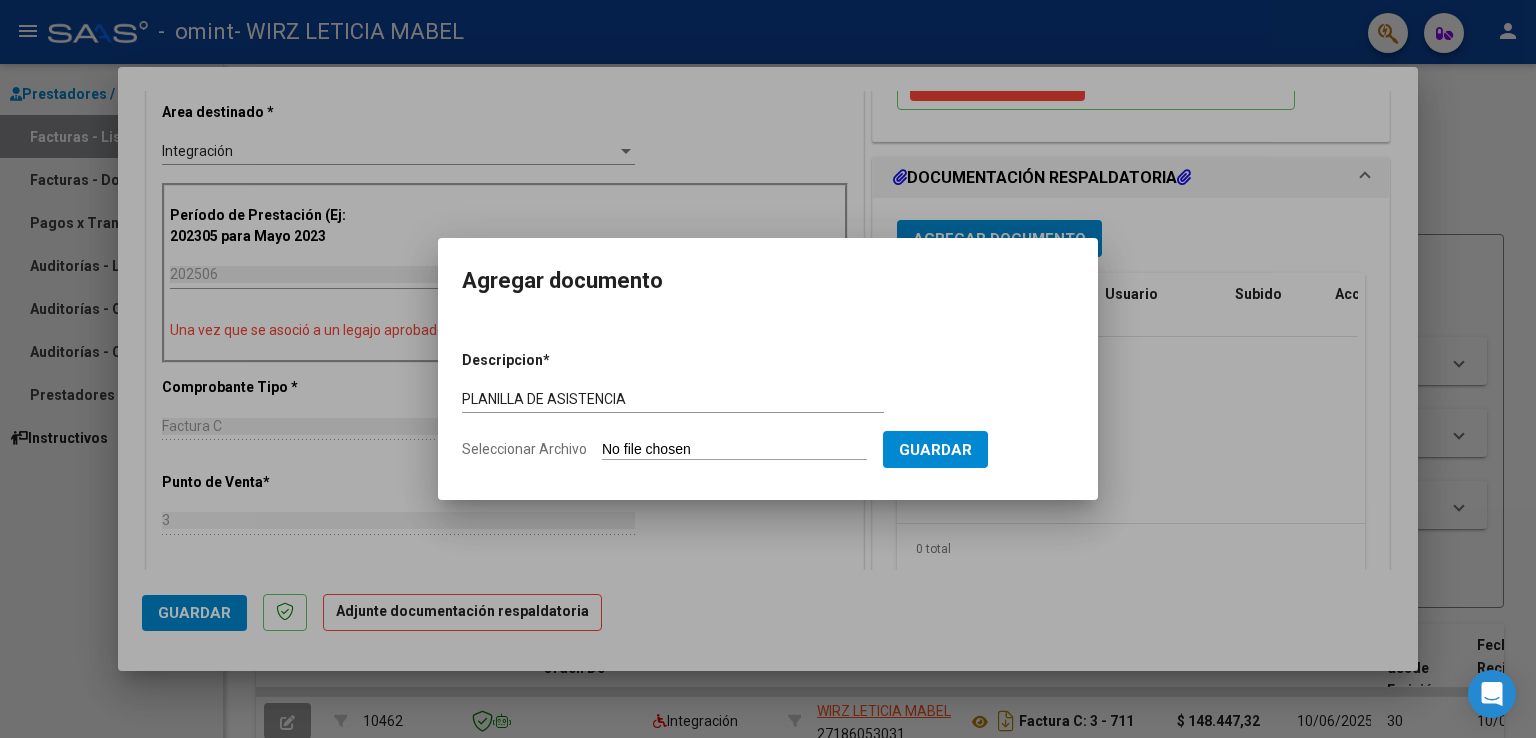 click on "Seleccionar Archivo" at bounding box center [734, 450] 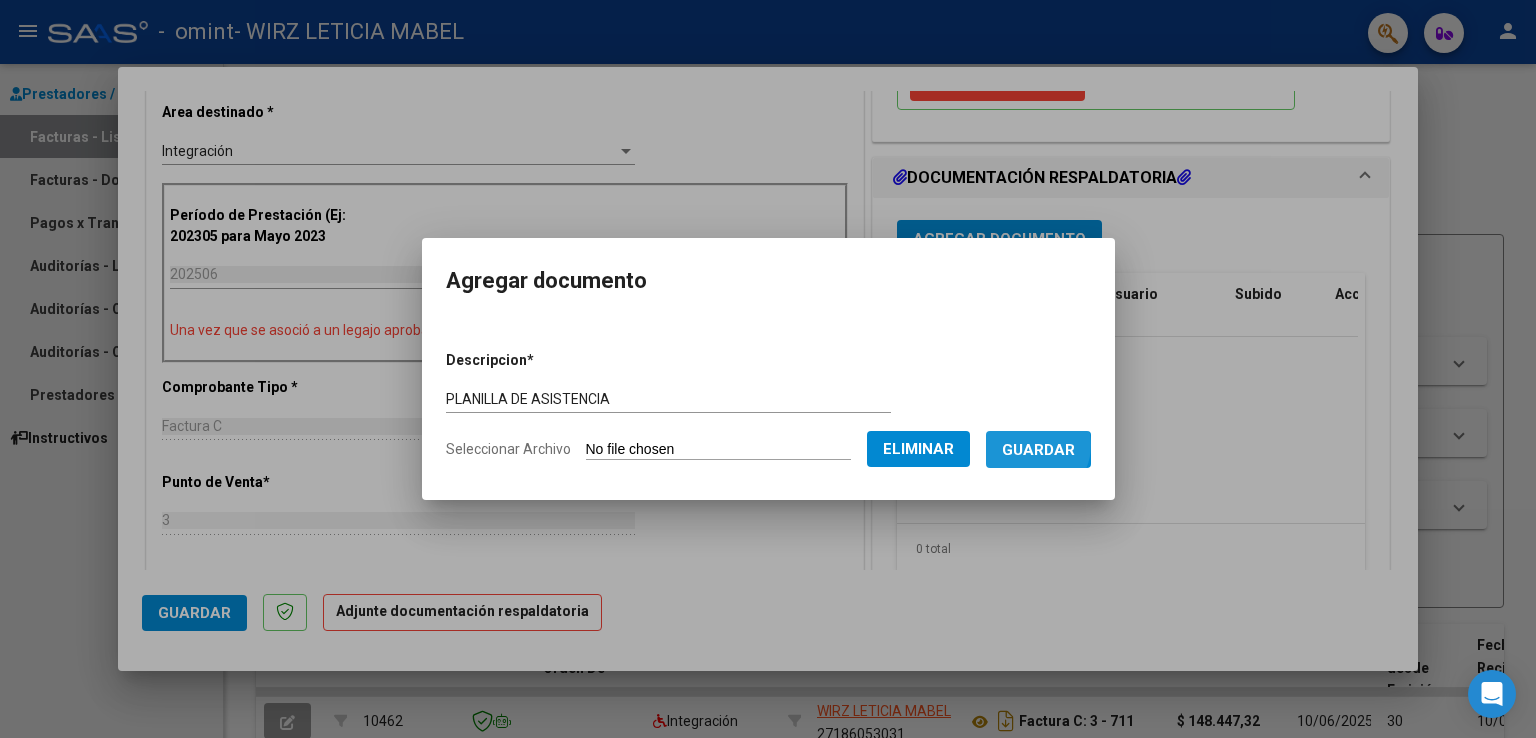 click on "Guardar" at bounding box center (1038, 450) 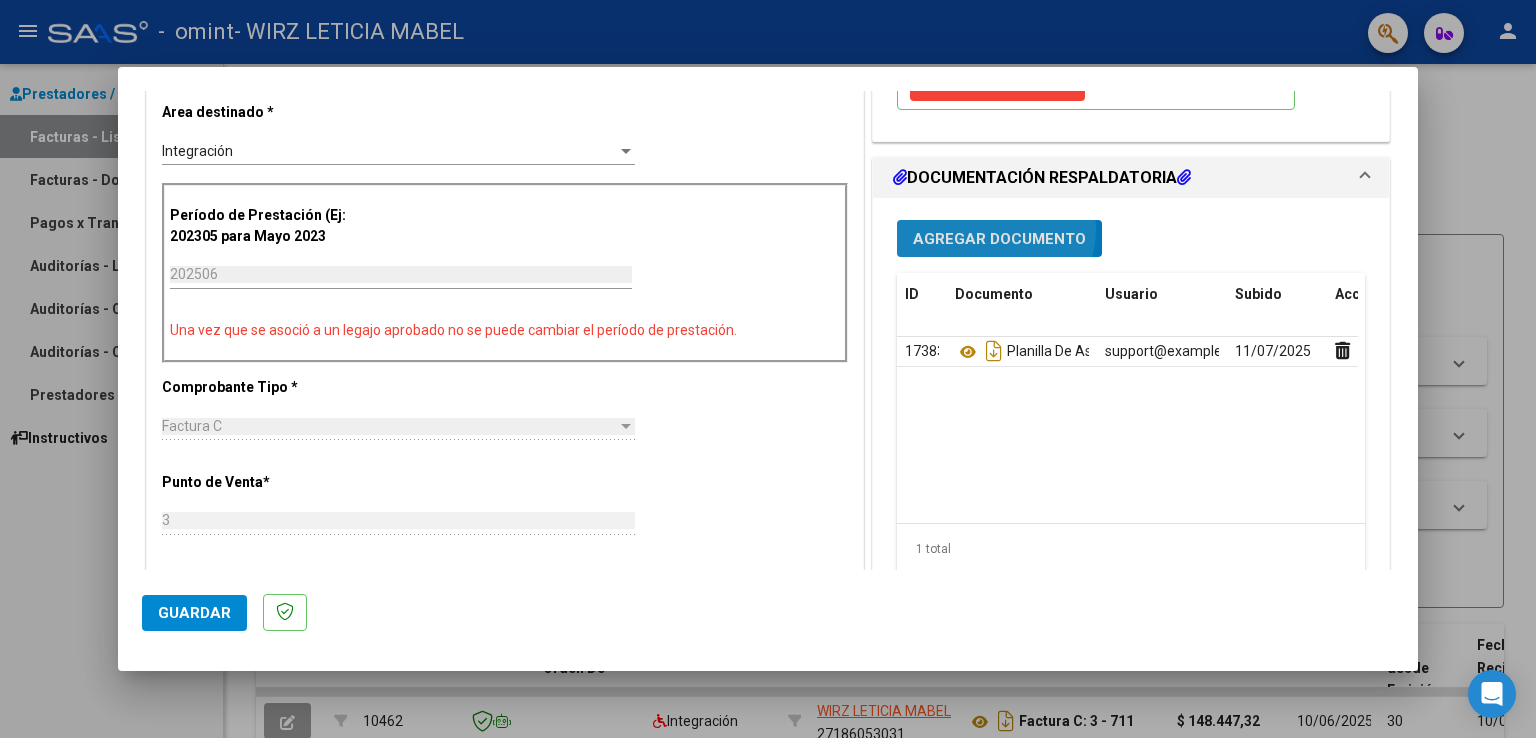 click on "Agregar Documento" at bounding box center (999, 238) 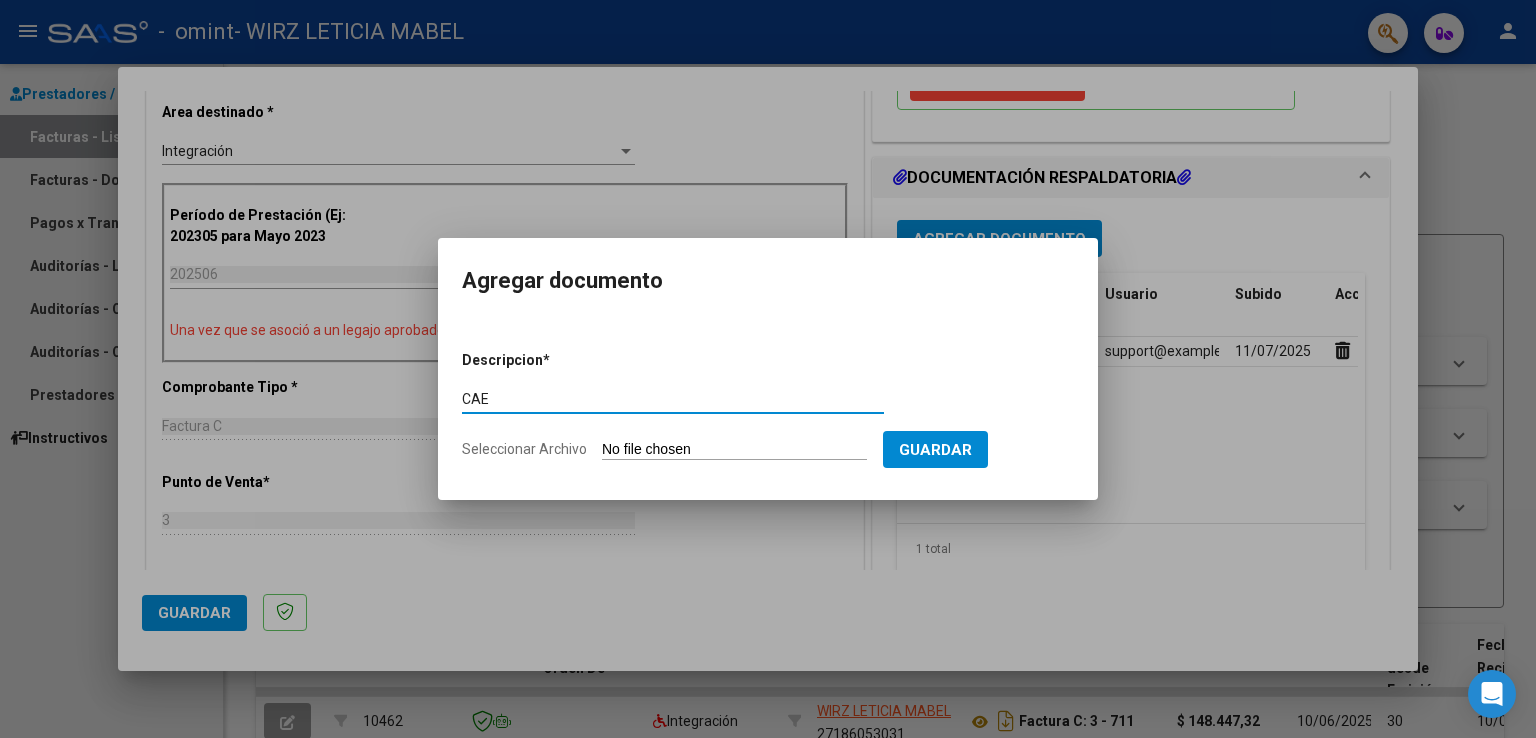 type on "CAE" 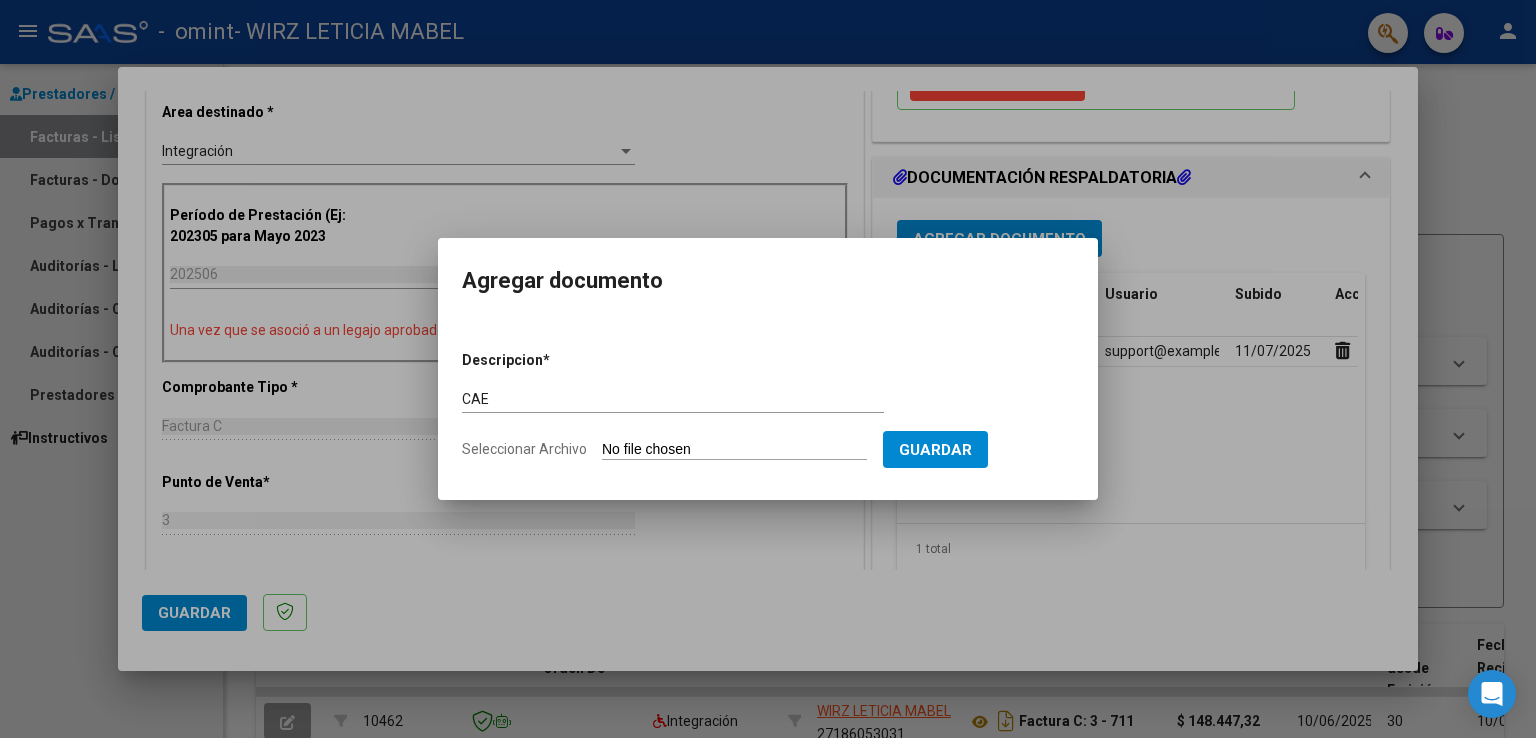 click on "Seleccionar Archivo" at bounding box center [734, 450] 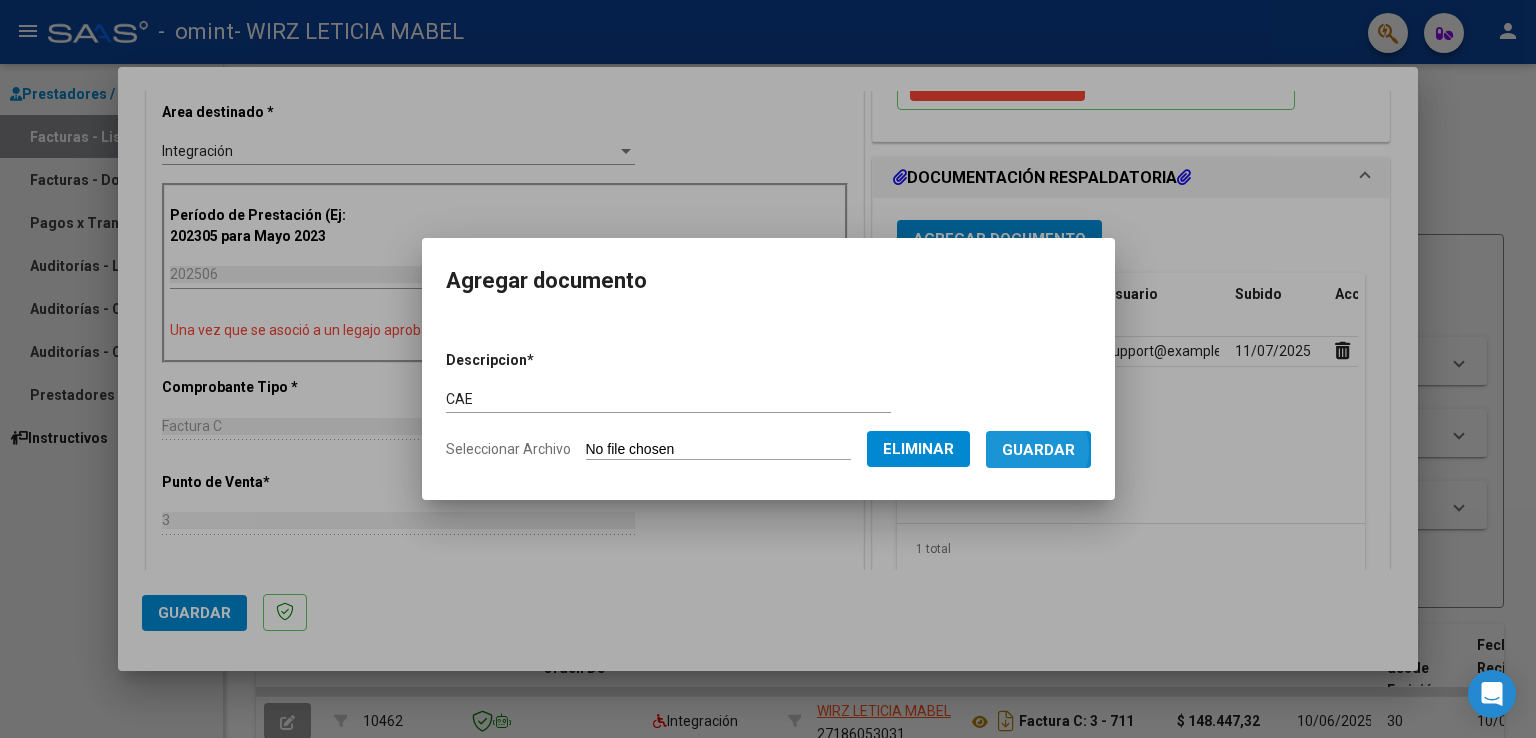click on "Guardar" at bounding box center (1038, 450) 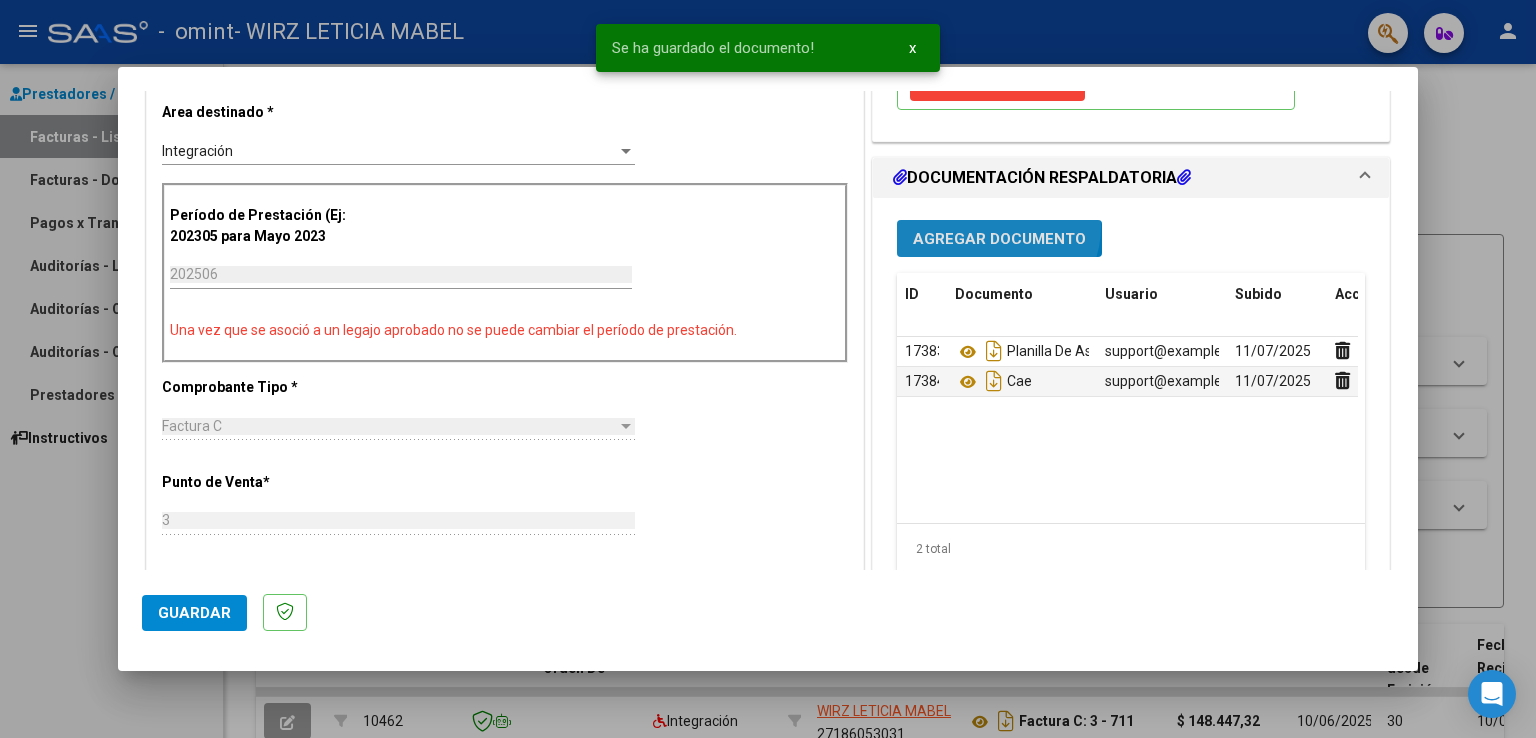 click on "Agregar Documento" at bounding box center [999, 238] 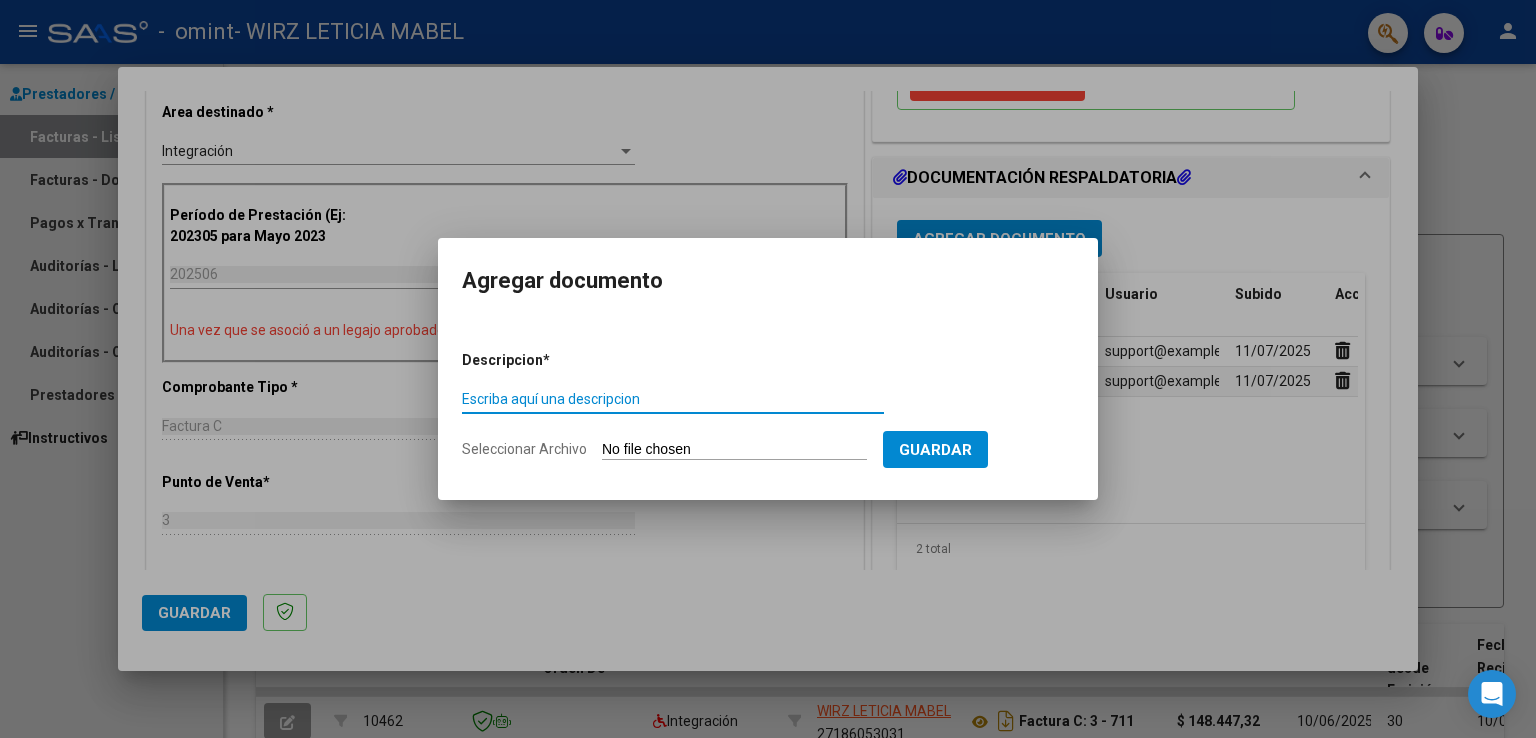 click on "Escriba aquí una descripcion" at bounding box center (673, 399) 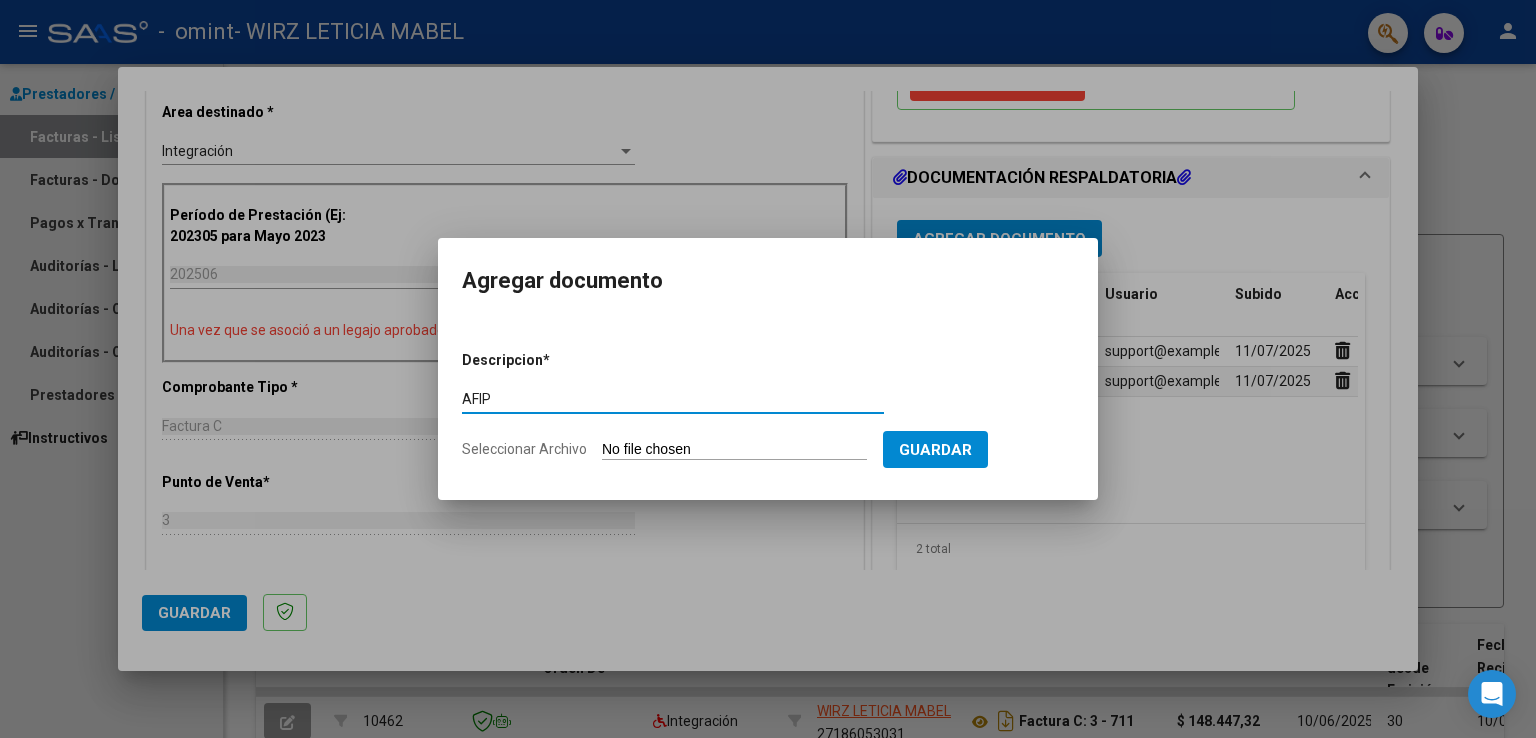 type on "AFIP" 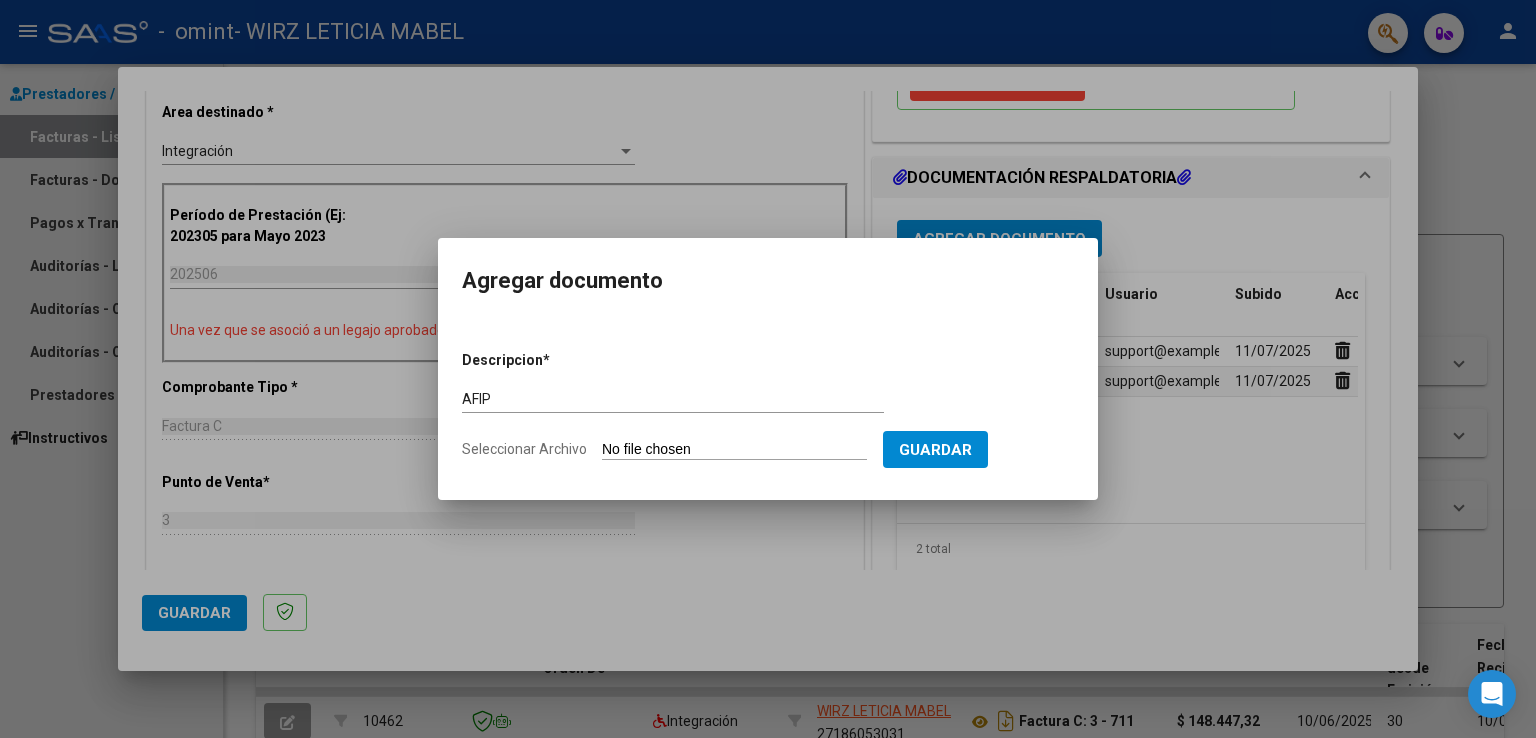 click on "Seleccionar Archivo" at bounding box center [734, 450] 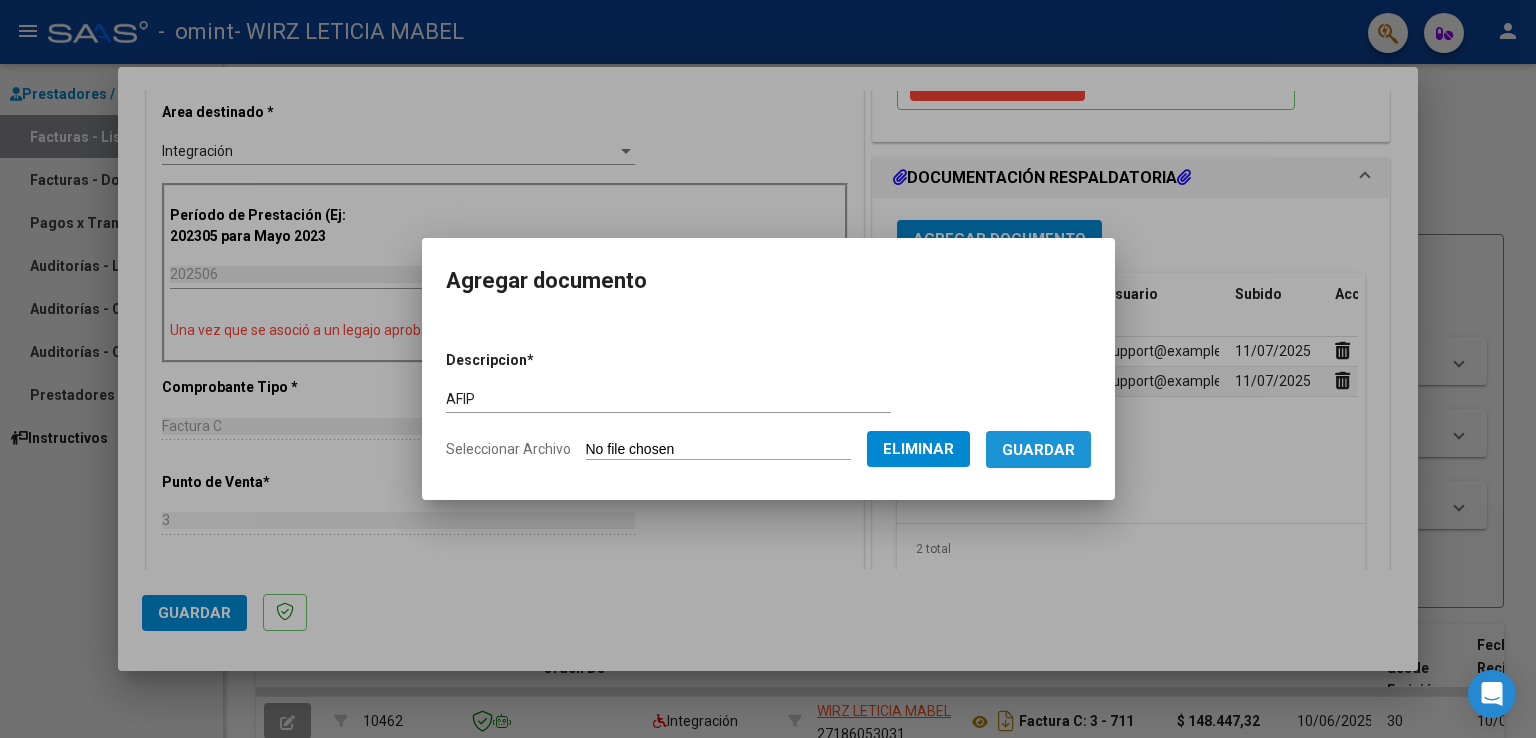 click on "Guardar" at bounding box center [1038, 450] 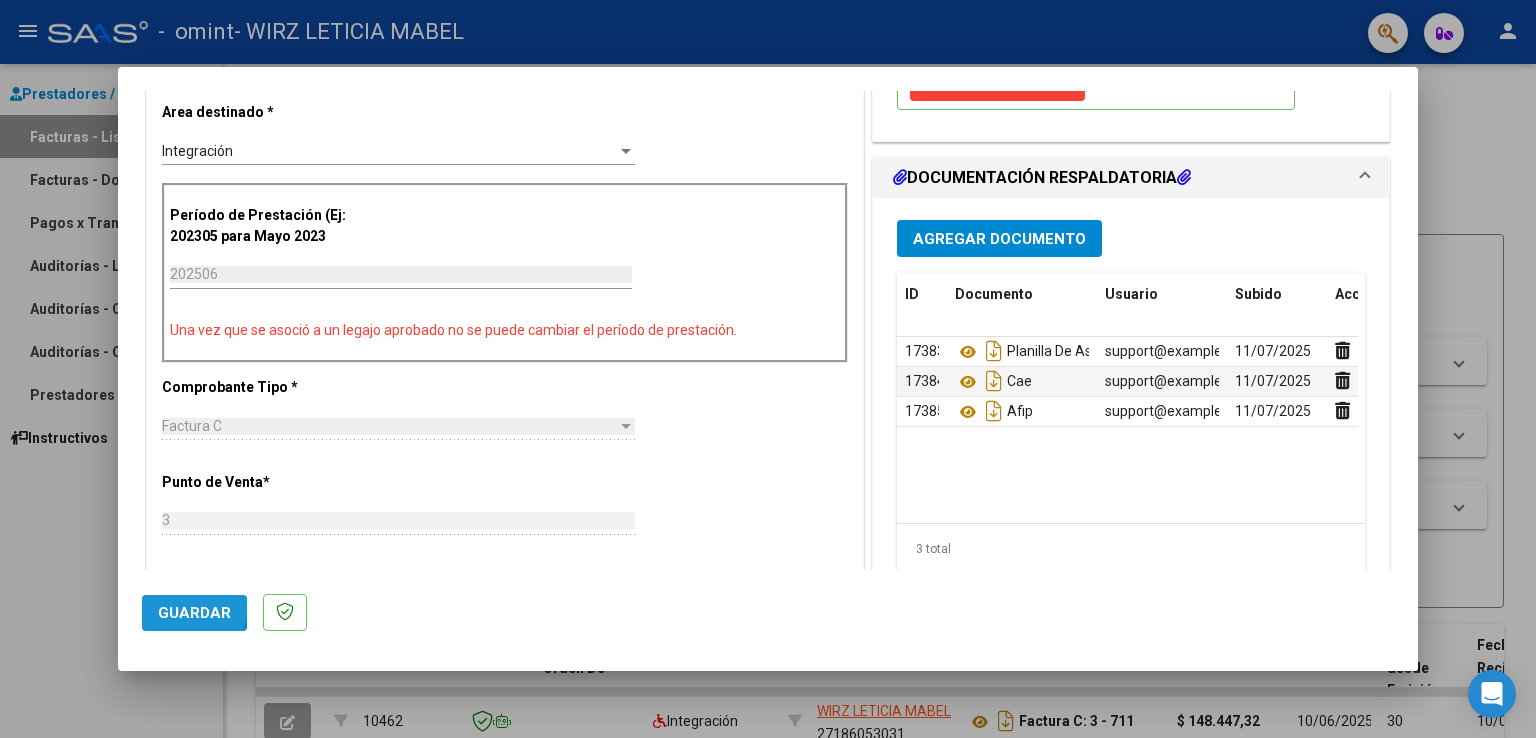 click on "Guardar" 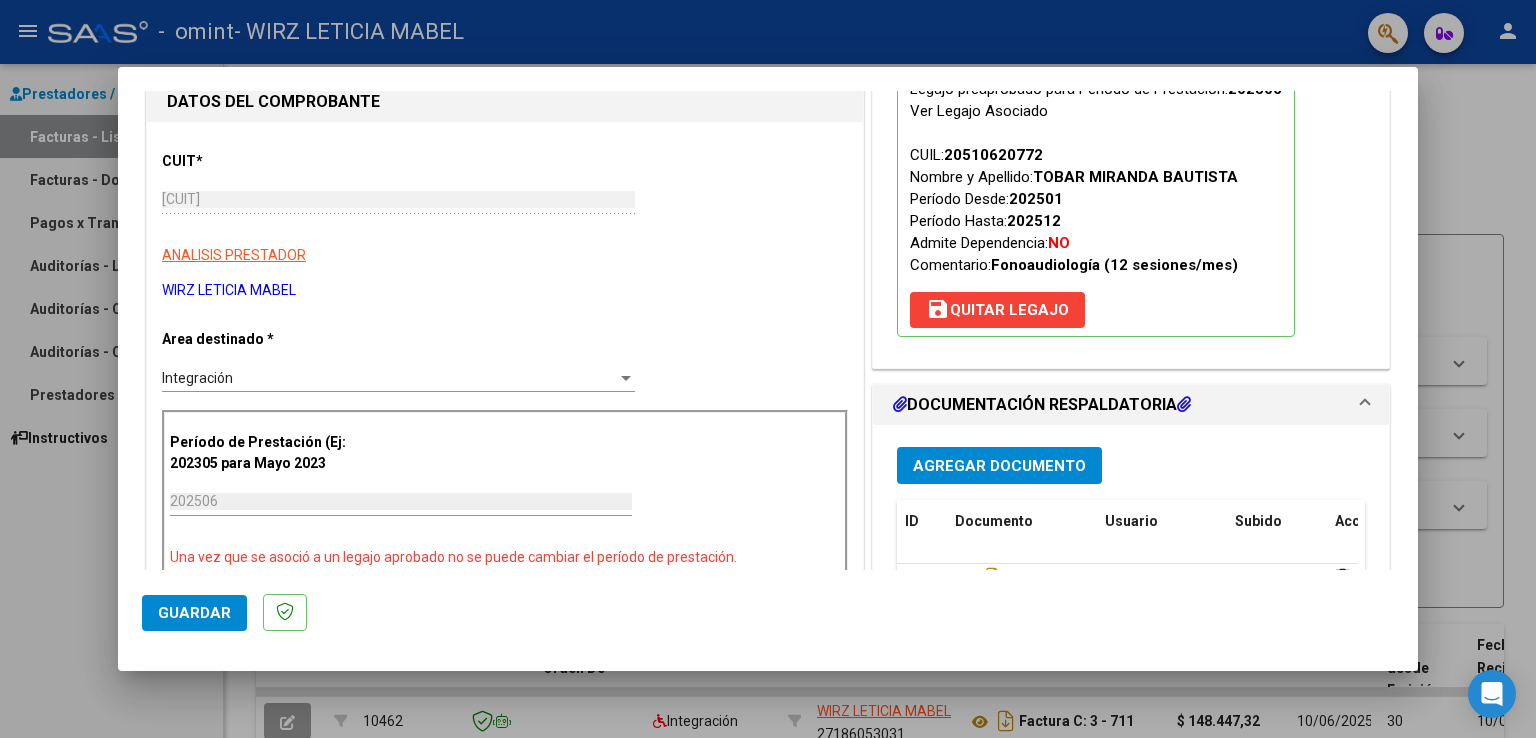 scroll, scrollTop: 47, scrollLeft: 0, axis: vertical 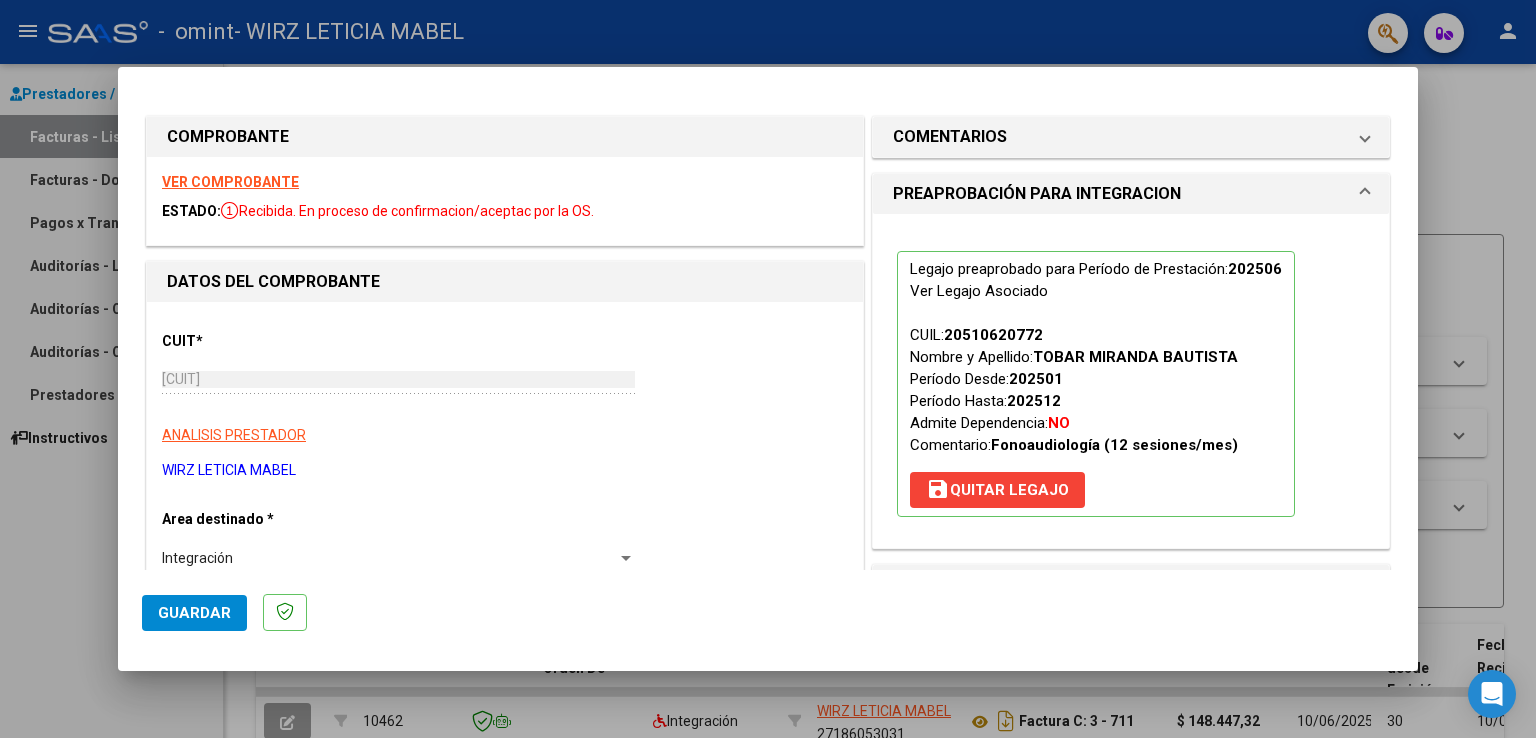 click on "VER COMPROBANTE" at bounding box center (230, 182) 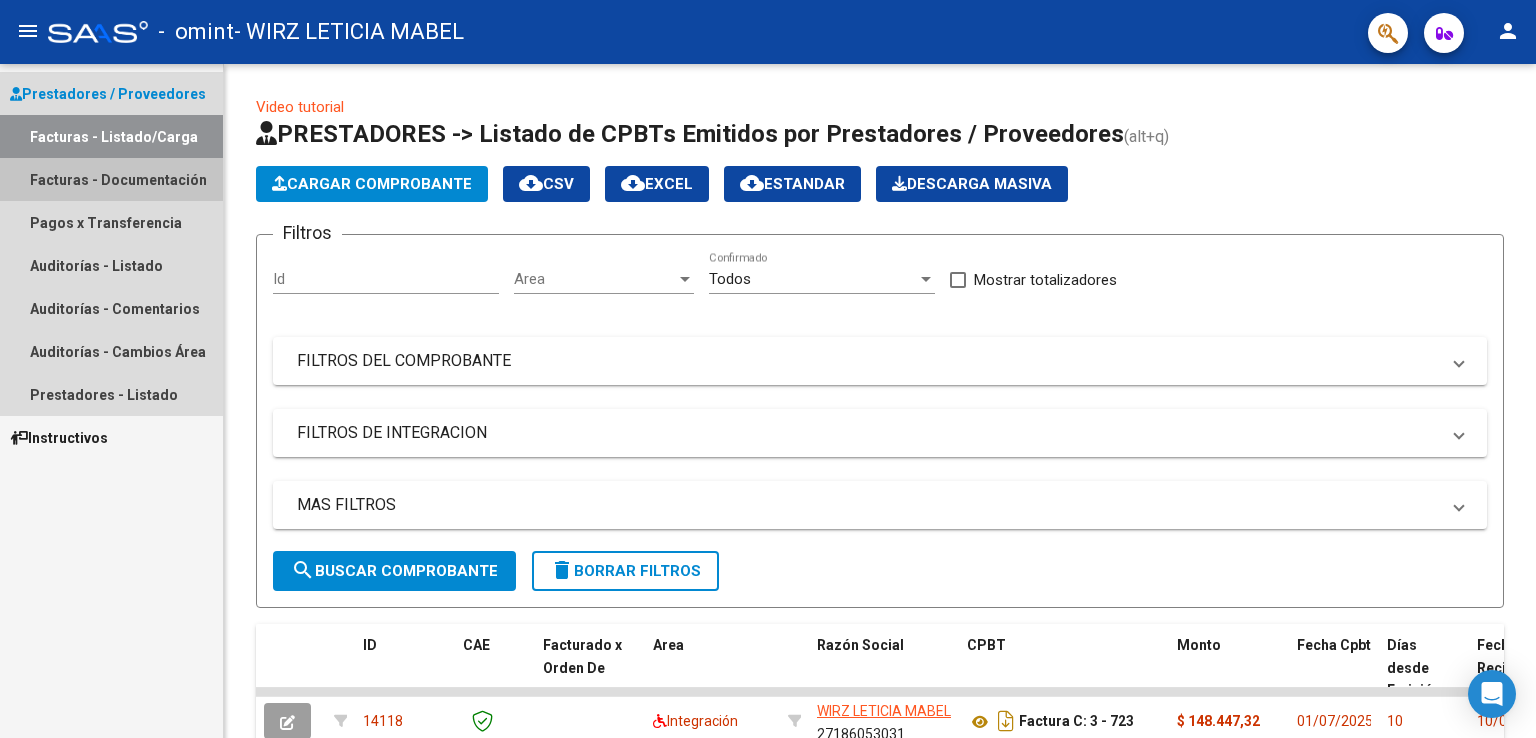 click on "Facturas - Documentación" at bounding box center (111, 179) 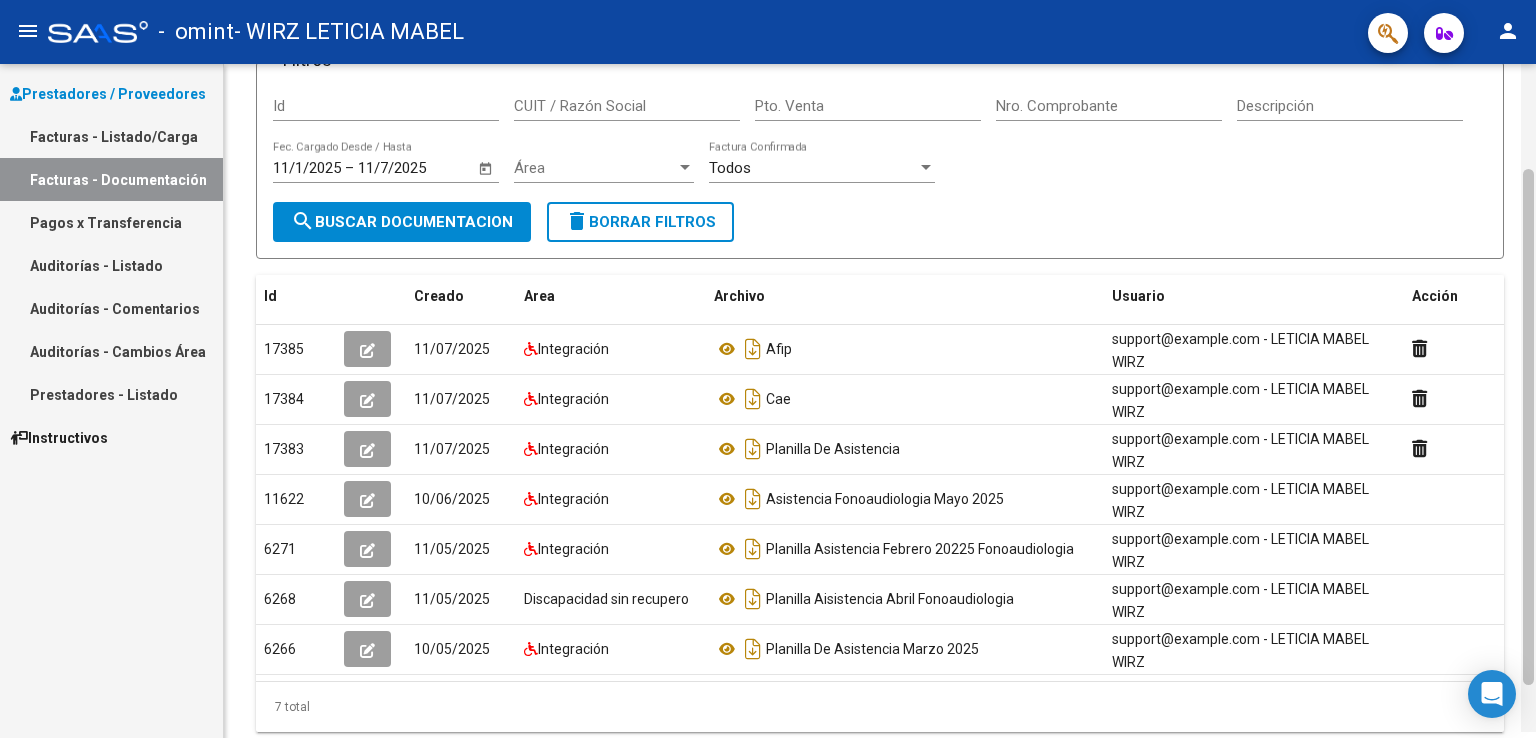 scroll, scrollTop: 152, scrollLeft: 0, axis: vertical 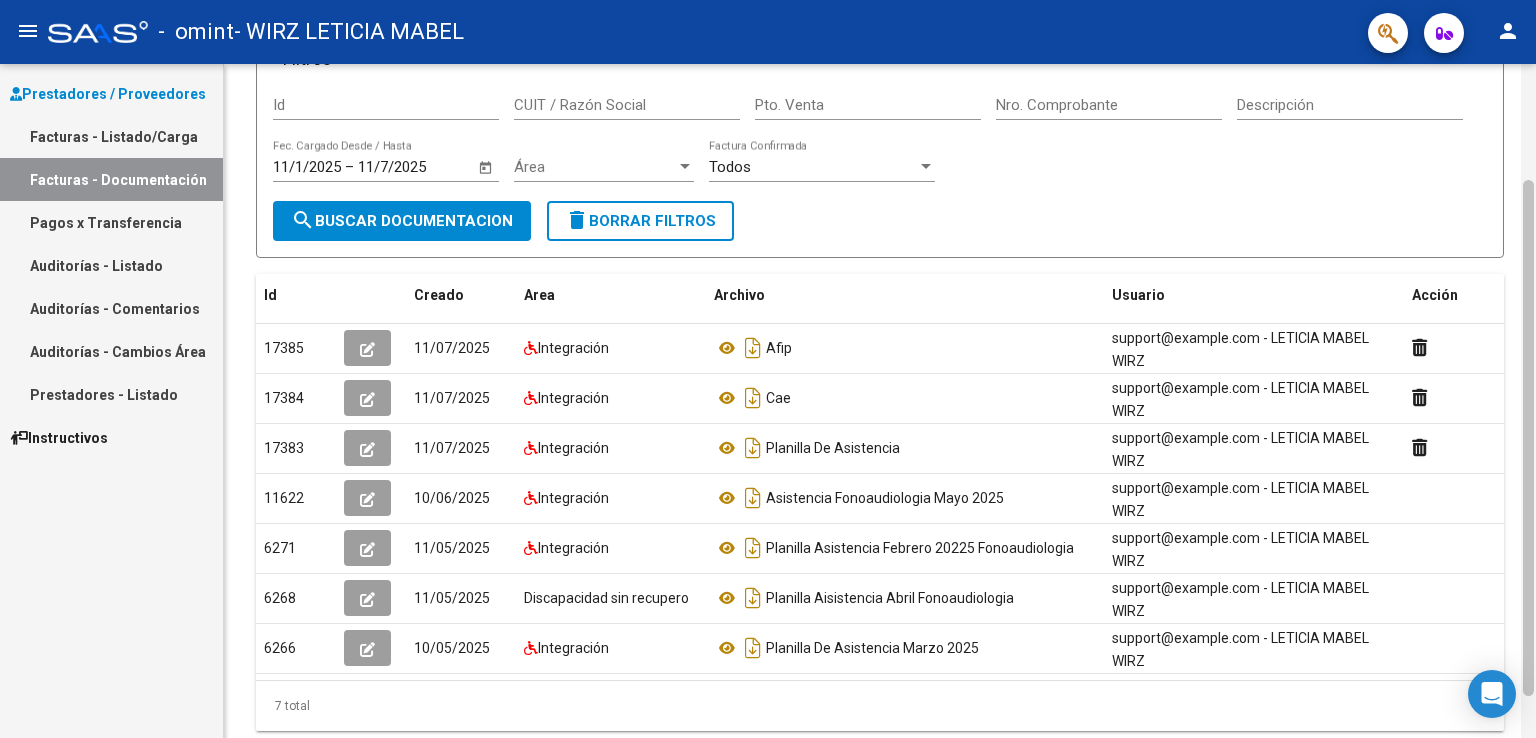 drag, startPoint x: 1525, startPoint y: 443, endPoint x: 1535, endPoint y: 565, distance: 122.40915 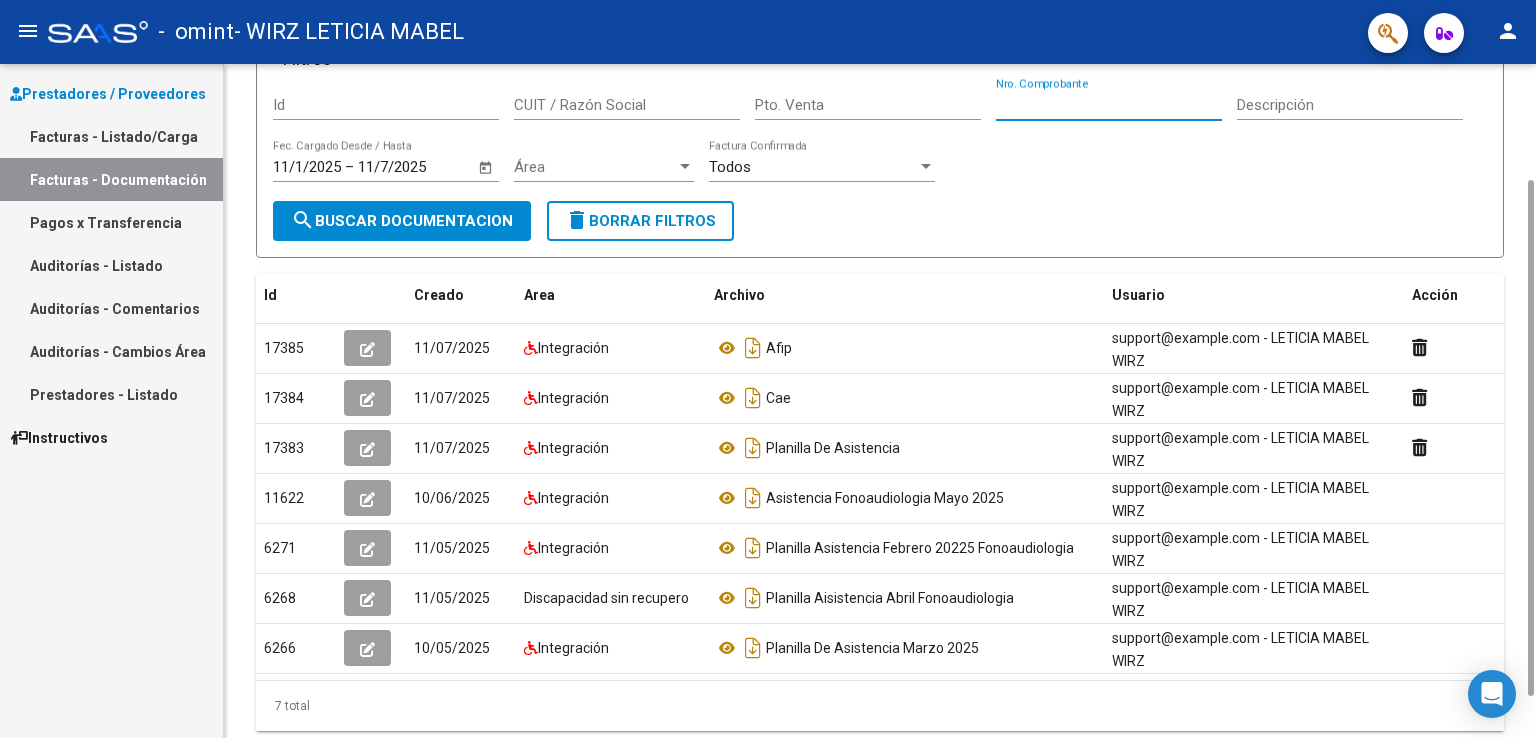 click on "Nro. Comprobante" at bounding box center [1109, 105] 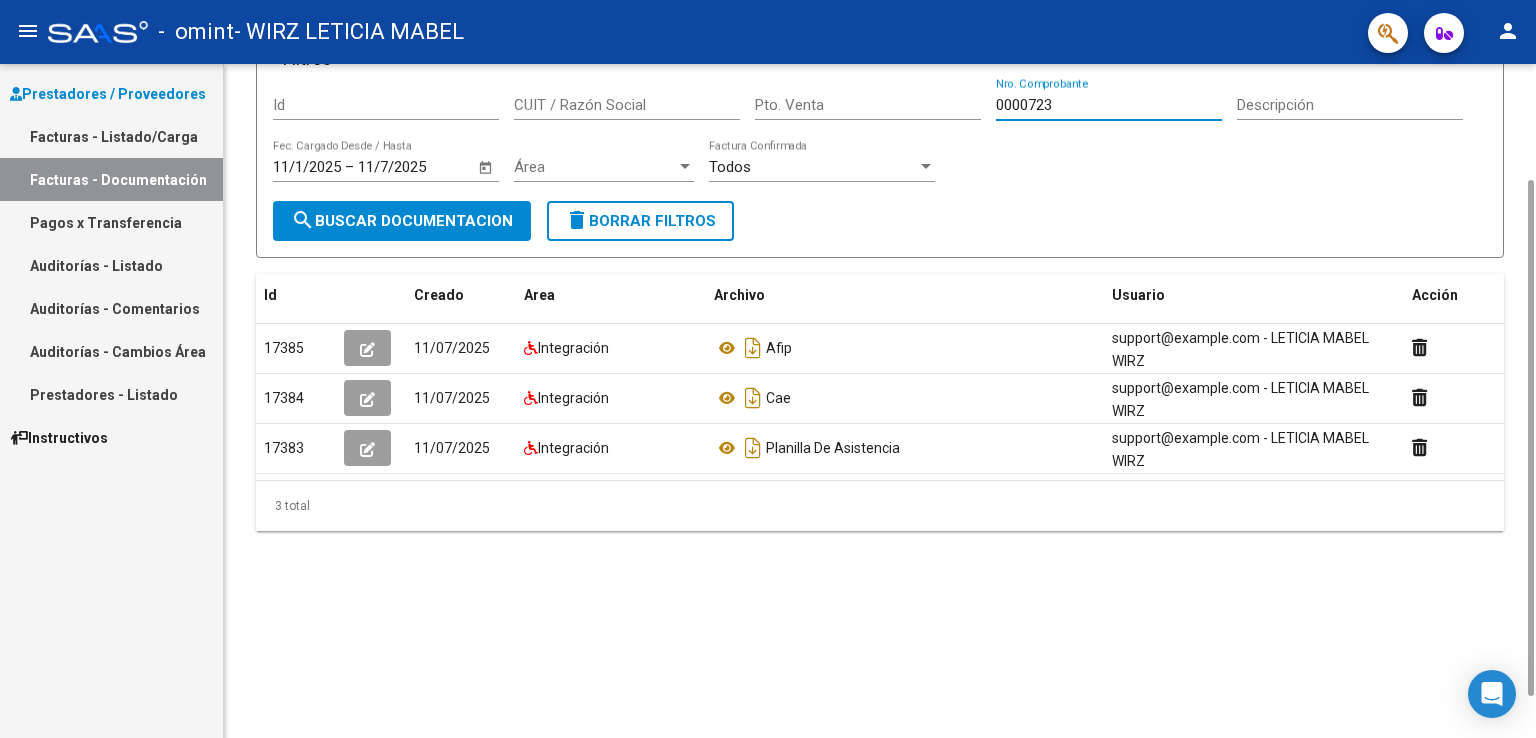 type on "0000723" 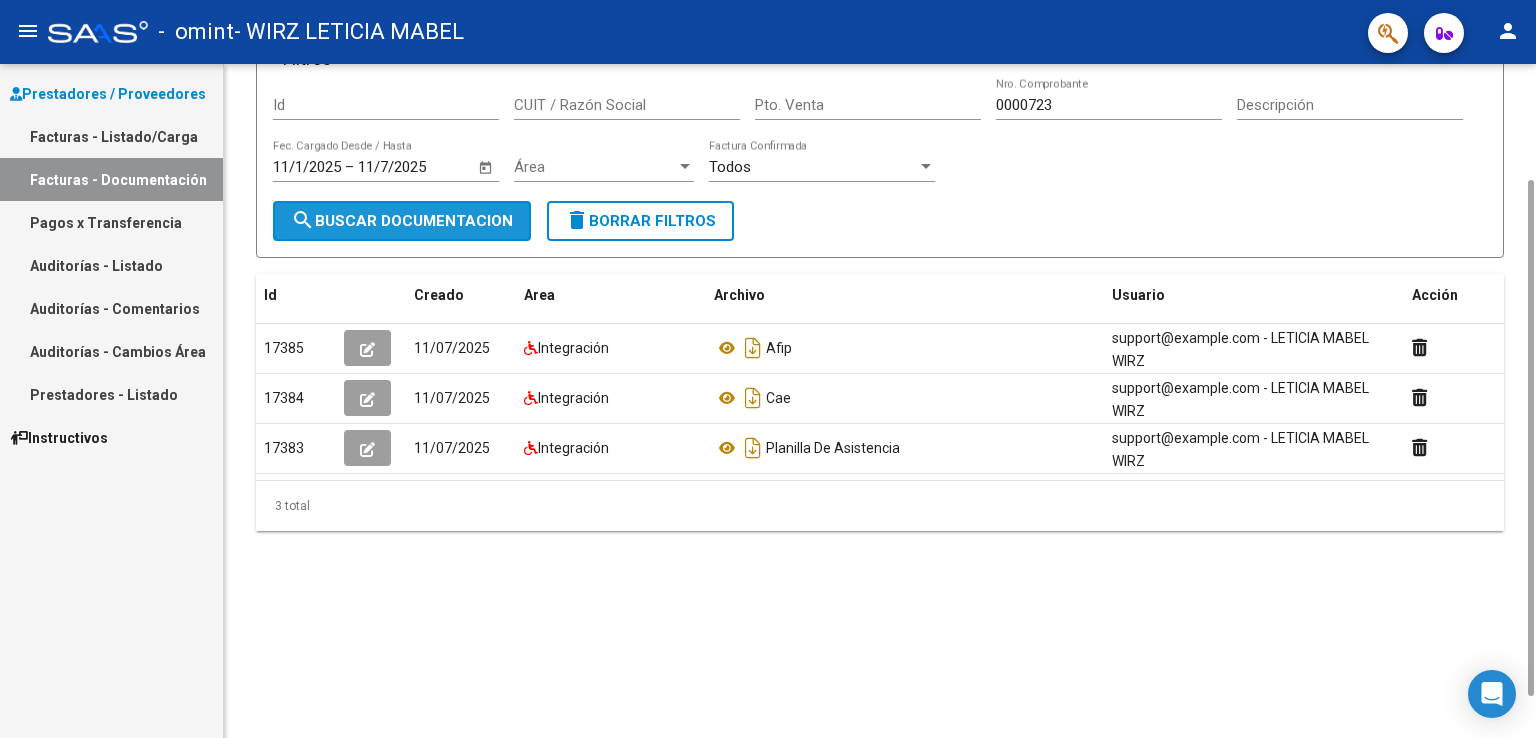 click on "search  Buscar Documentacion" 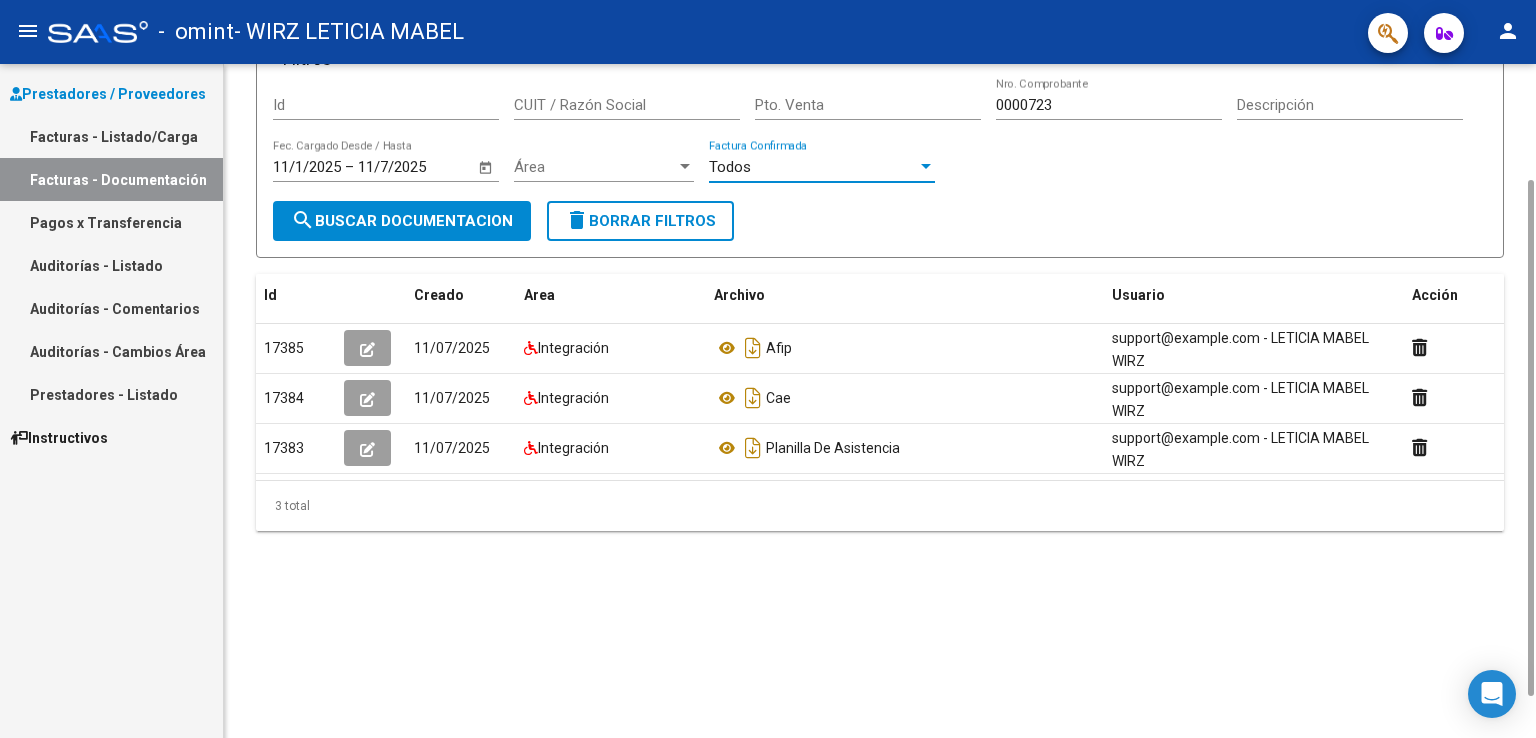 click at bounding box center (926, 166) 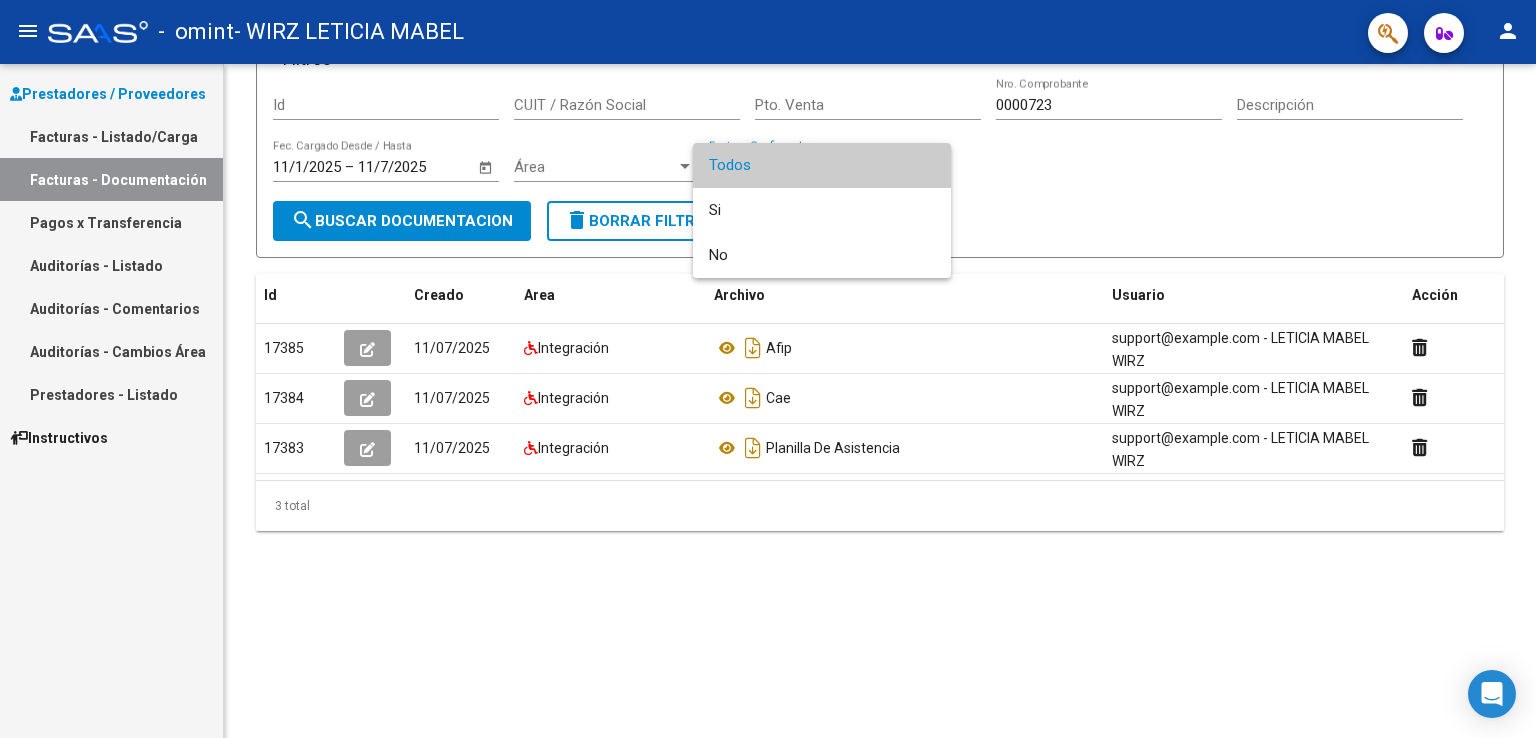 click at bounding box center (768, 369) 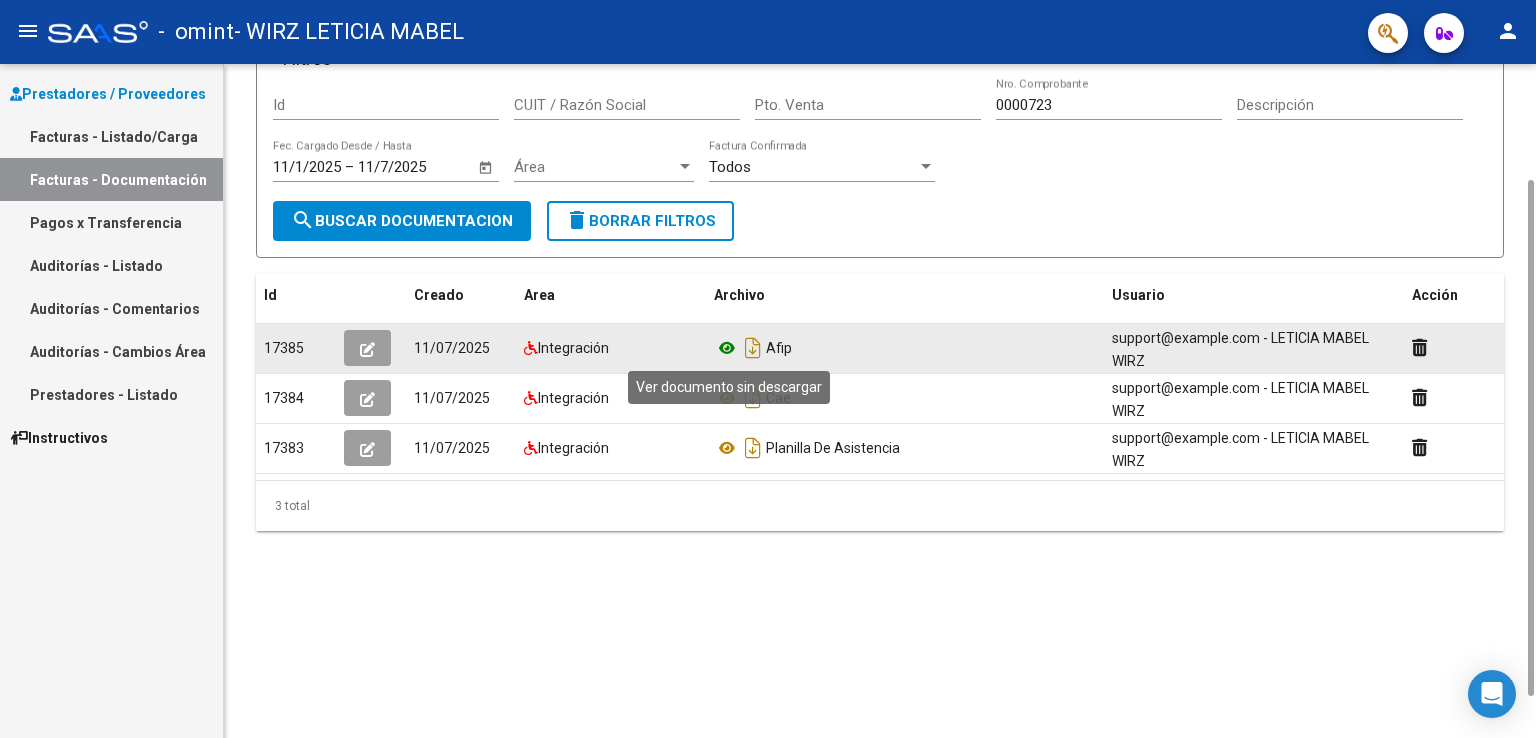click 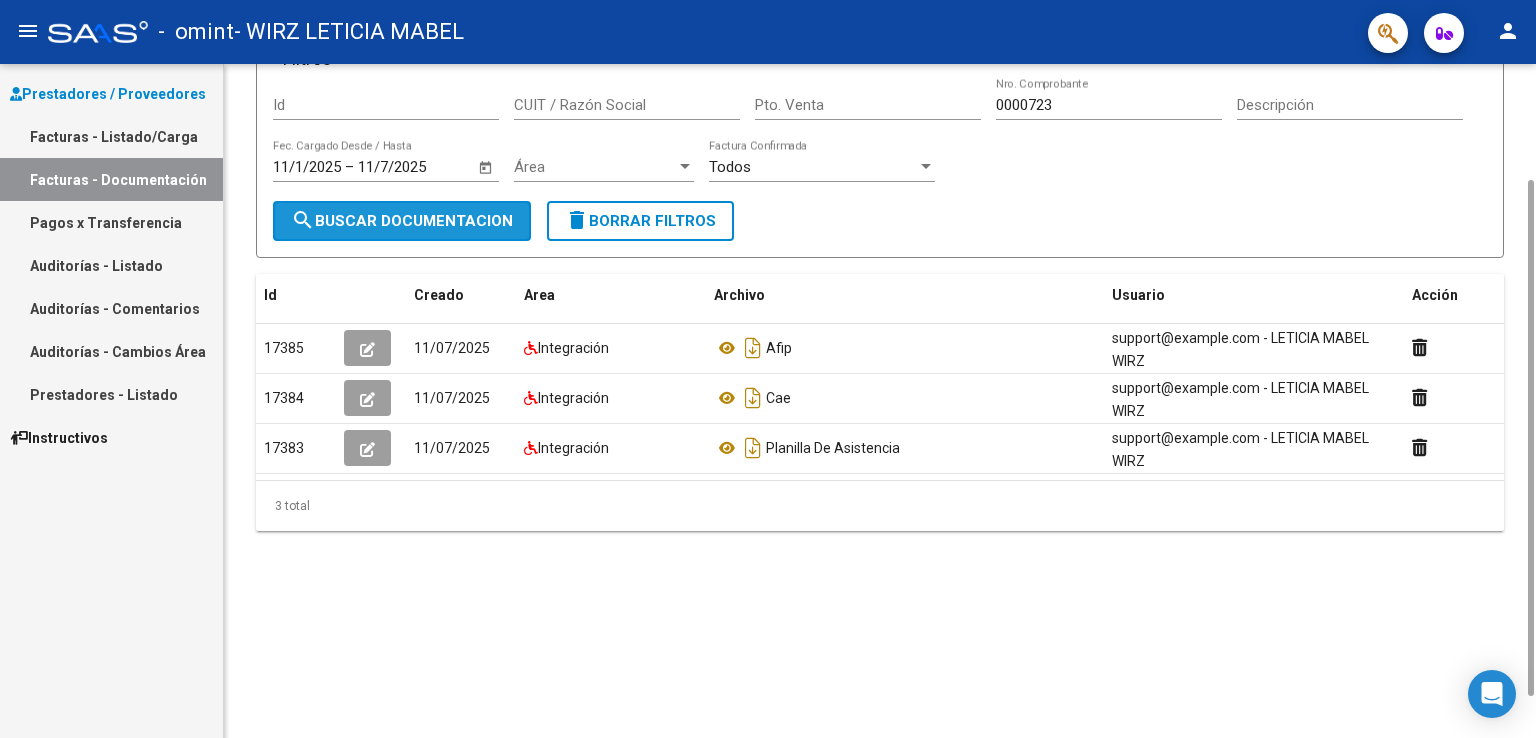 click on "search  Buscar Documentacion" 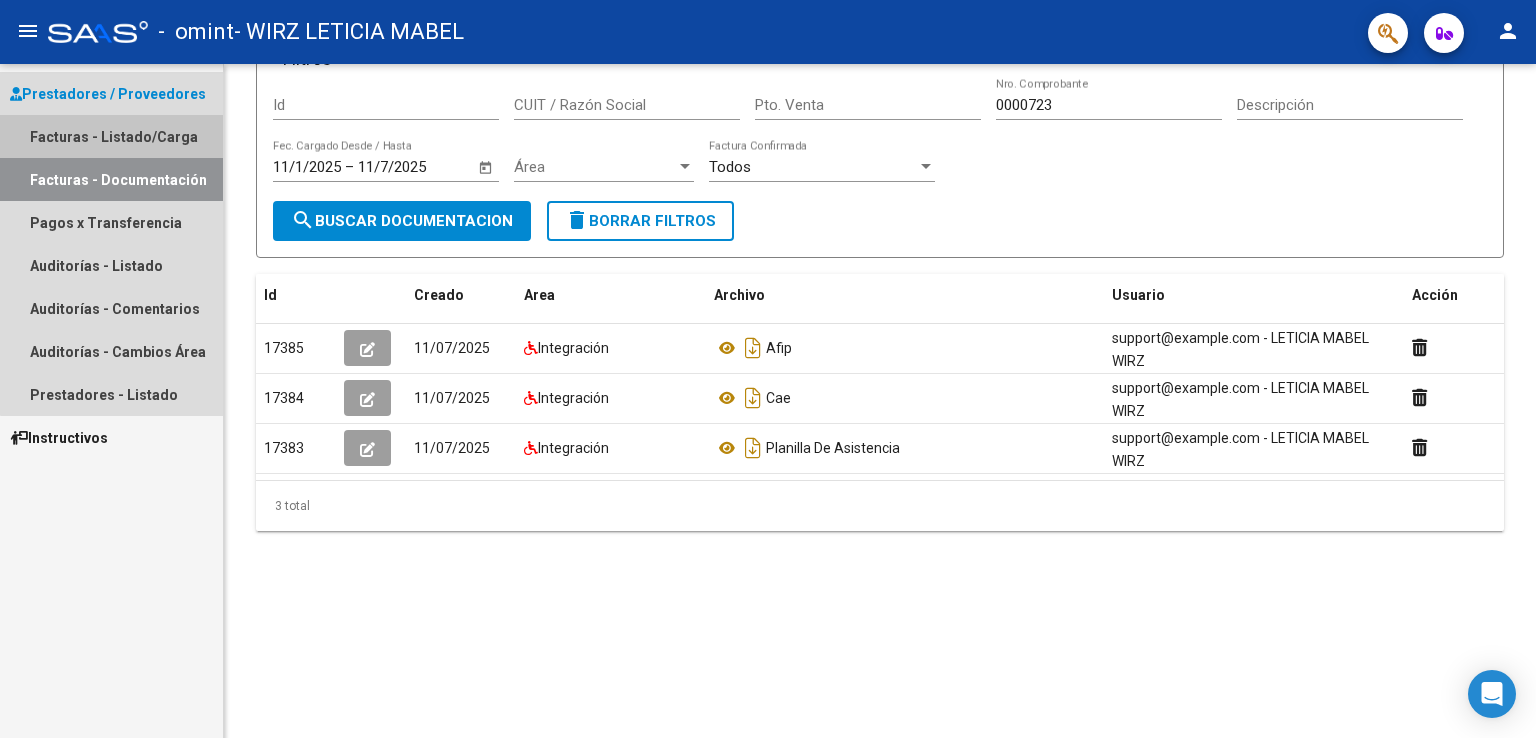 click on "Facturas - Listado/Carga" at bounding box center [111, 136] 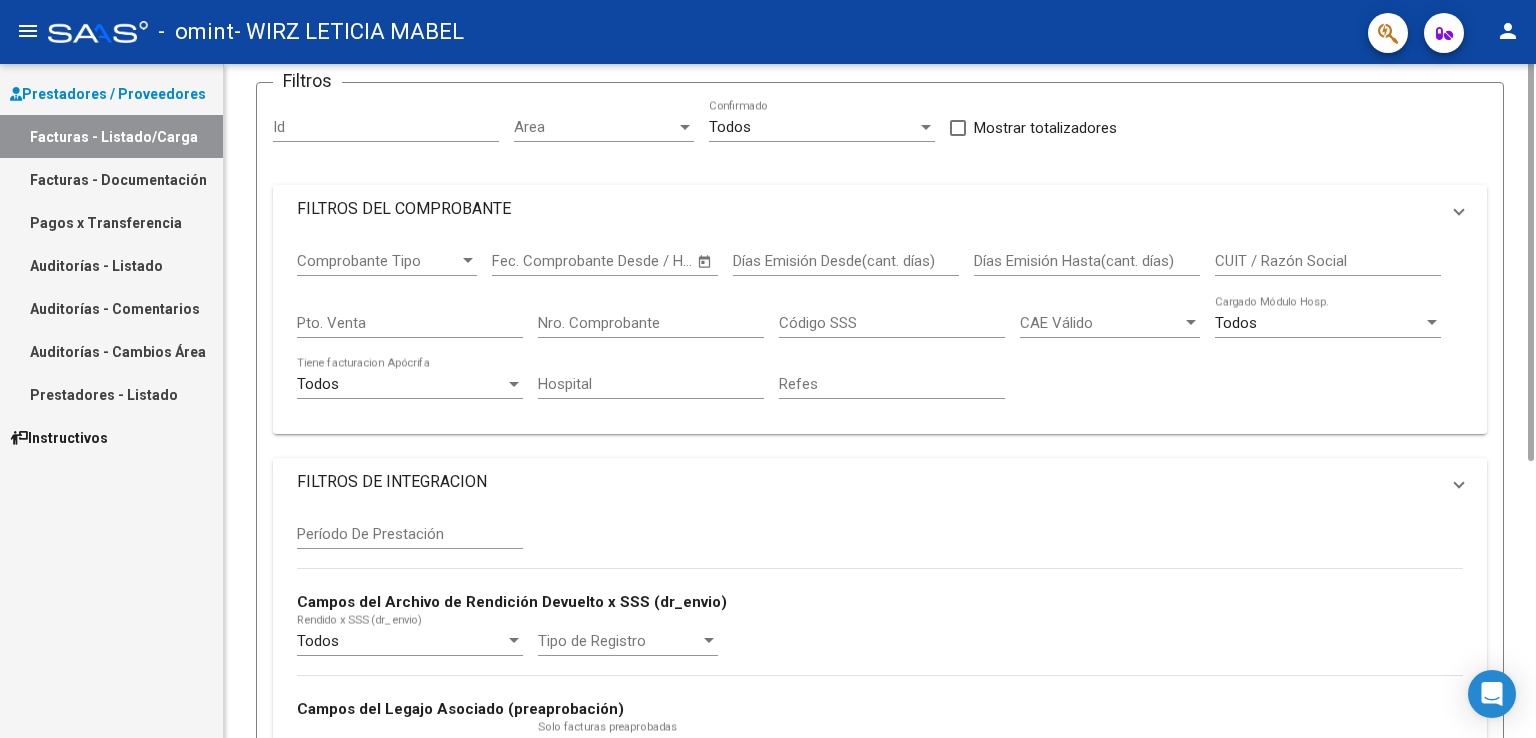scroll, scrollTop: 0, scrollLeft: 0, axis: both 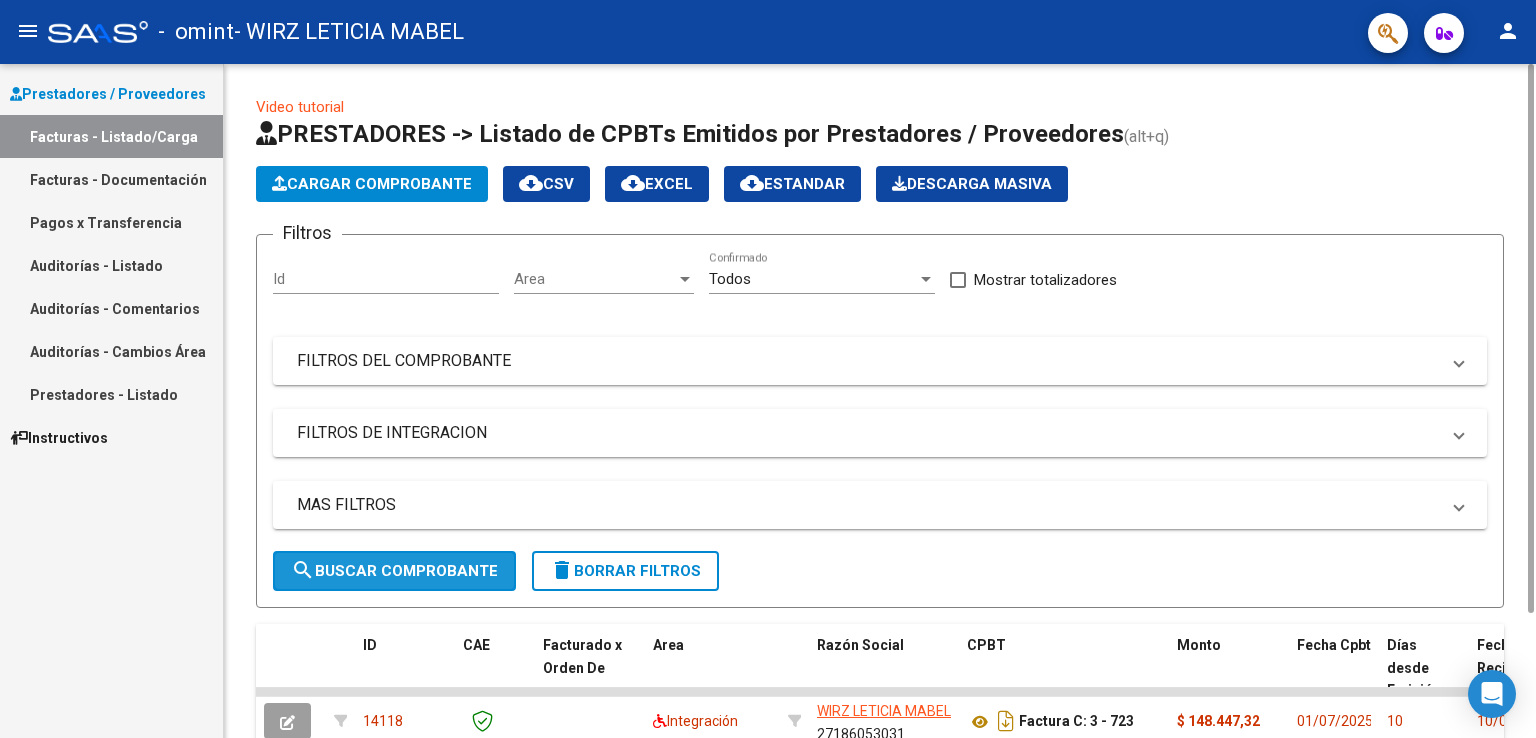 click on "search  Buscar Comprobante" 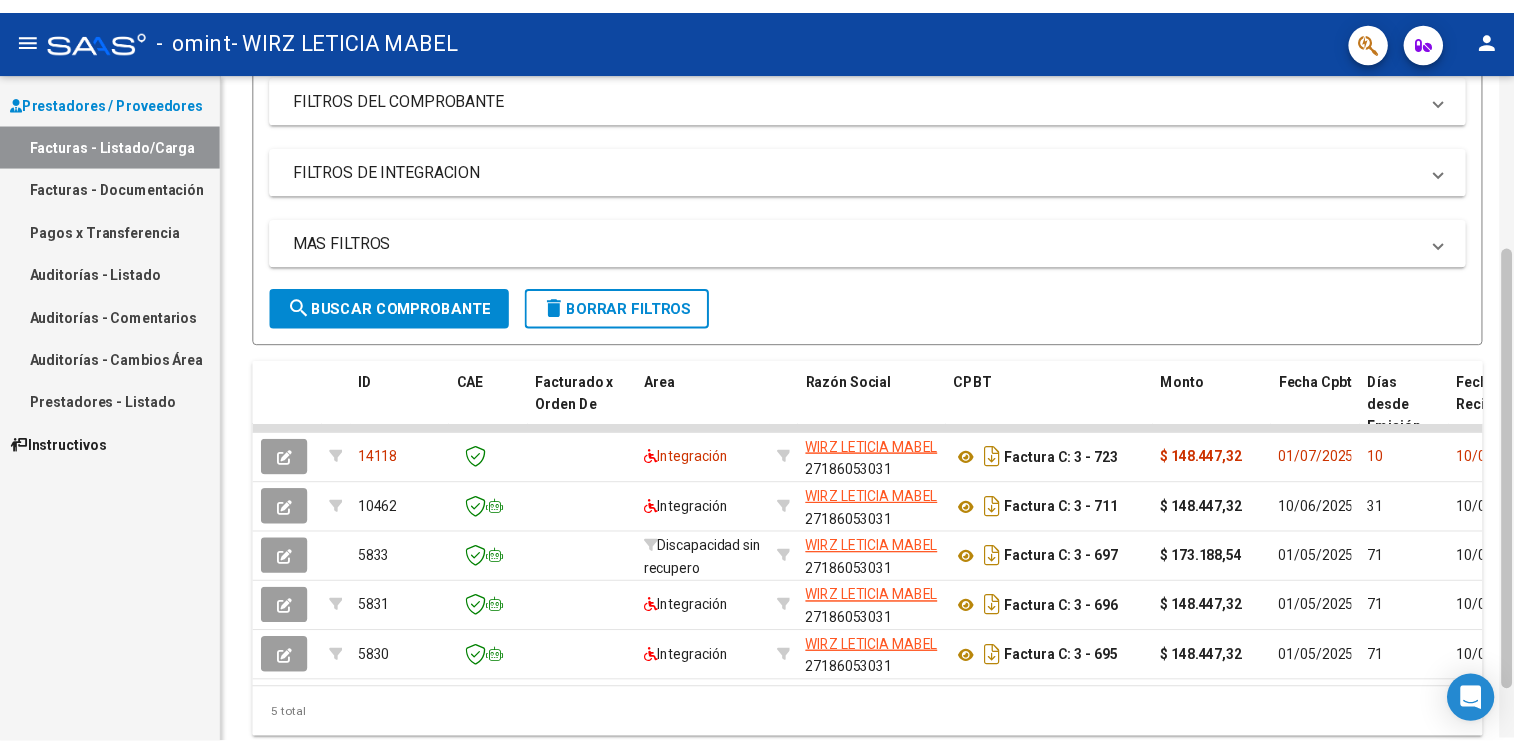 scroll, scrollTop: 285, scrollLeft: 0, axis: vertical 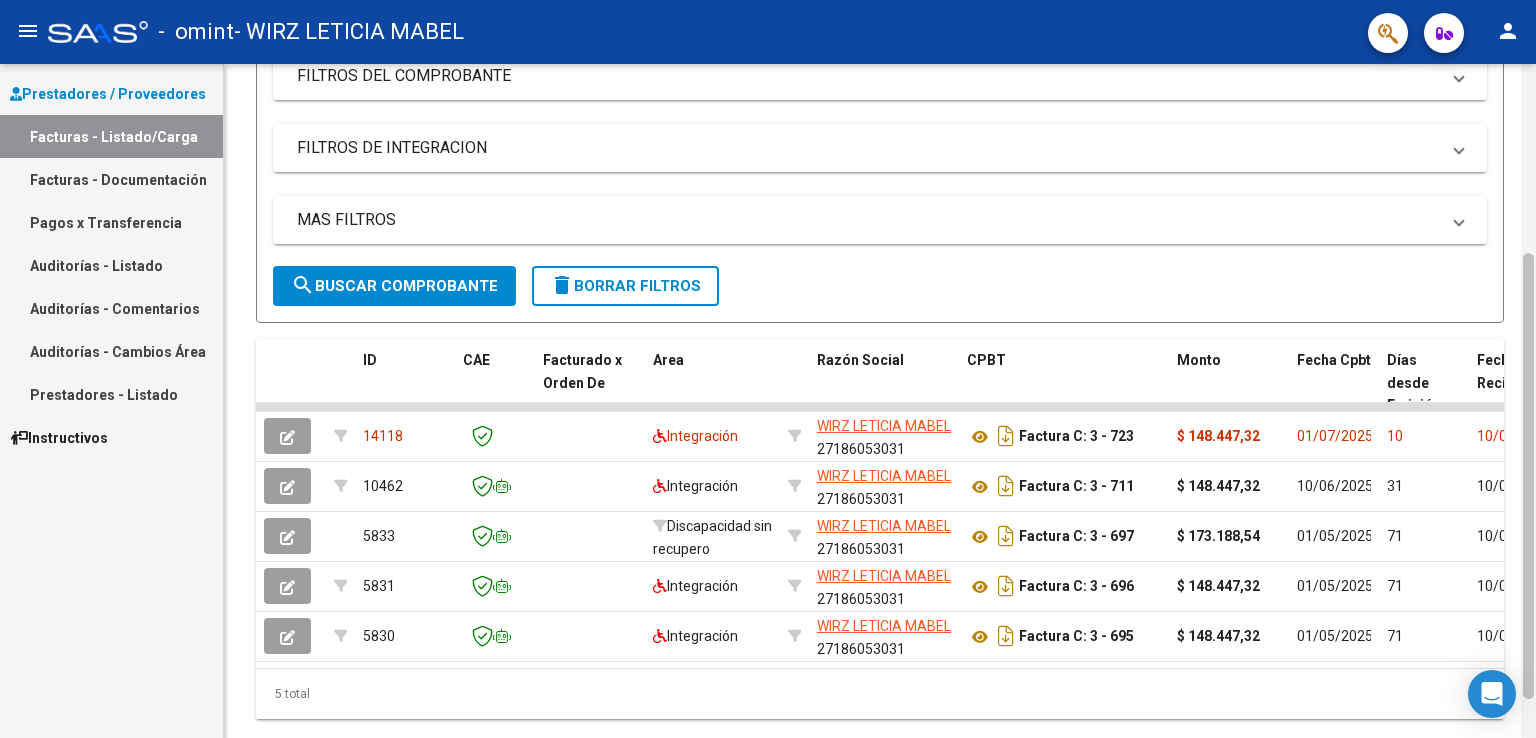 drag, startPoint x: 1527, startPoint y: 407, endPoint x: 1535, endPoint y: 642, distance: 235.13612 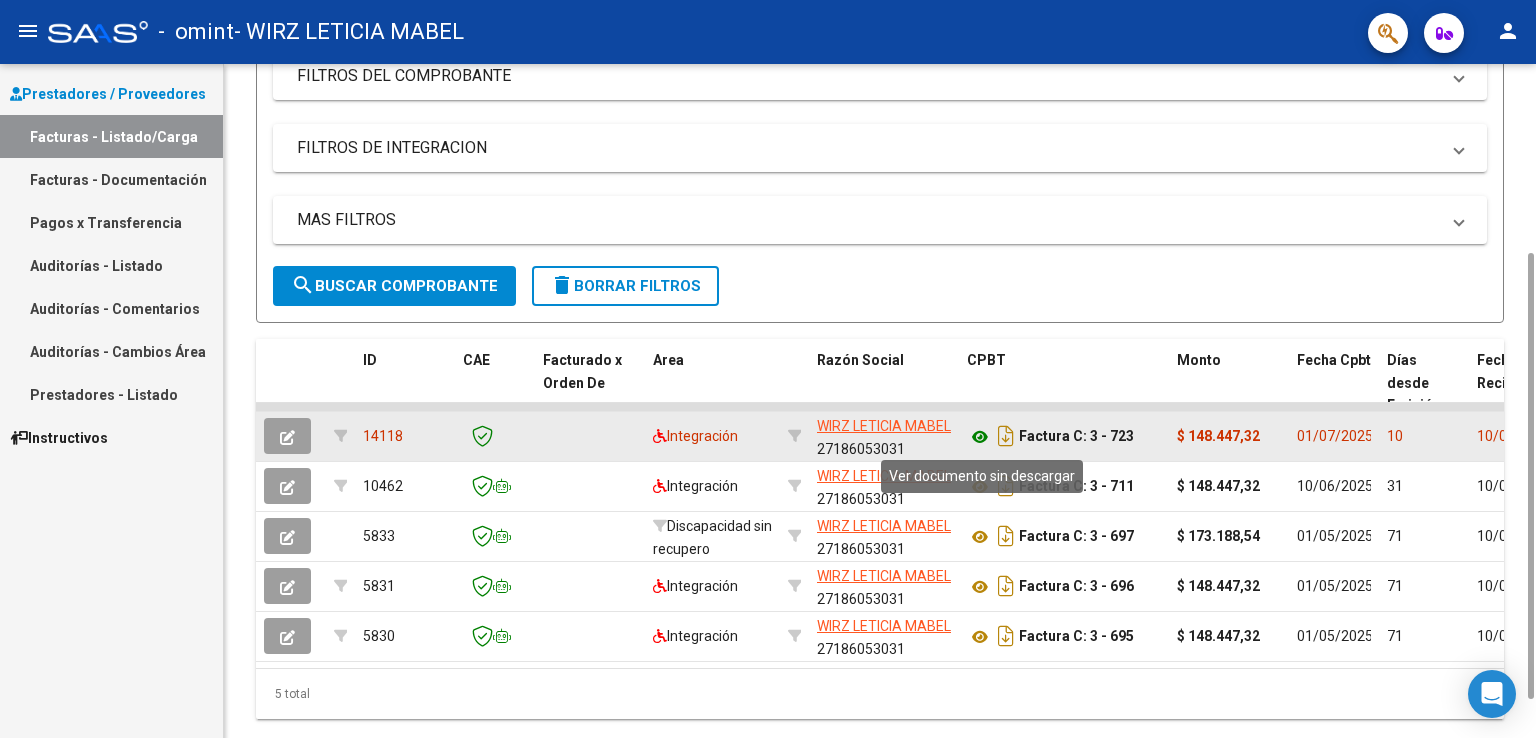 click 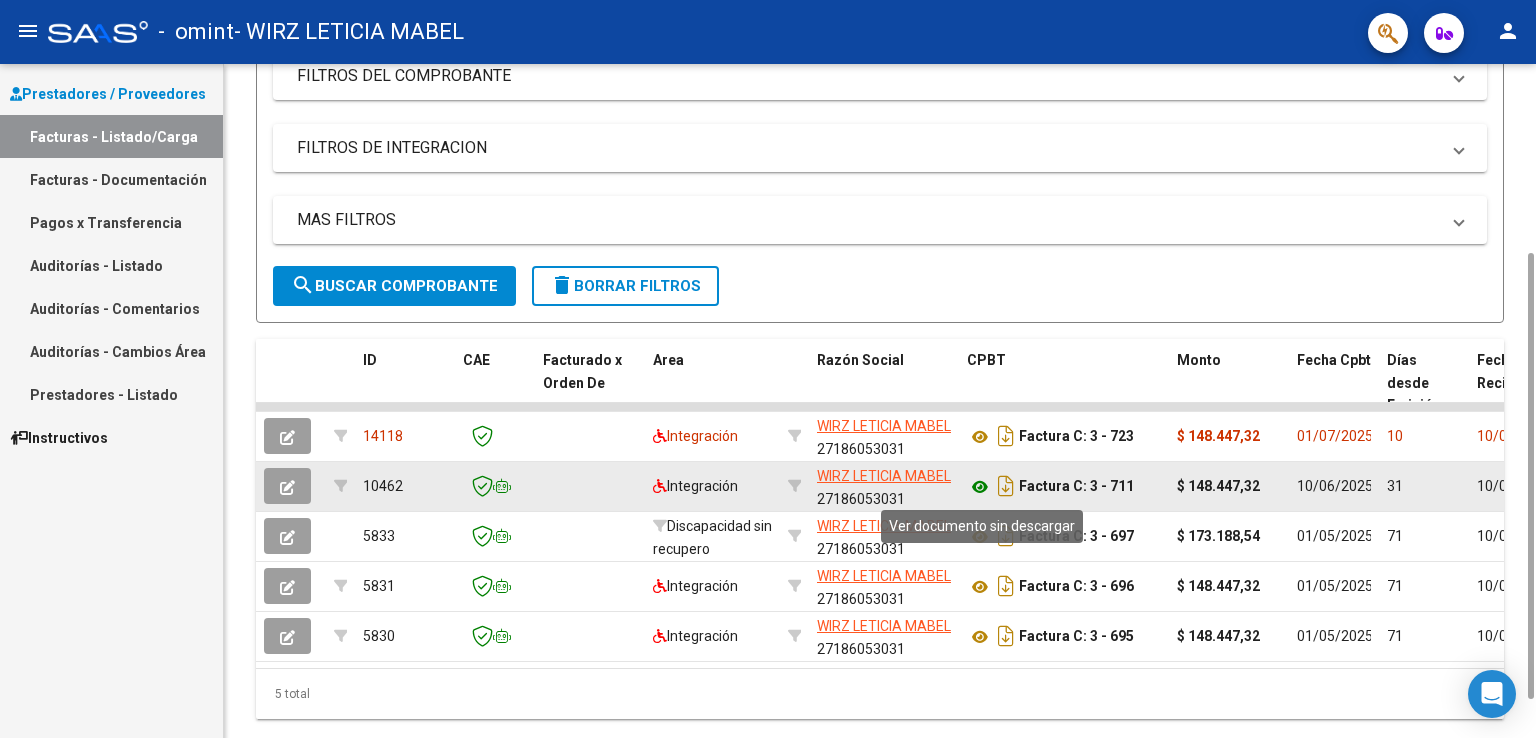 click 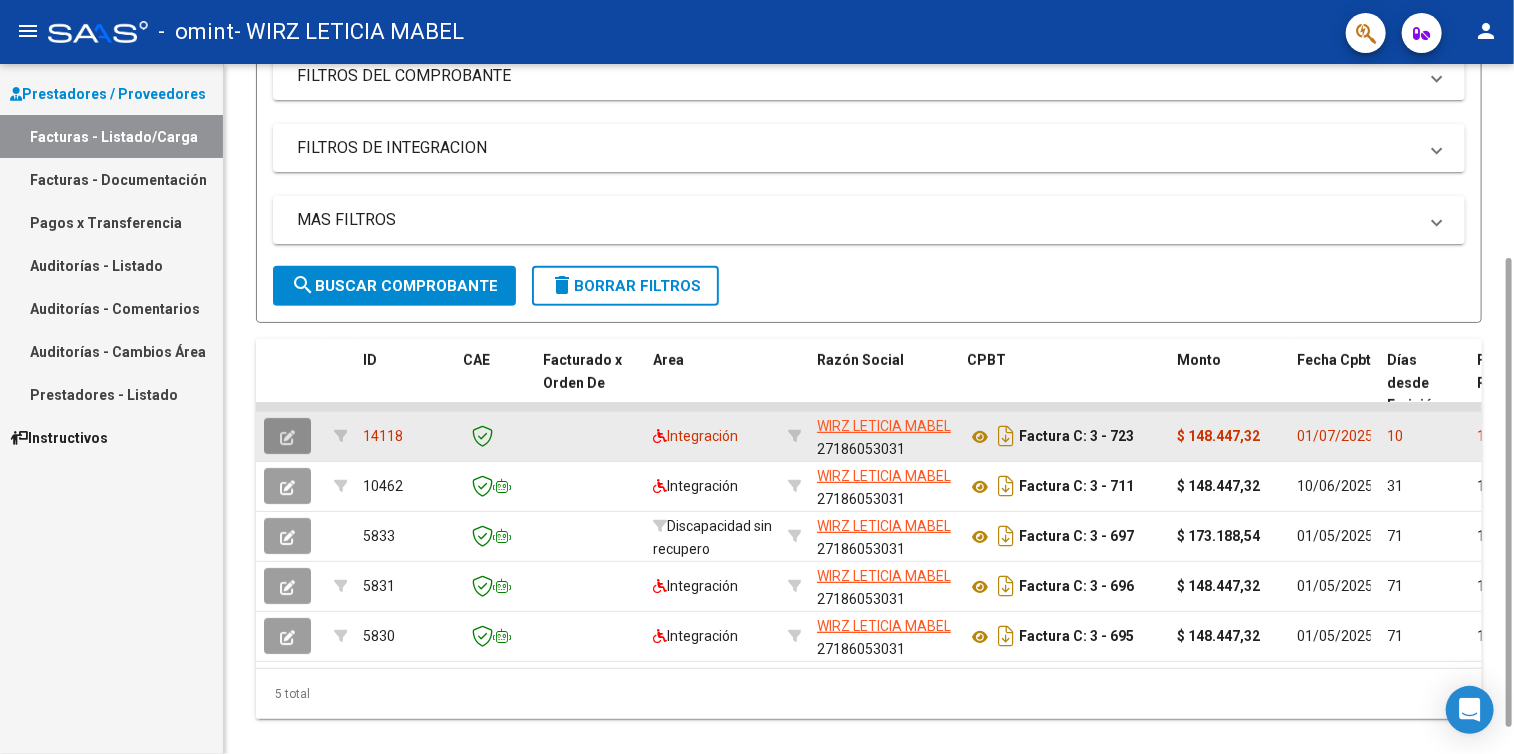 click 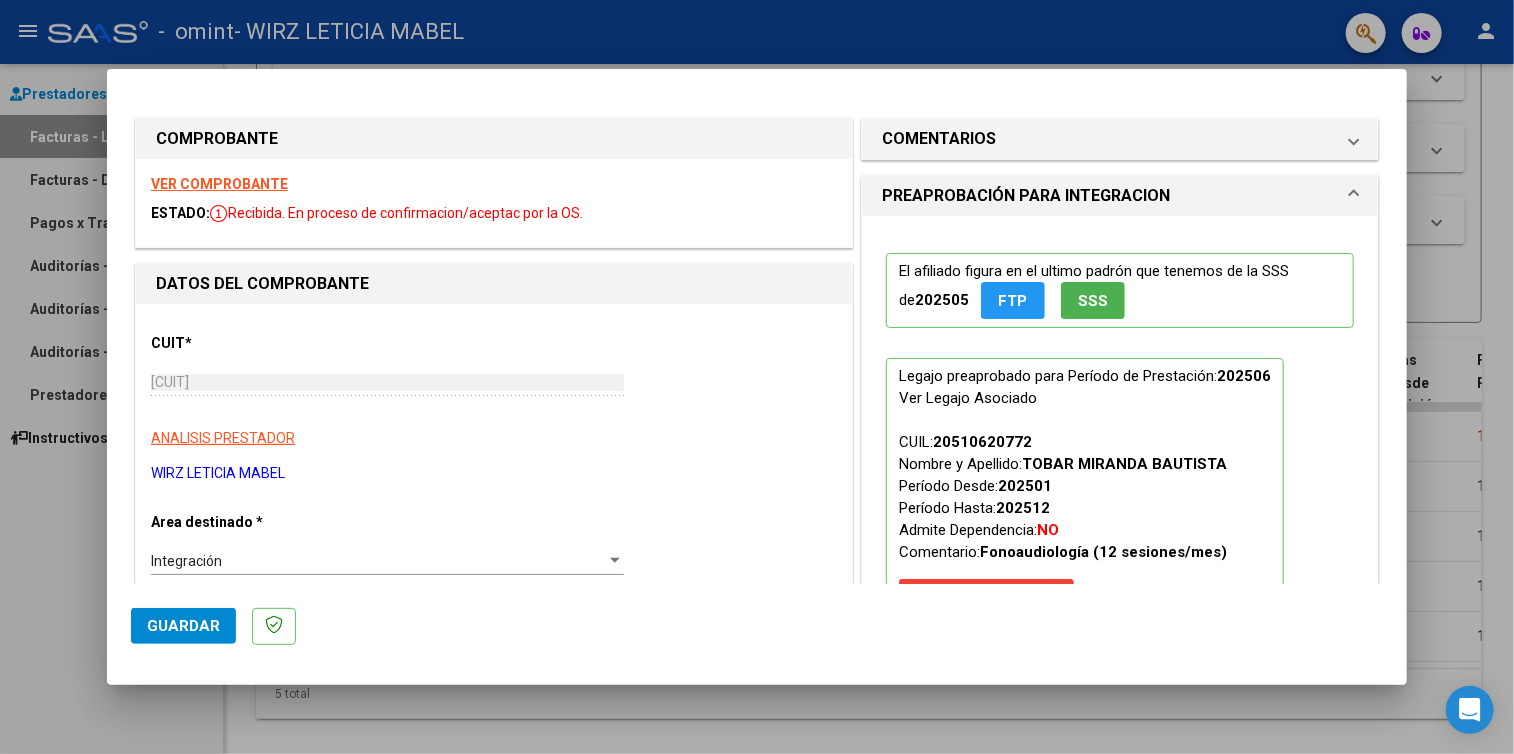 click on "COMPROBANTE VER COMPROBANTE       ESTADO:   Recibida. En proceso de confirmacion/aceptac por la OS.  DATOS DEL COMPROBANTE CUIT  *   [CUIT] Ingresar CUIT  ANALISIS PRESTADOR  WIRZ LETICIA MABEL  ARCA Padrón  Area destinado * Integración Seleccionar Area Período de Prestación (Ej: 202305 para Mayo 2023    202506 Ingrese el Período de Prestación como indica el ejemplo   Una vez que se asoció a un legajo aprobado no se puede cambiar el período de prestación.   Comprobante Tipo * Factura C Seleccionar Tipo Punto de Venta  *   3 Ingresar el Nro.  Número  *   723 Ingresar el Nro.  Monto  *   $ 148.447,32 Ingresar el monto  Fecha del Cpbt.  *   2025-07-01 Ingresar la fecha  CAE / CAEA (no ingrese CAI)    [CAE] Ingresar el CAE o CAEA (no ingrese CAI)  Fecha de Vencimiento    Ingresar la fecha  Ref. Externa    Ingresar la ref.  N° Liquidación    Ingresar el N° Liquidación  COMENTARIOS Comentarios del Prestador / Gerenciador:  PREAPROBACIÓN PARA INTEGRACION 202505     FTP SSS 202506 ID" at bounding box center (757, 900) 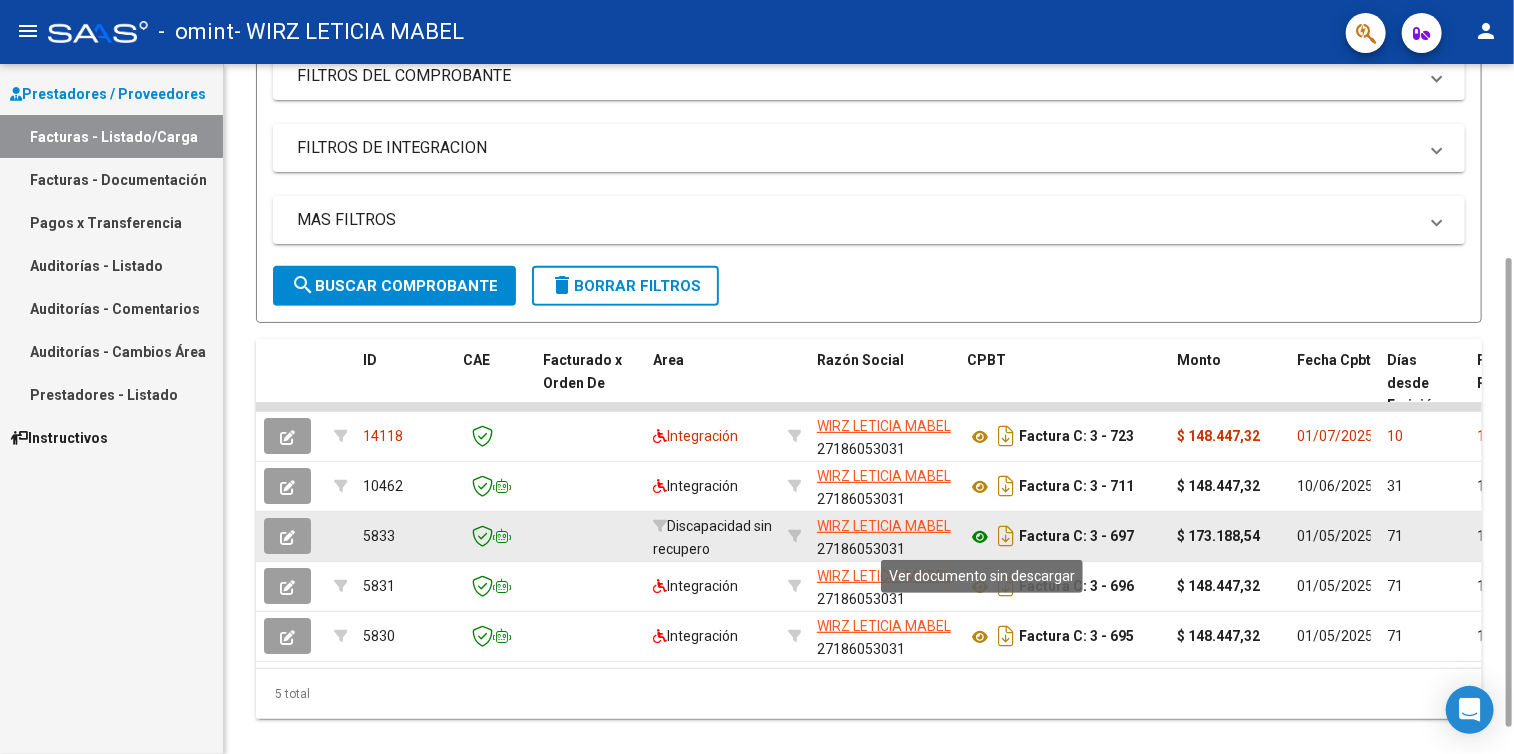 click 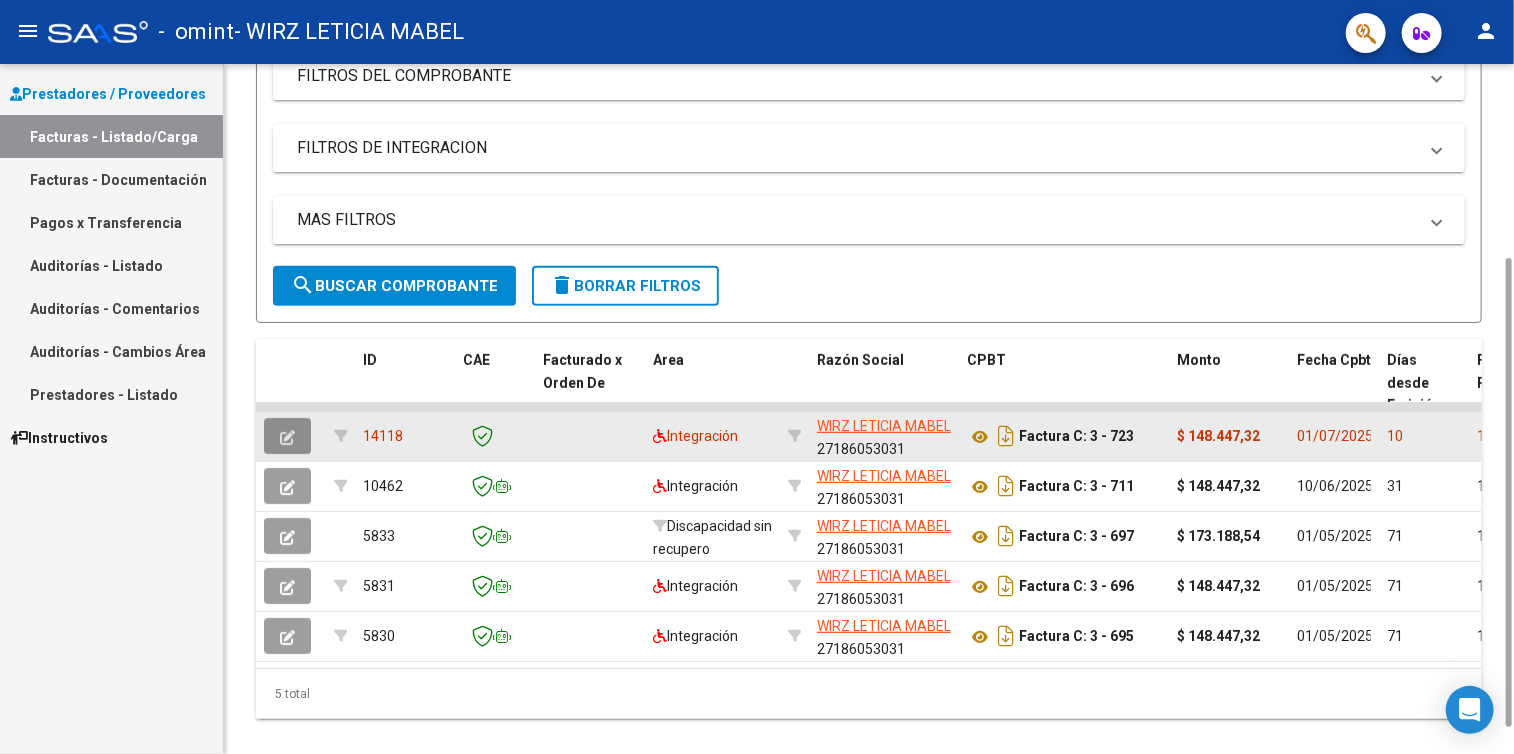 click 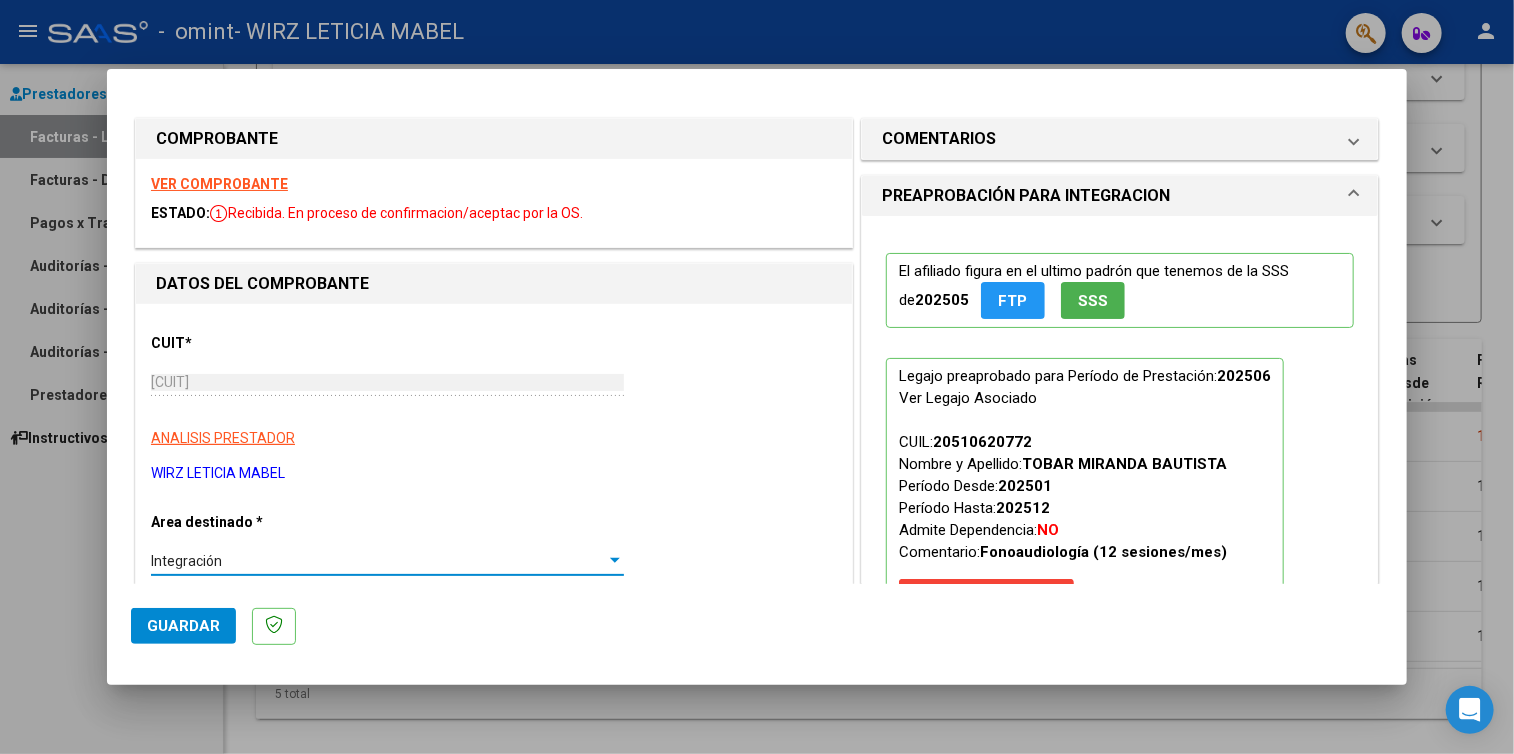 click at bounding box center [615, 560] 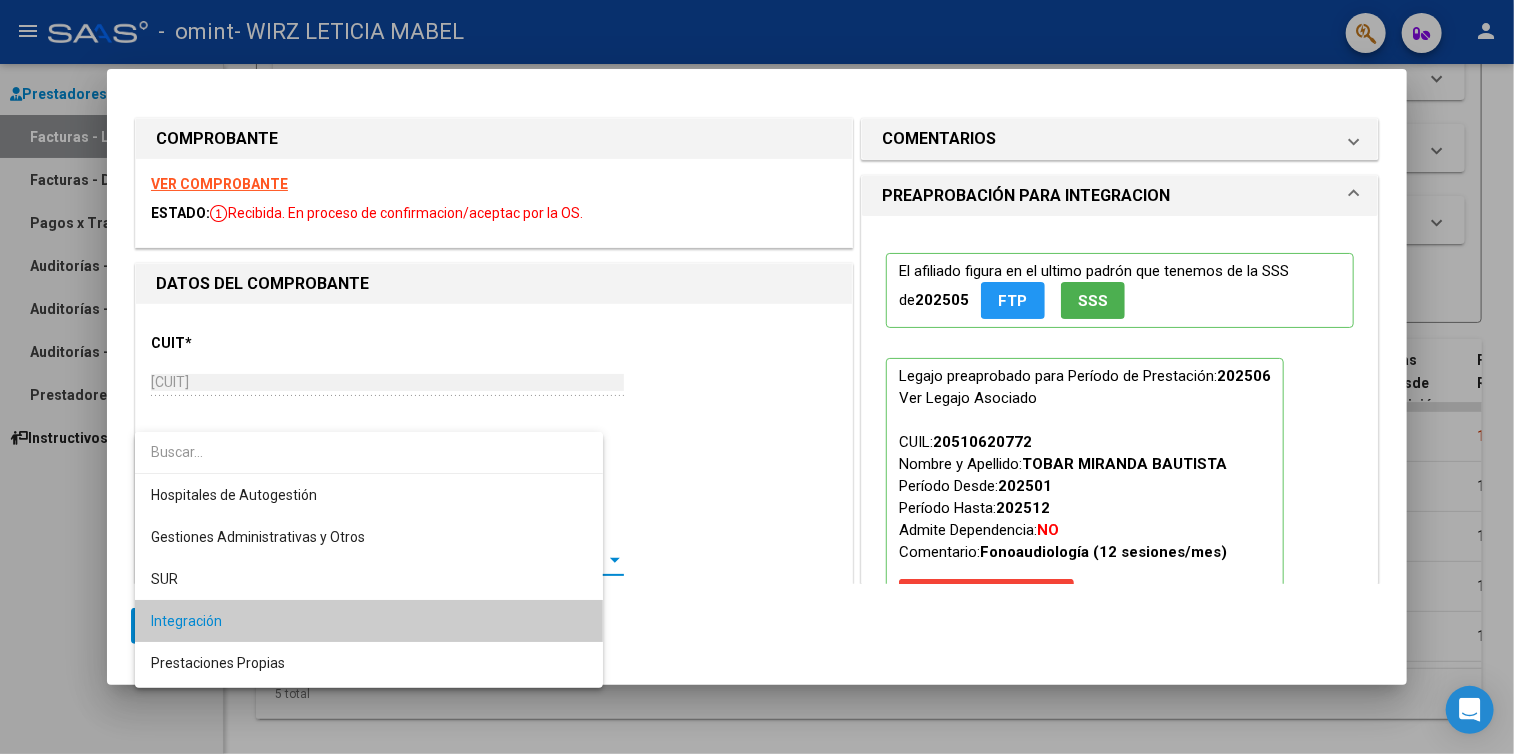 scroll, scrollTop: 60, scrollLeft: 0, axis: vertical 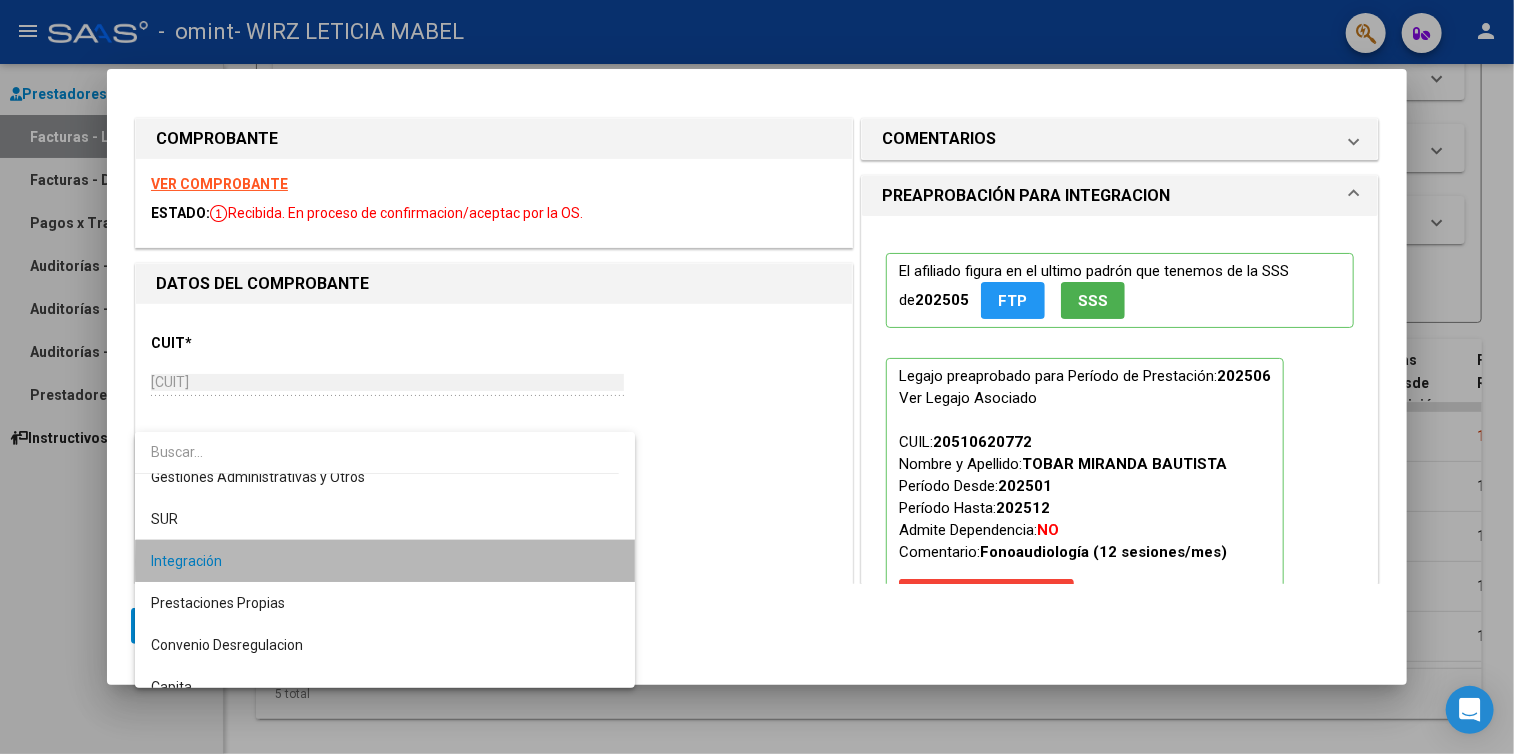 click on "Integración" at bounding box center (385, 561) 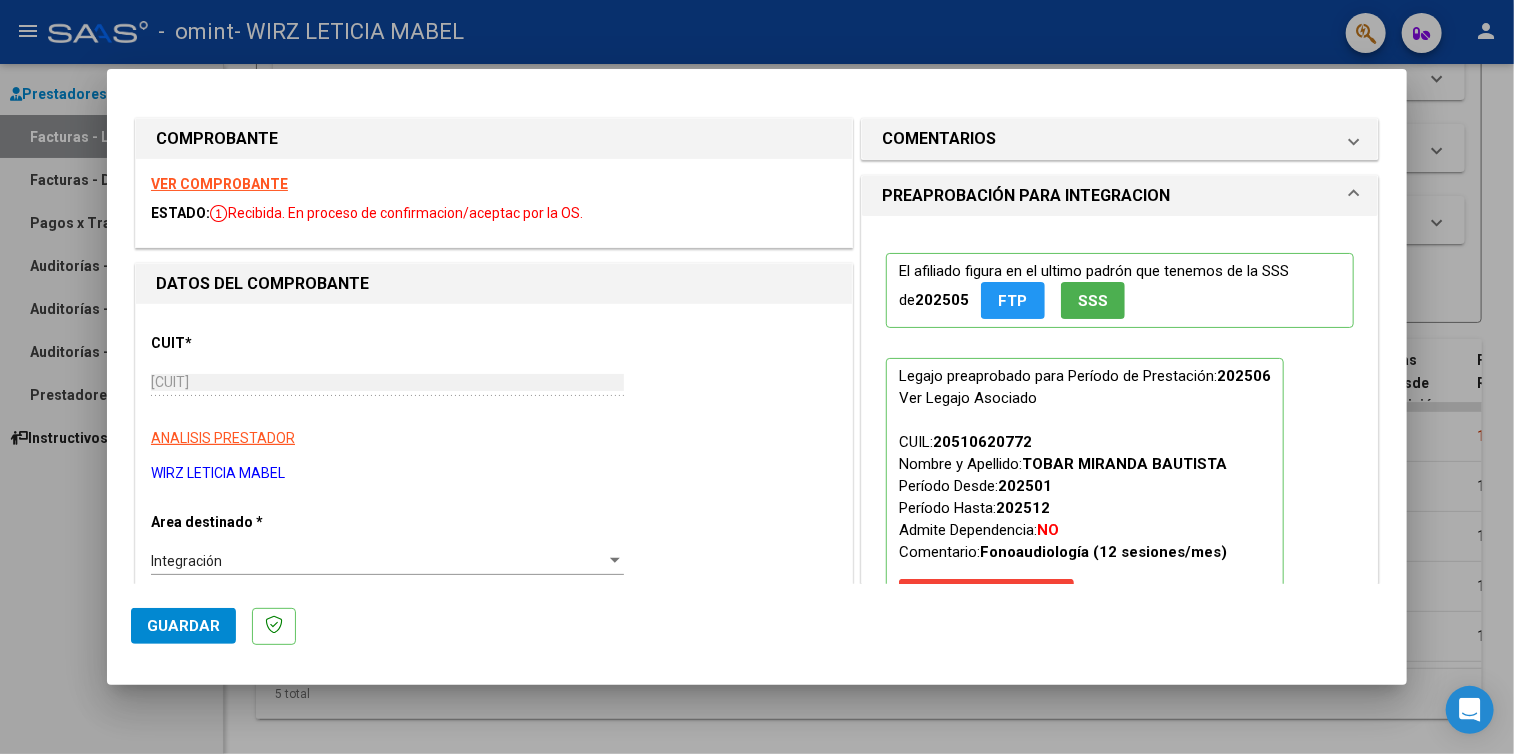 click on "VER COMPROBANTE" at bounding box center (219, 184) 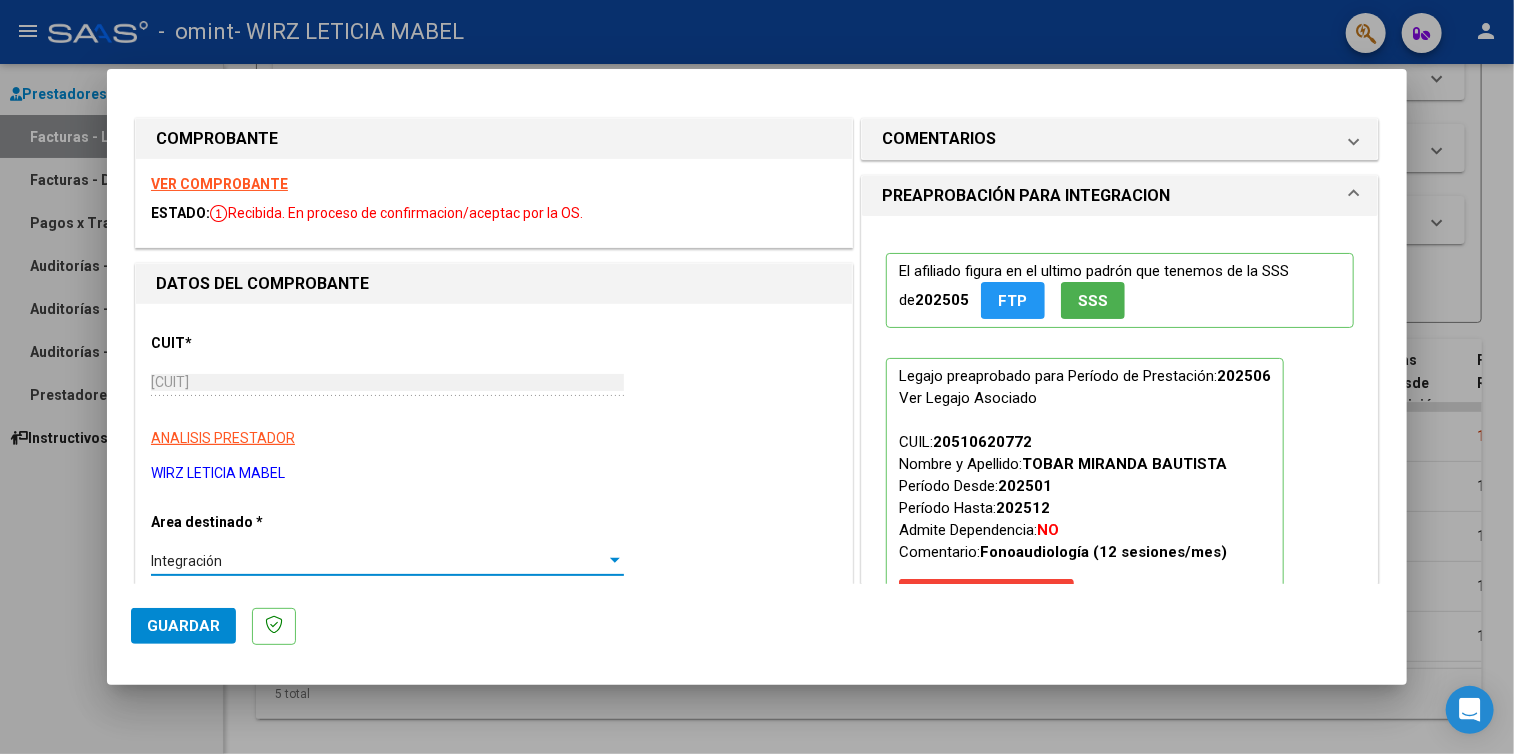 click at bounding box center [615, 561] 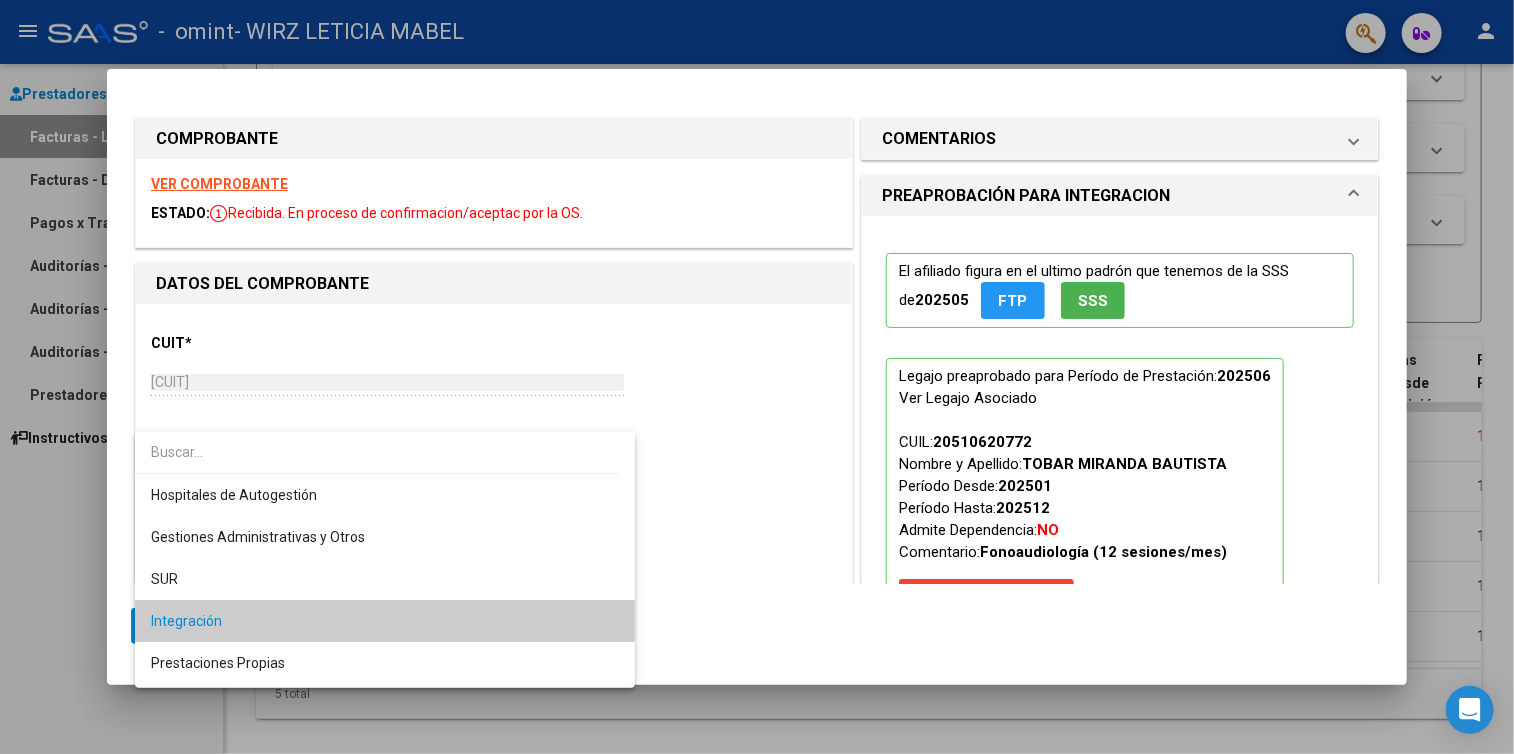 scroll, scrollTop: 60, scrollLeft: 0, axis: vertical 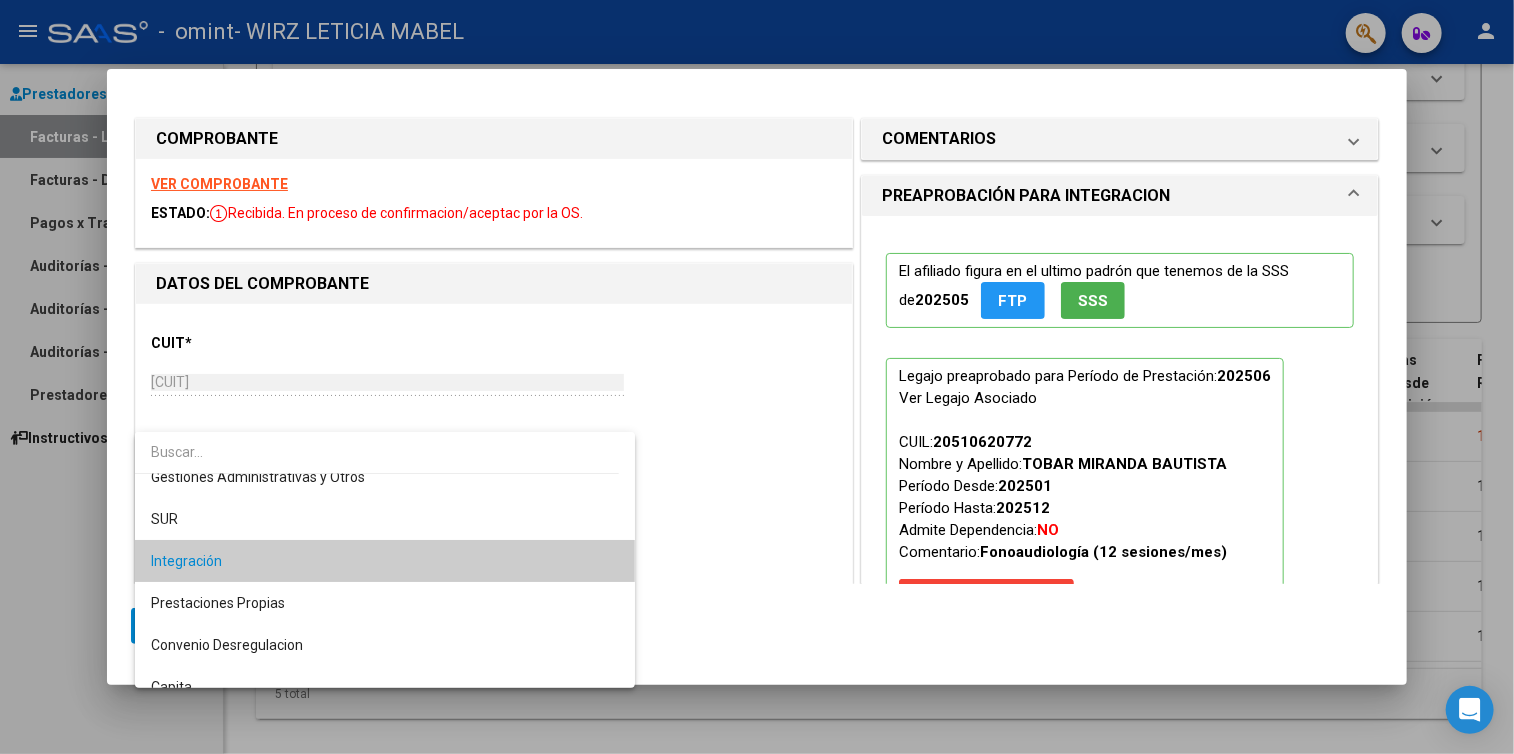click on "Integración" at bounding box center (385, 561) 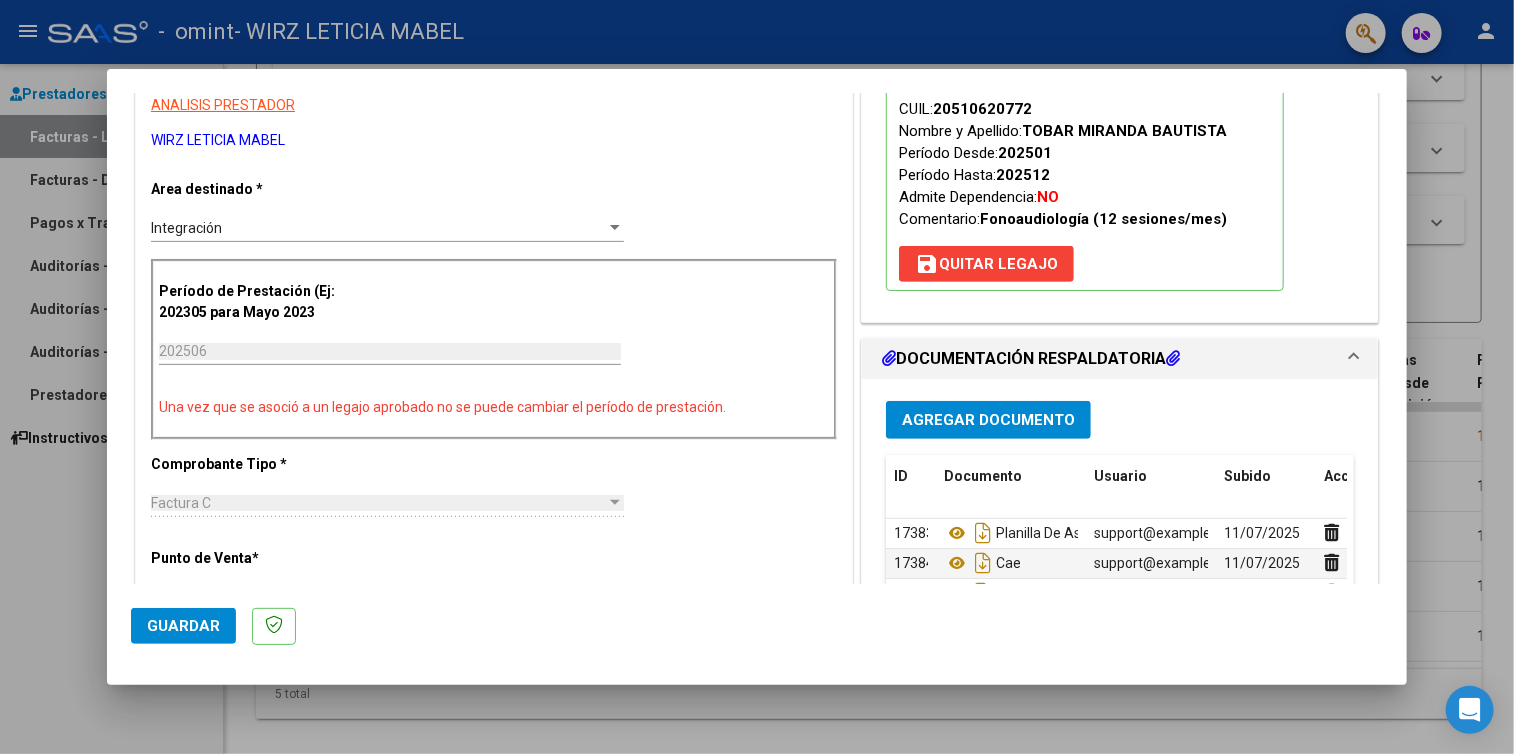 scroll, scrollTop: 360, scrollLeft: 0, axis: vertical 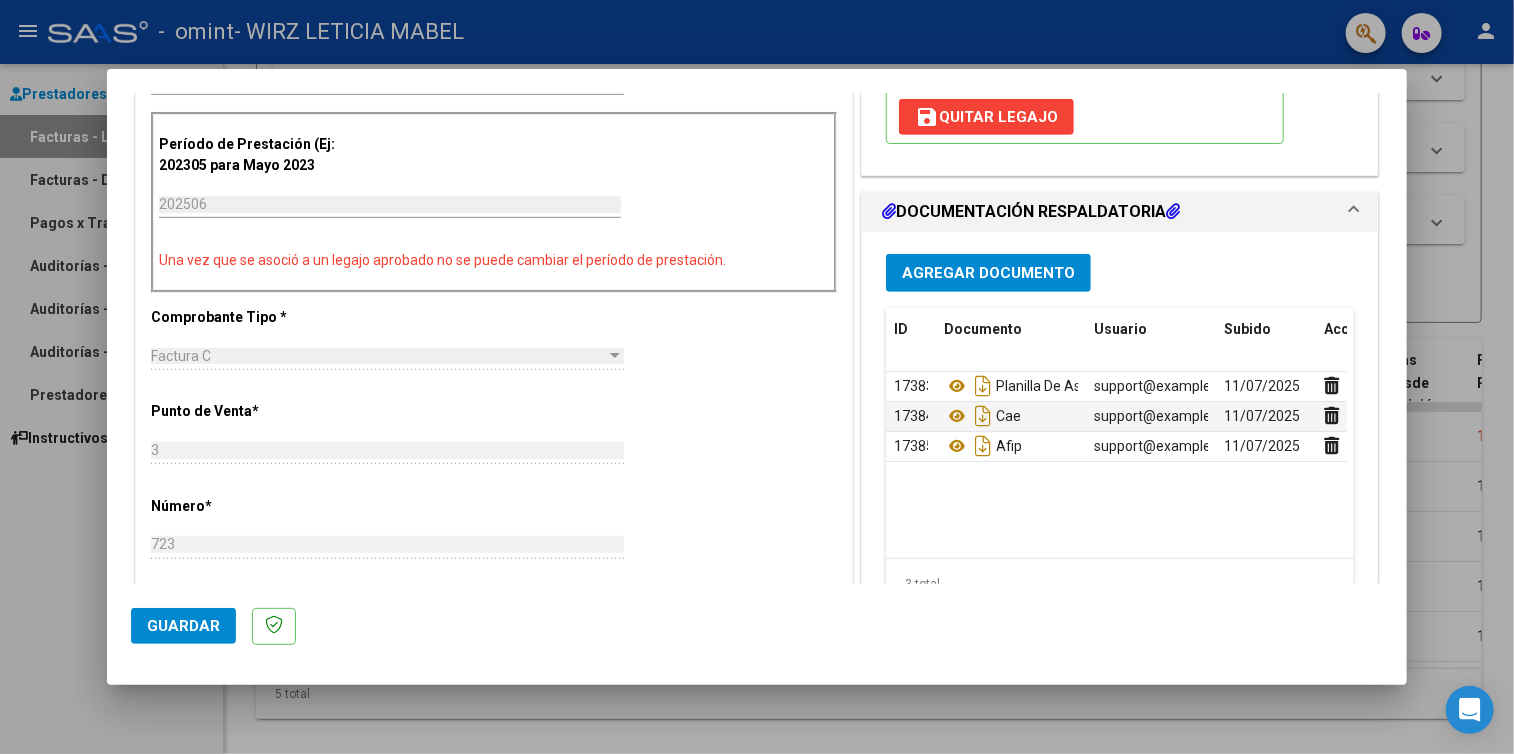 click on "Agregar Documento" at bounding box center [988, 274] 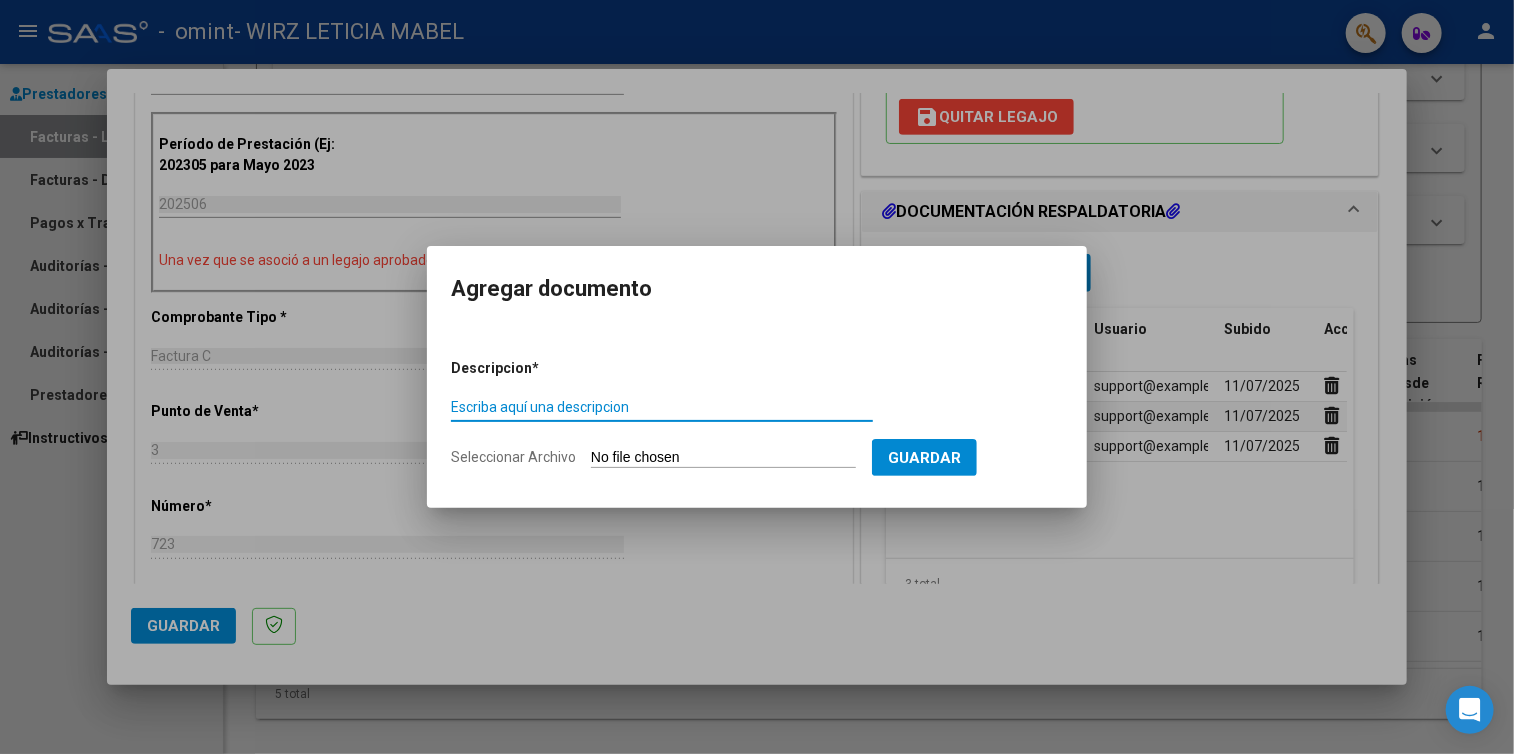 click on "Escriba aquí una descripcion" at bounding box center (662, 407) 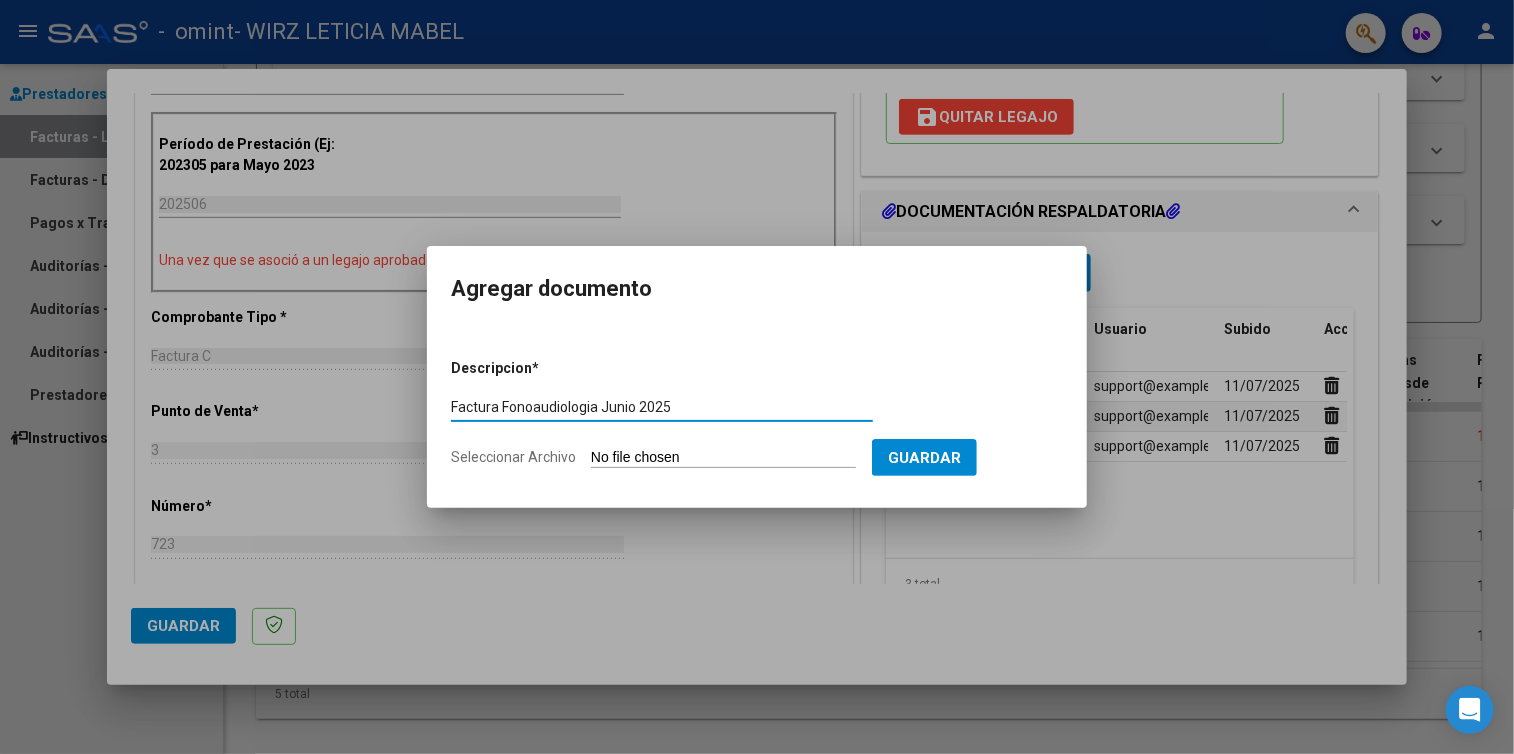 type on "Factura Fonoaudiologia Junio 2025" 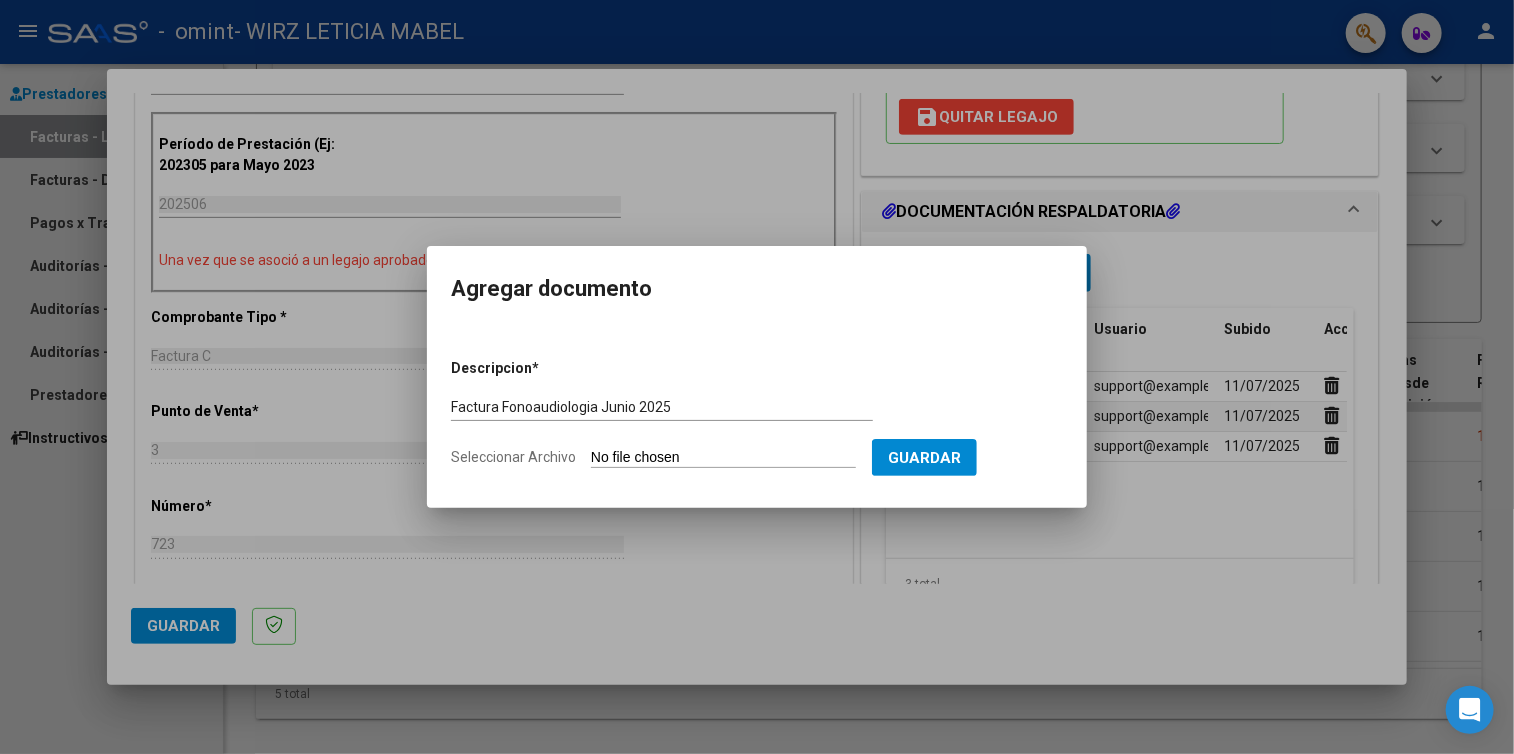click on "Seleccionar Archivo" at bounding box center [723, 458] 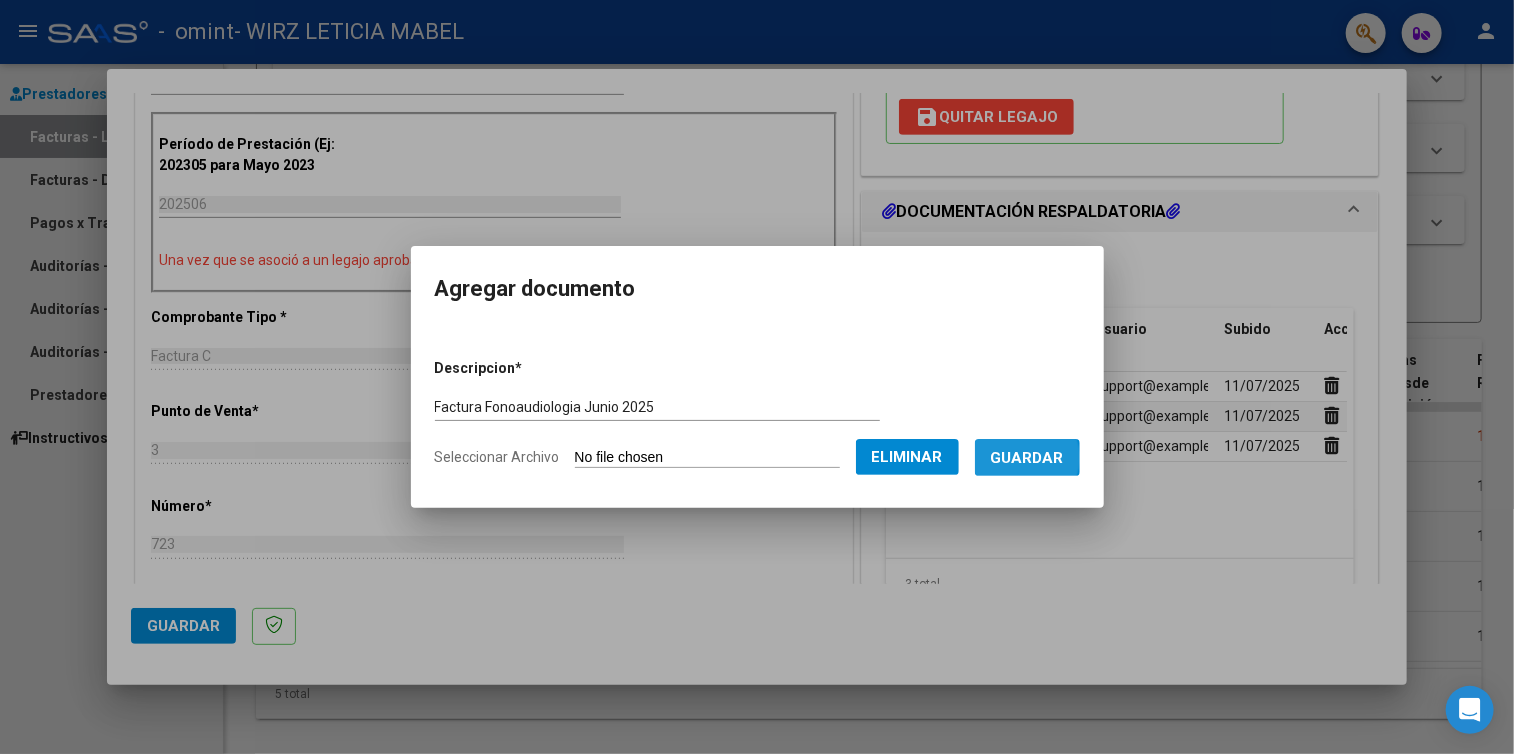 click on "Guardar" at bounding box center (1027, 458) 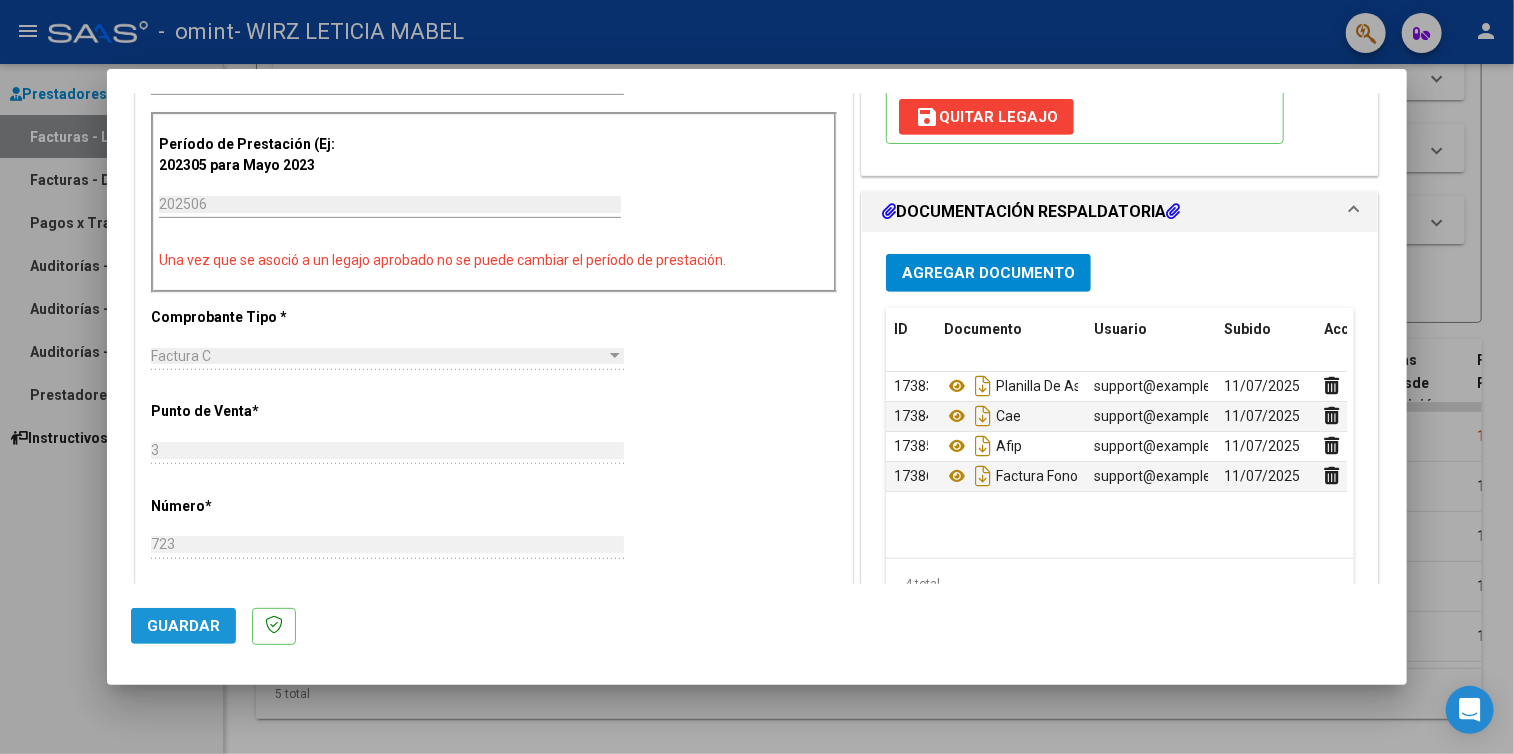 click on "Guardar" 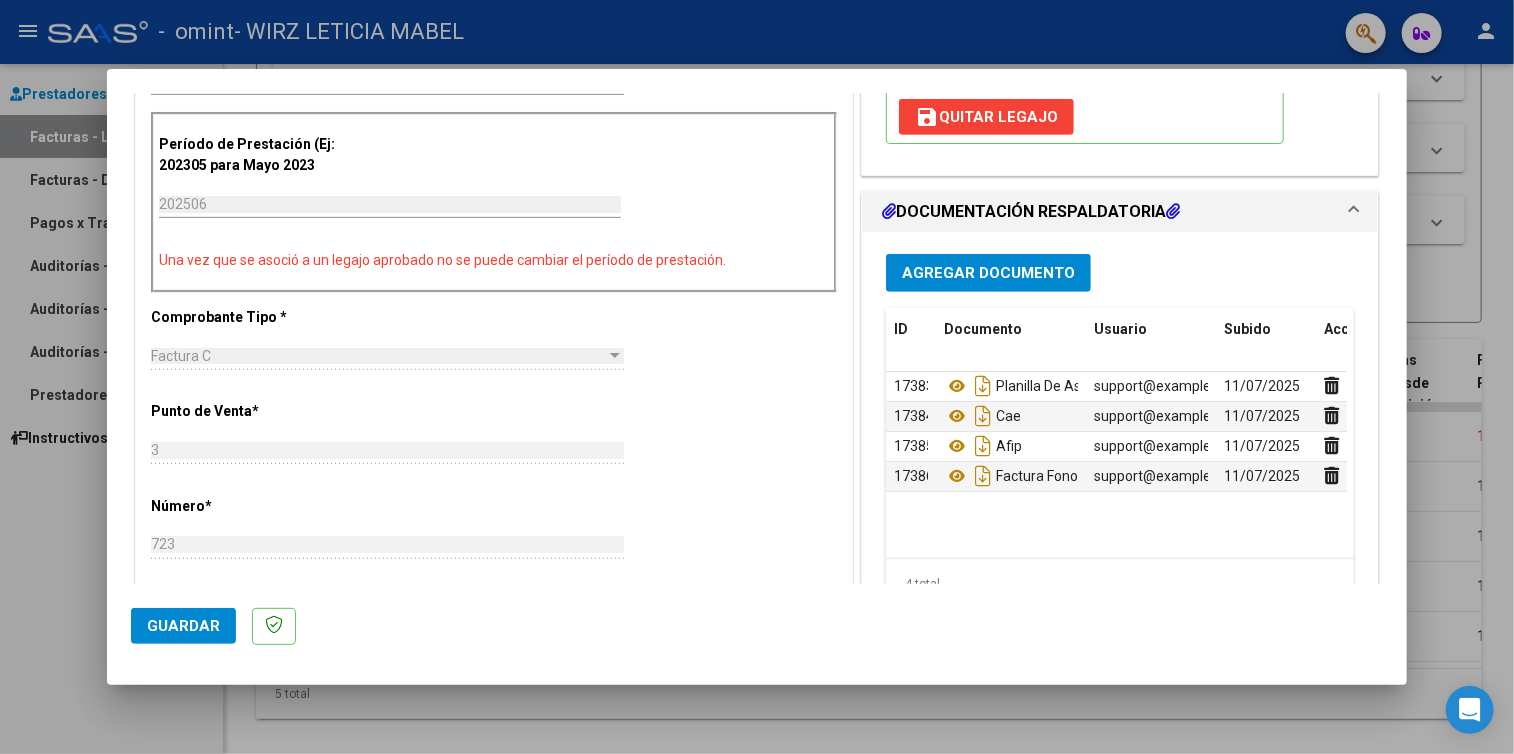click at bounding box center (757, 377) 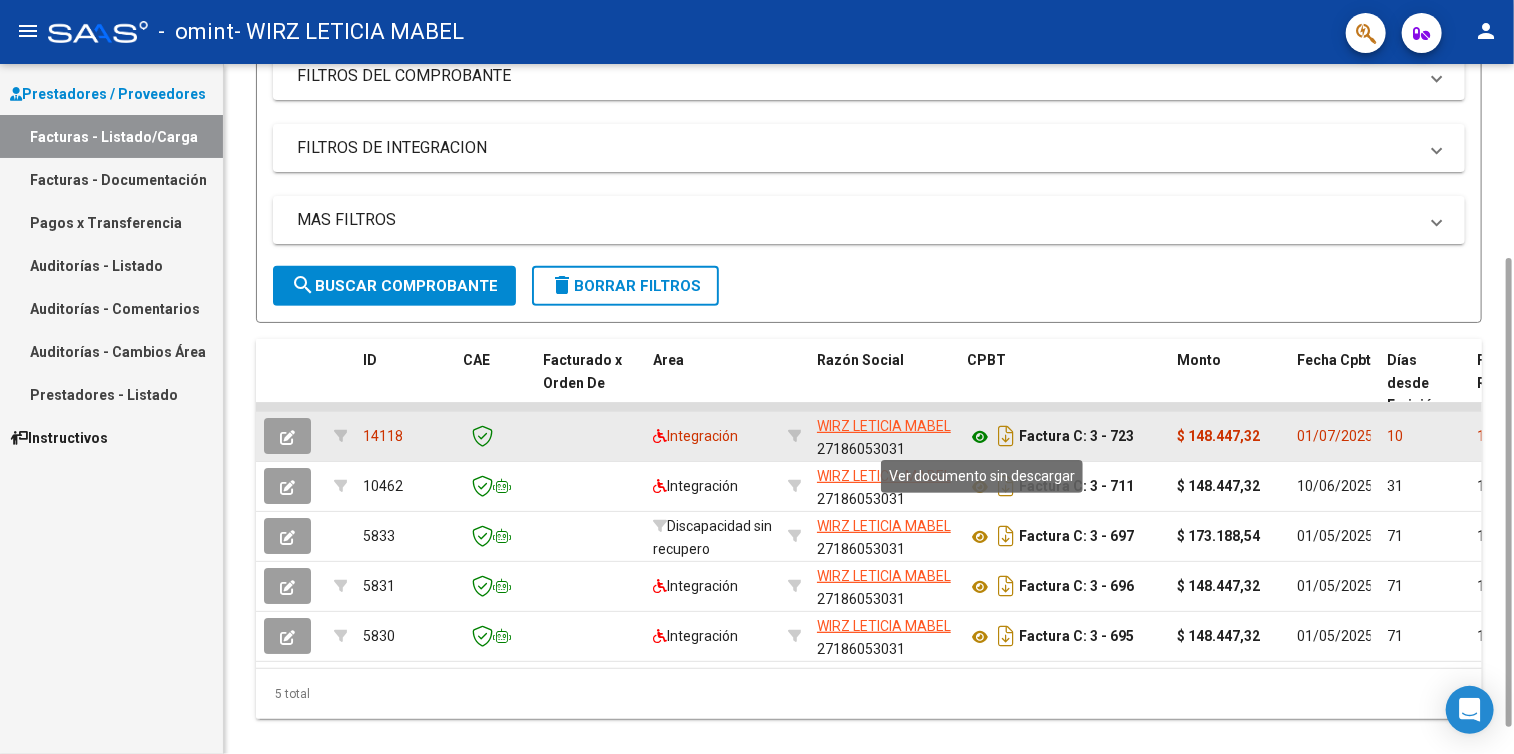 click 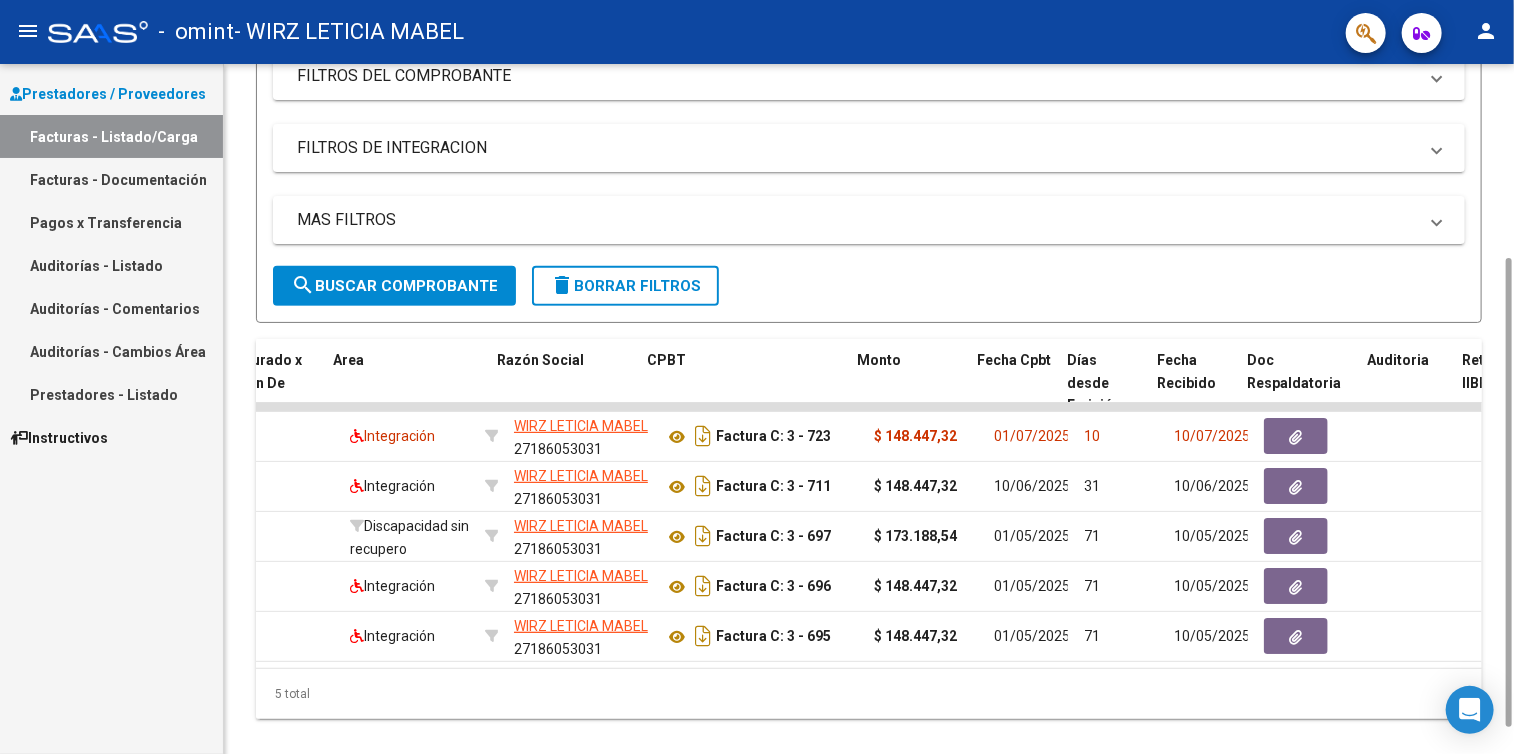 scroll, scrollTop: 0, scrollLeft: 320, axis: horizontal 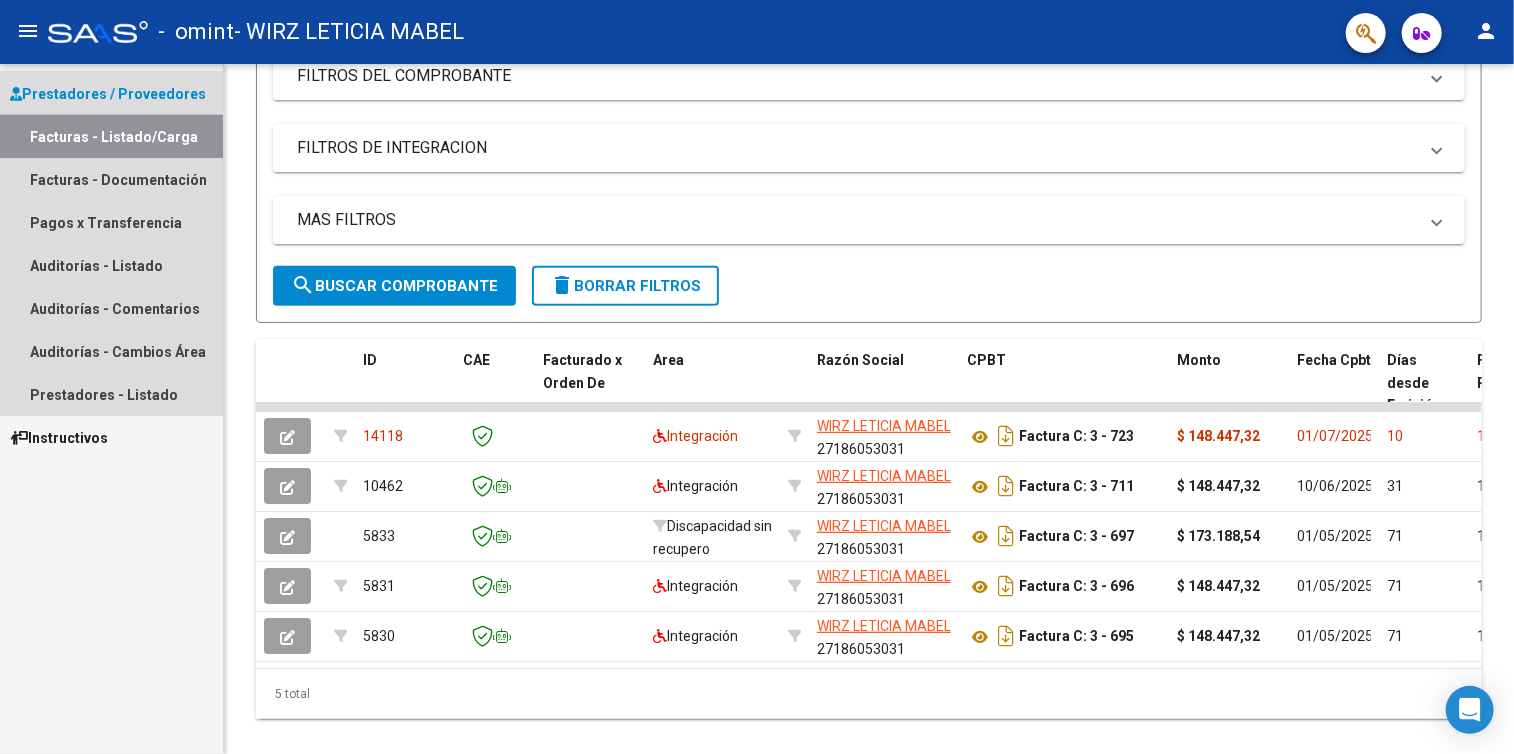 click on "Facturas - Listado/Carga" at bounding box center [111, 136] 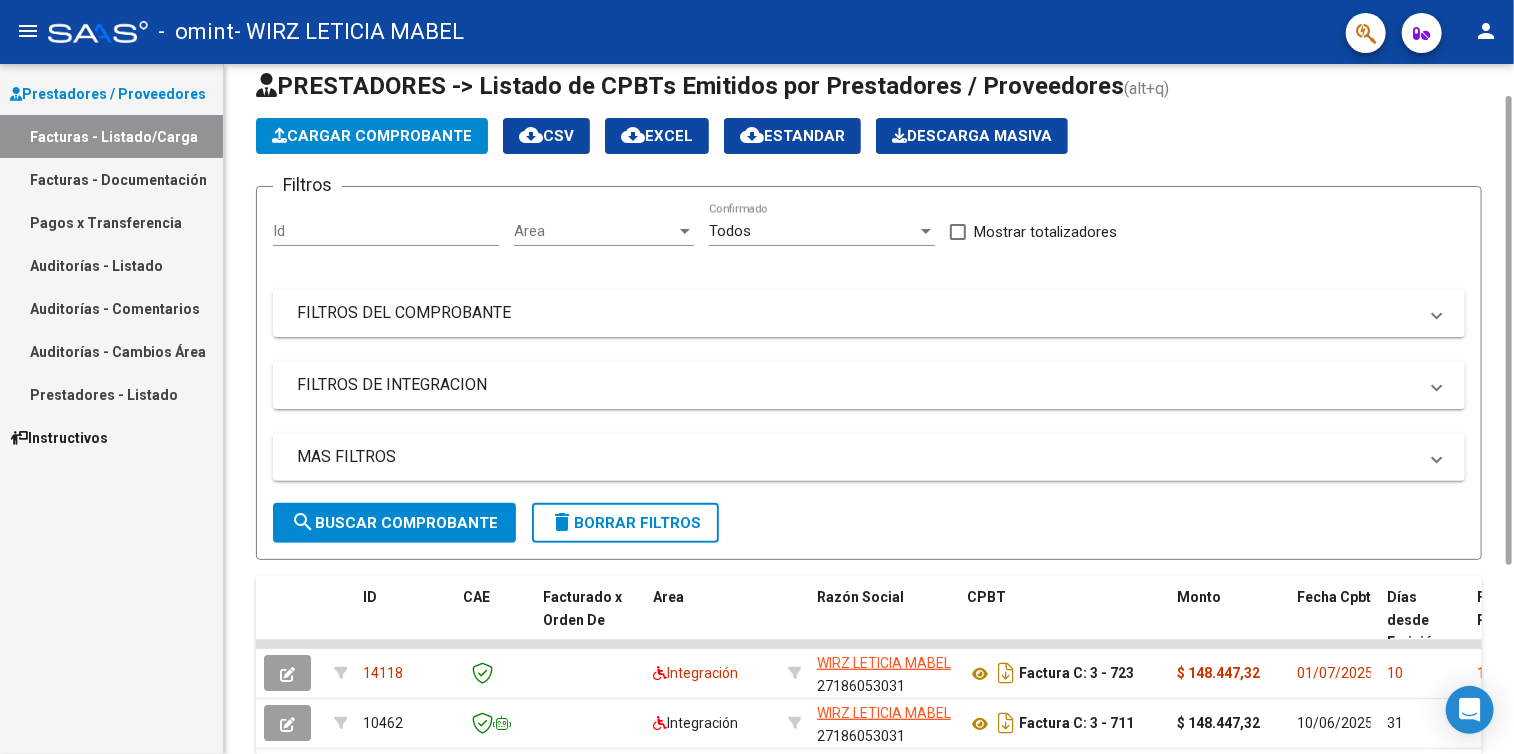 drag, startPoint x: 1510, startPoint y: 271, endPoint x: 1516, endPoint y: 97, distance: 174.10342 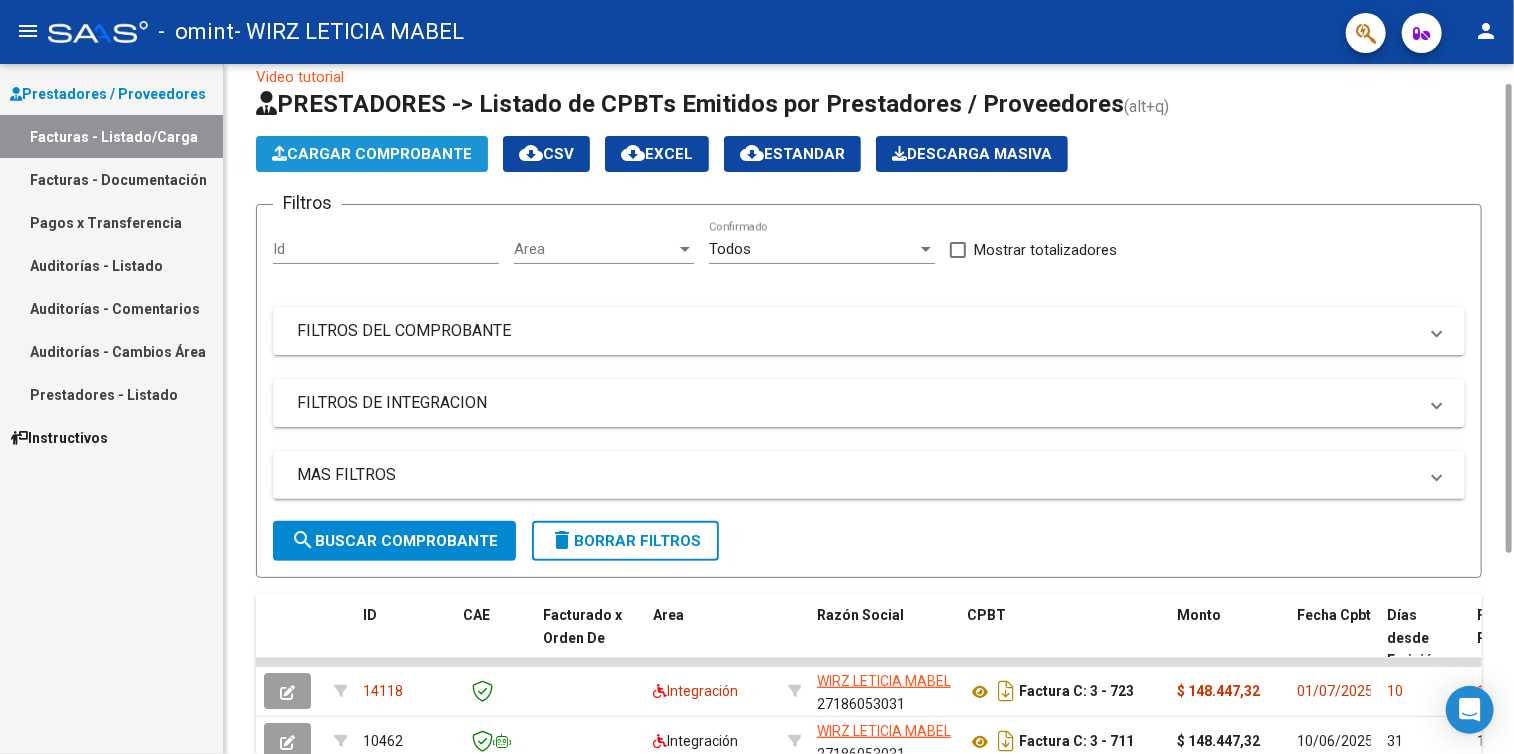 click on "Cargar Comprobante" 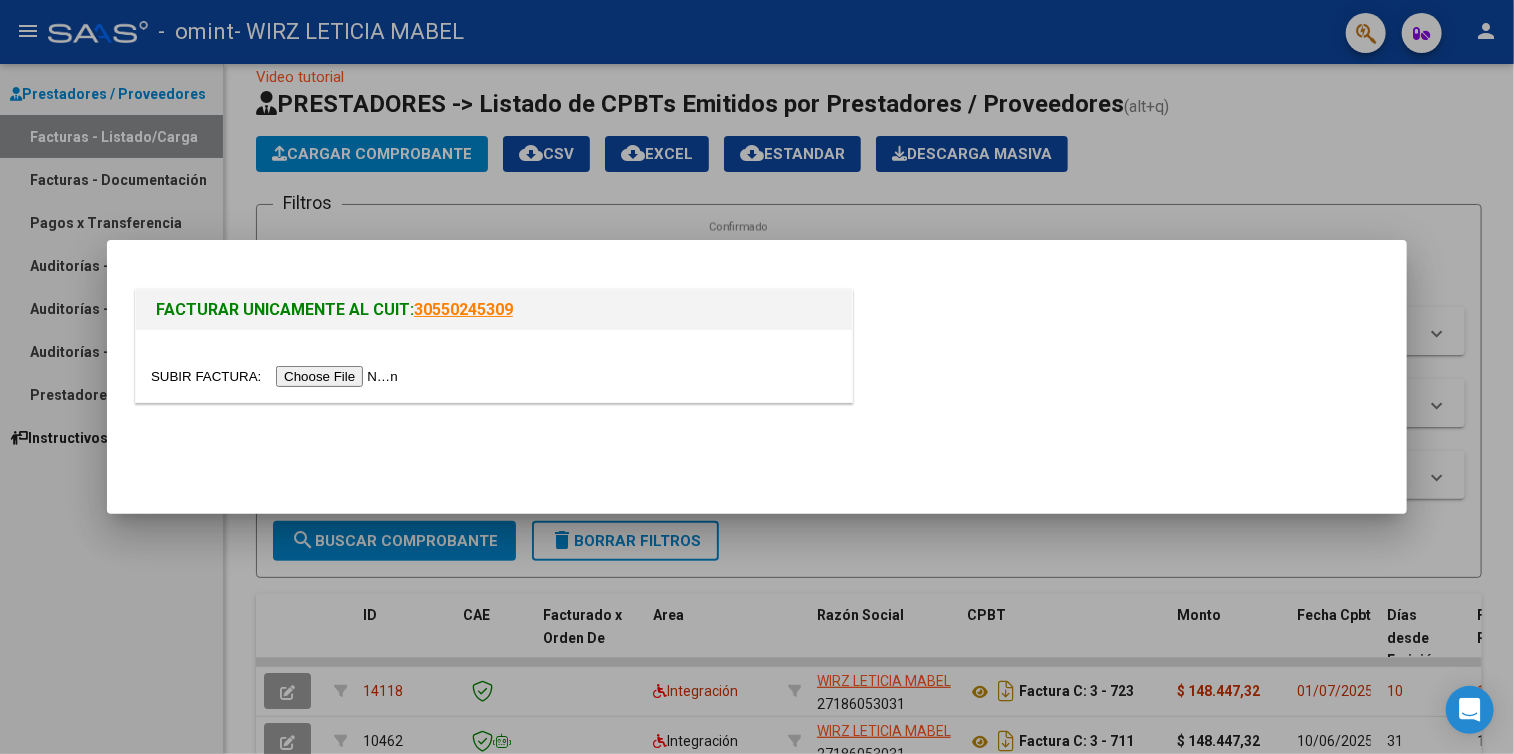 click at bounding box center (277, 376) 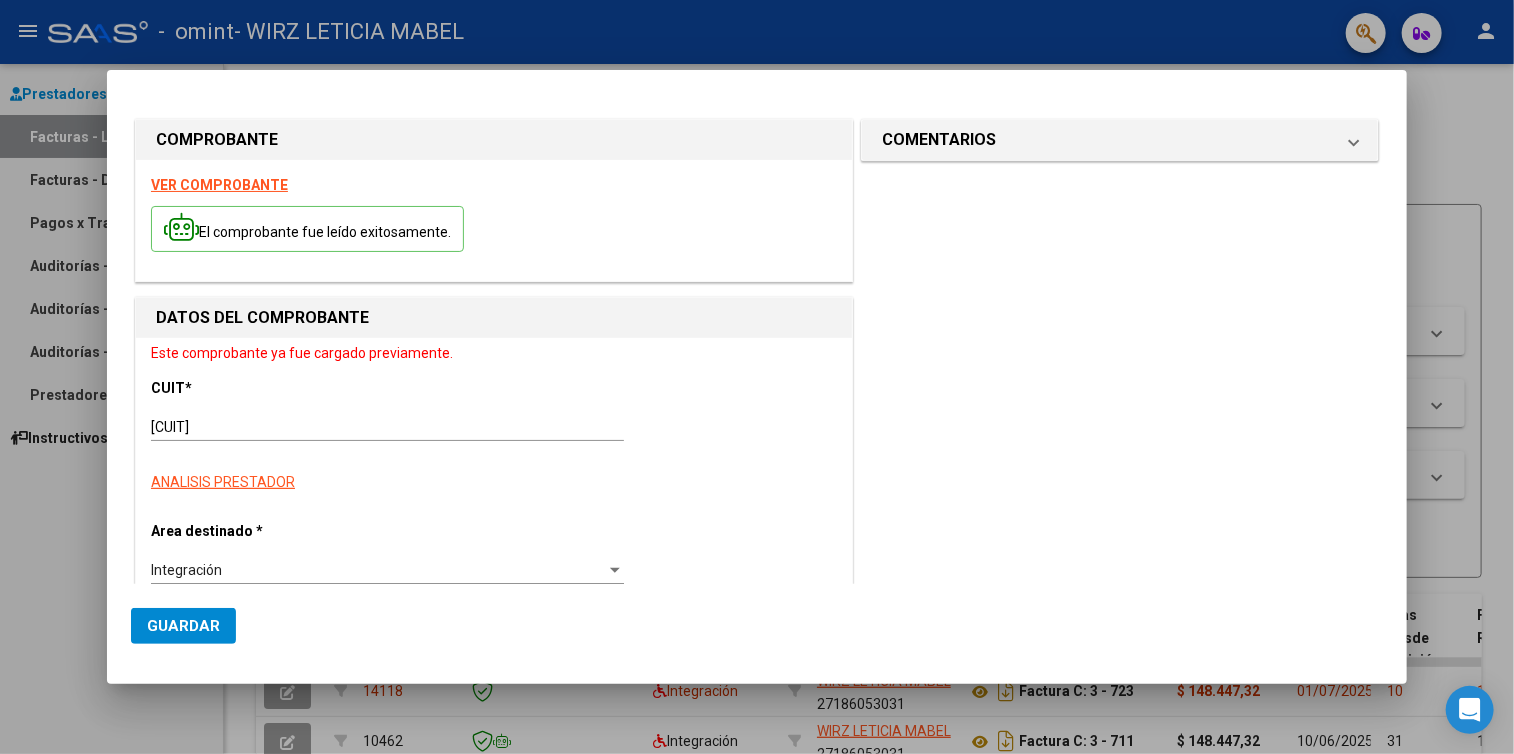 click on "VER COMPROBANTE" at bounding box center (219, 185) 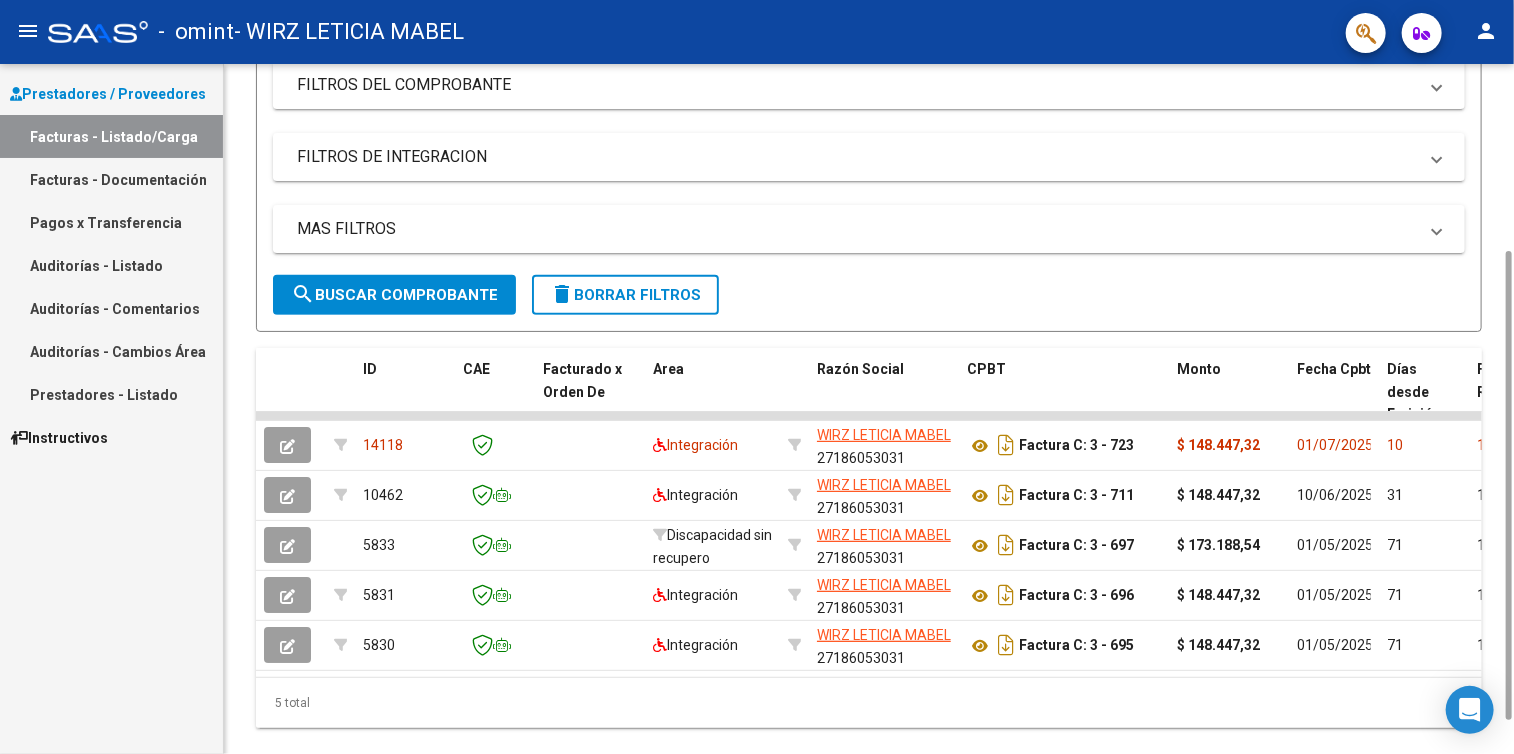 scroll, scrollTop: 278, scrollLeft: 0, axis: vertical 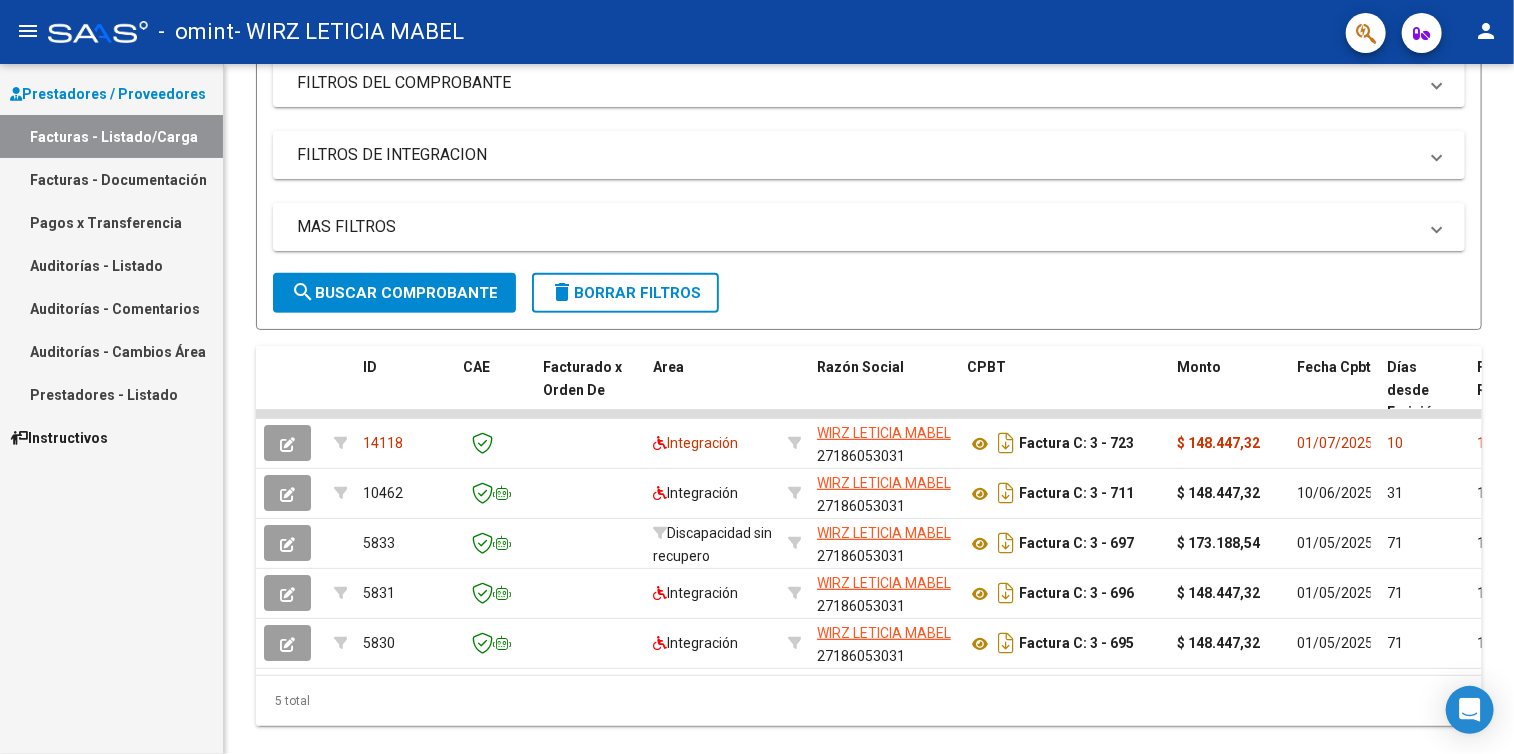 drag, startPoint x: 1511, startPoint y: 472, endPoint x: 1518, endPoint y: 641, distance: 169.14491 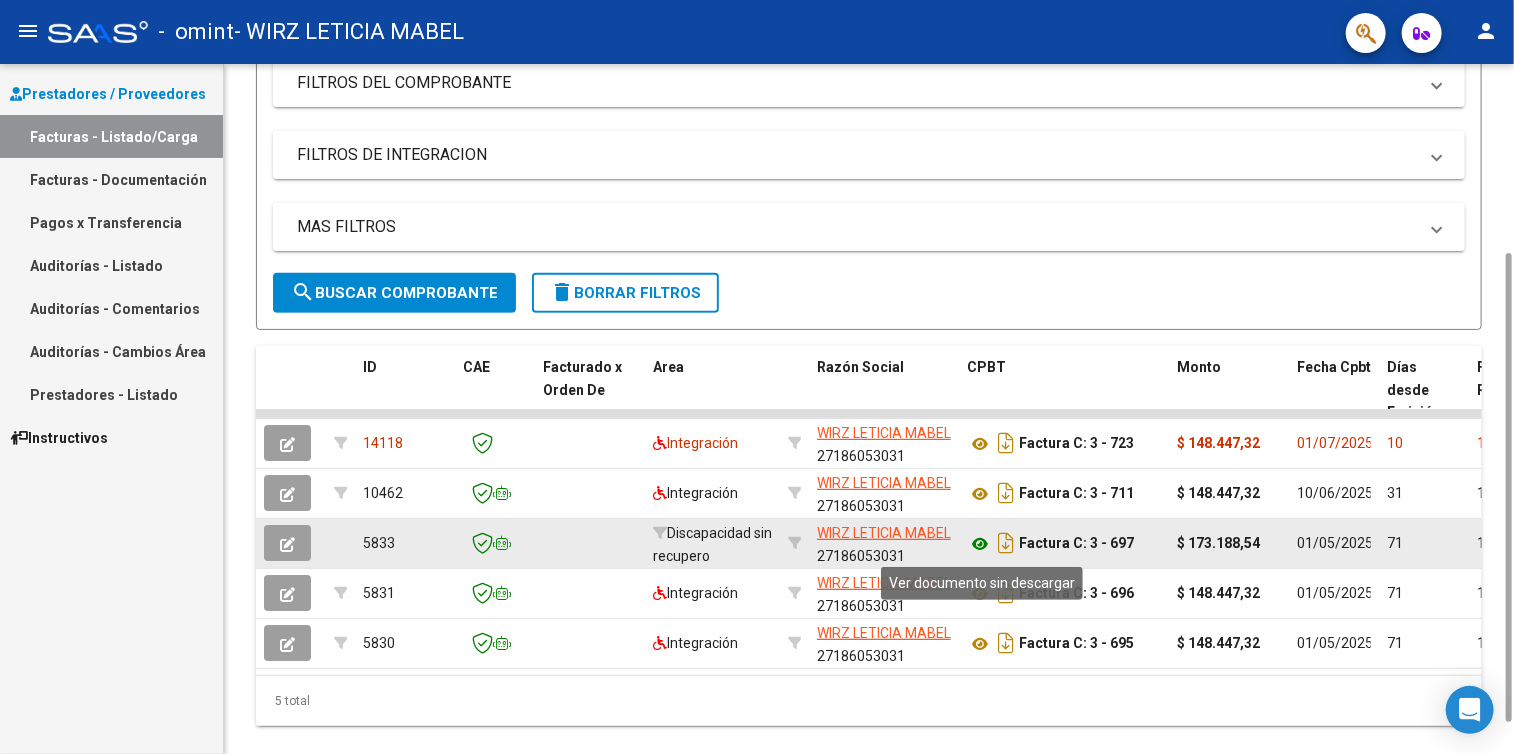 click 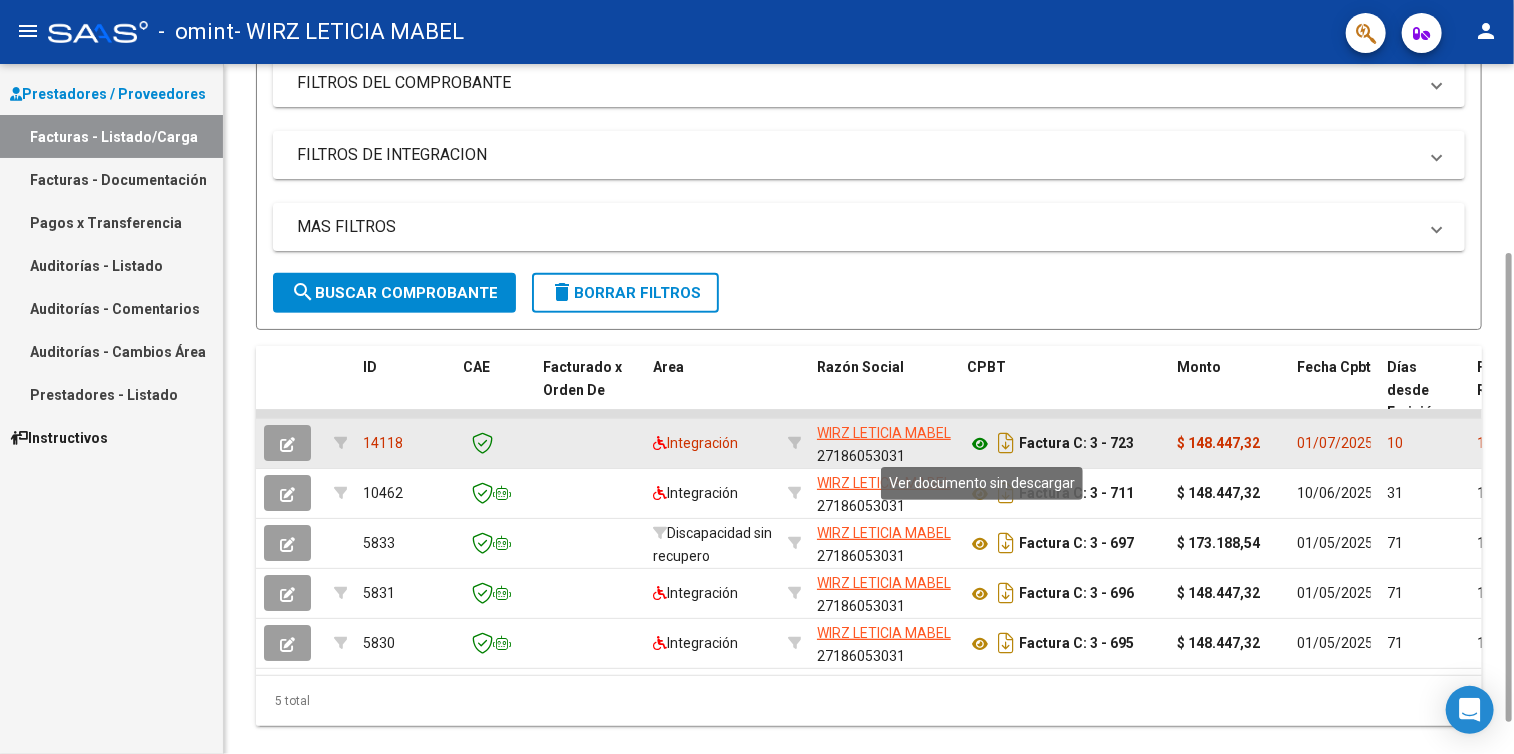 click 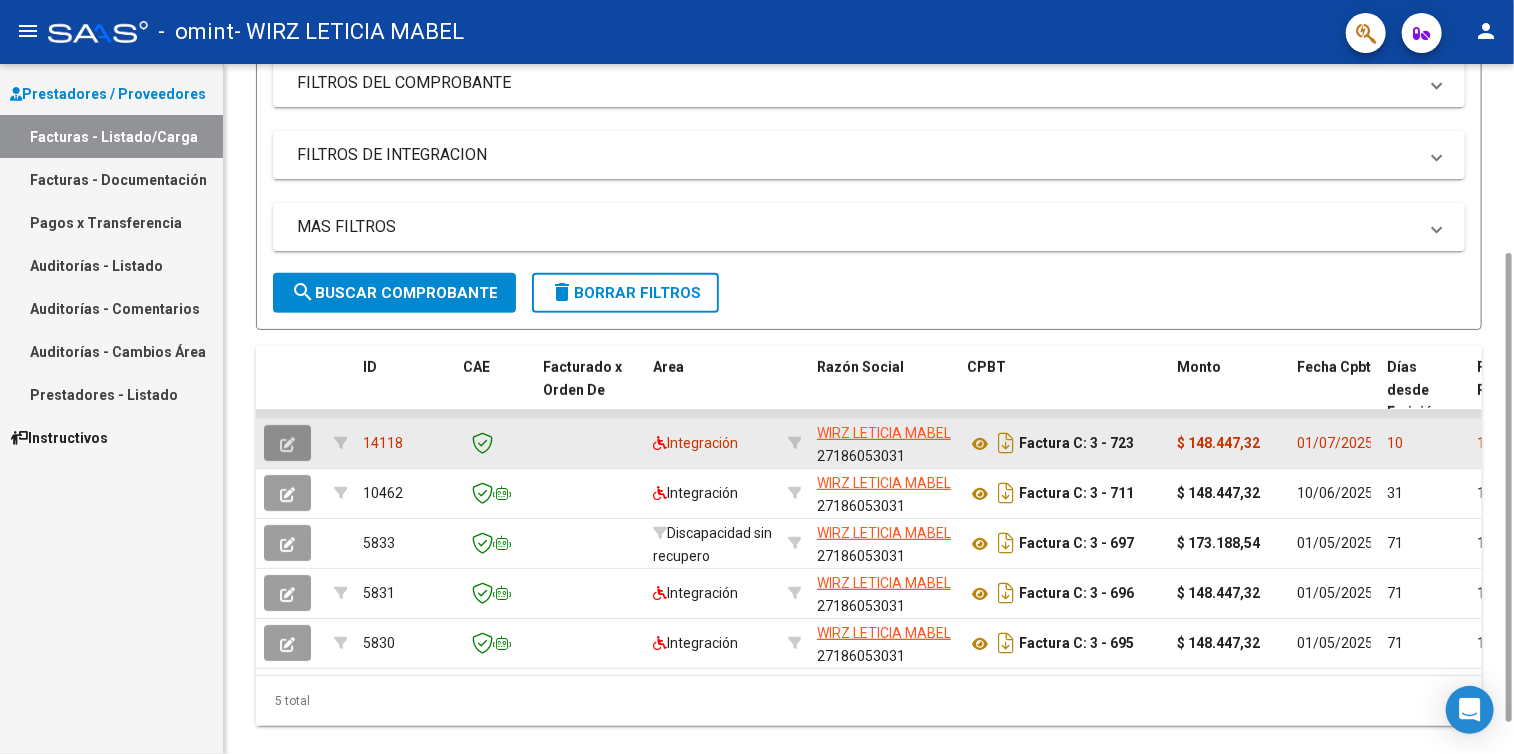 click 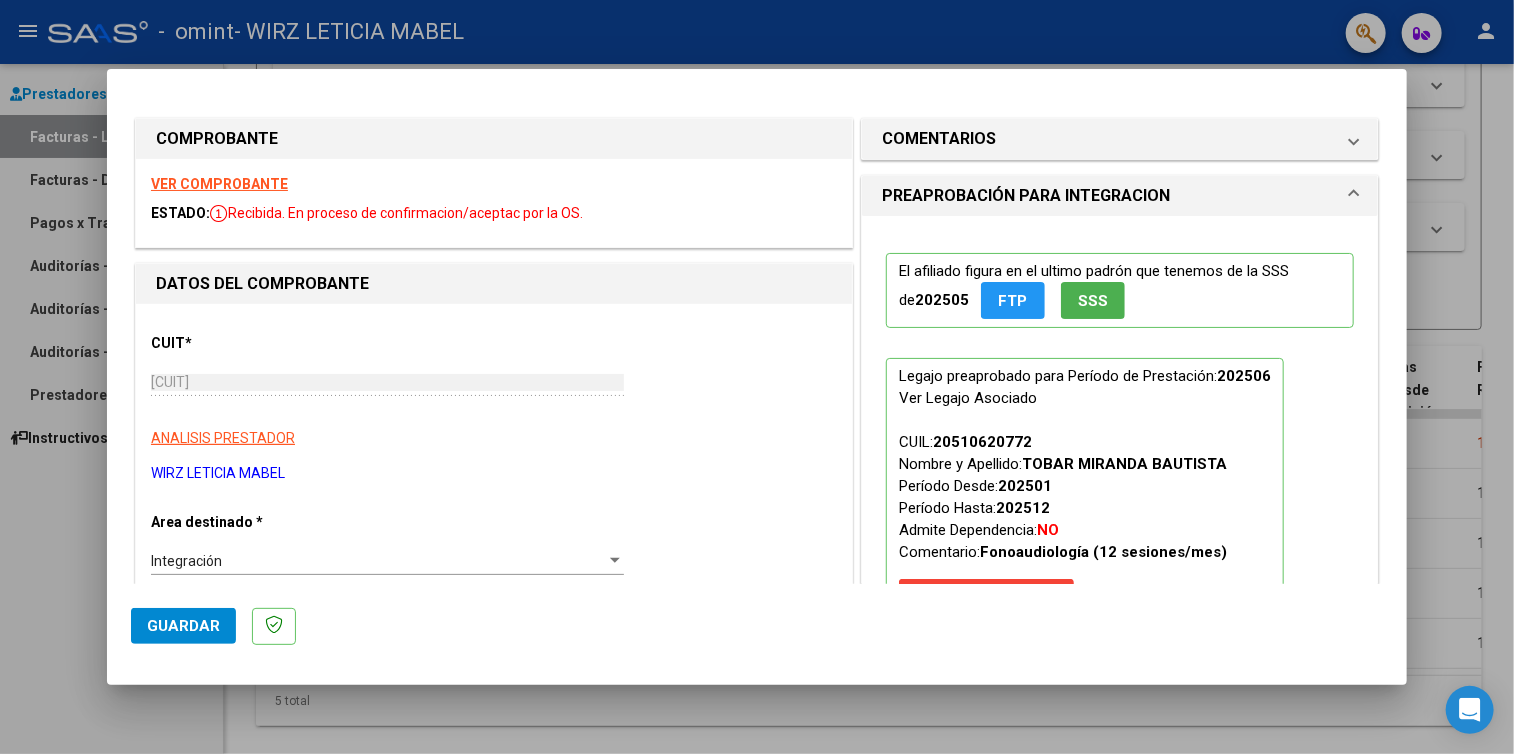 click on "VER COMPROBANTE" at bounding box center [219, 184] 